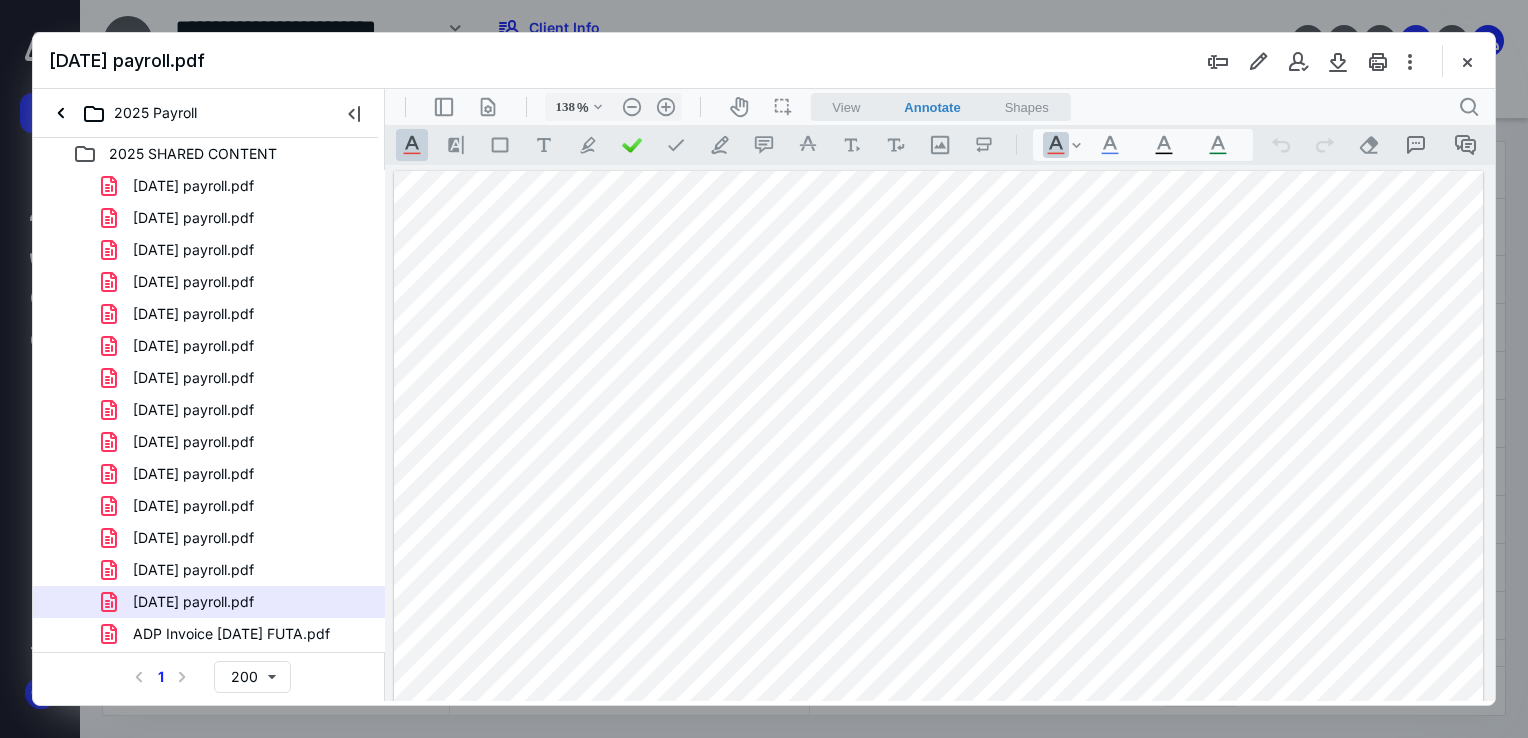 scroll, scrollTop: 0, scrollLeft: 0, axis: both 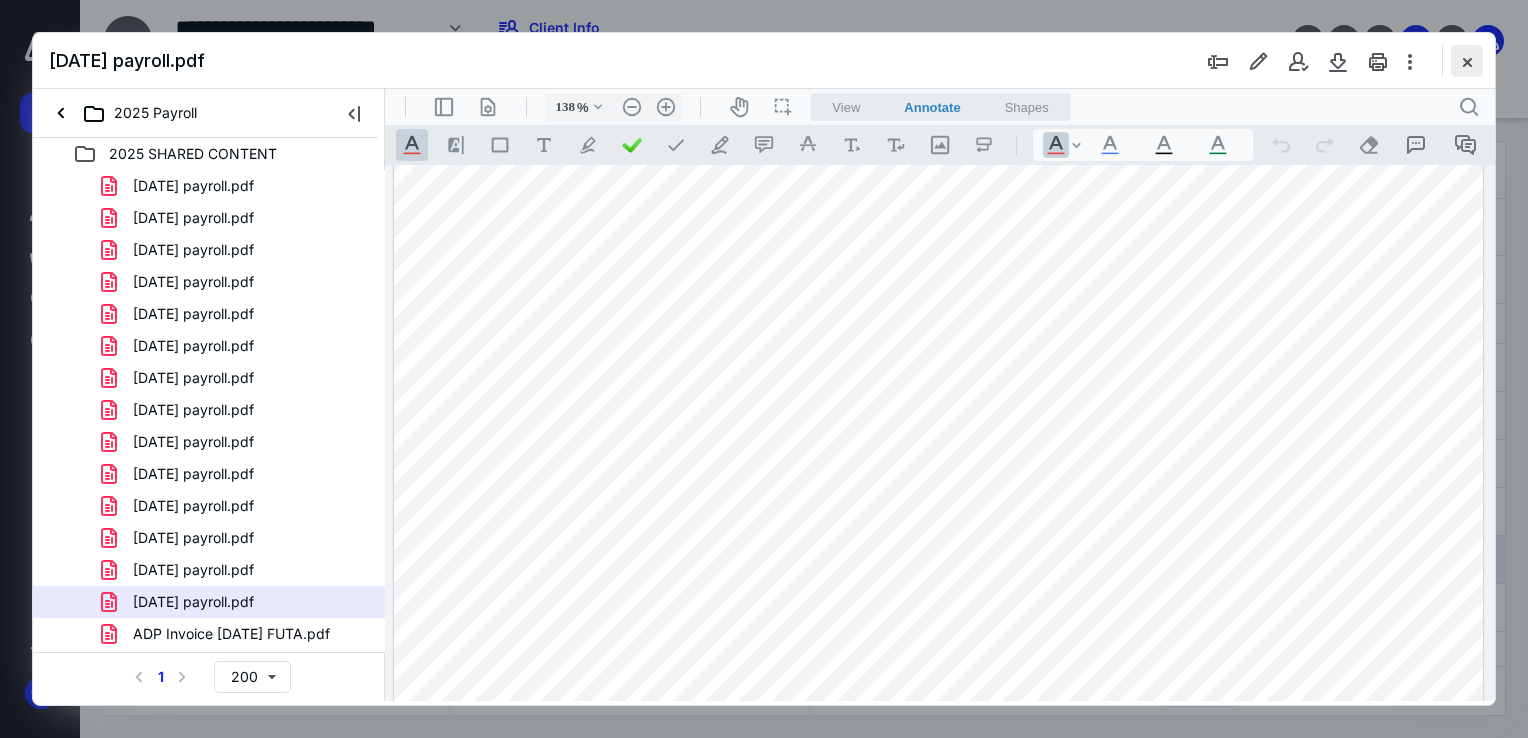 click at bounding box center (1467, 61) 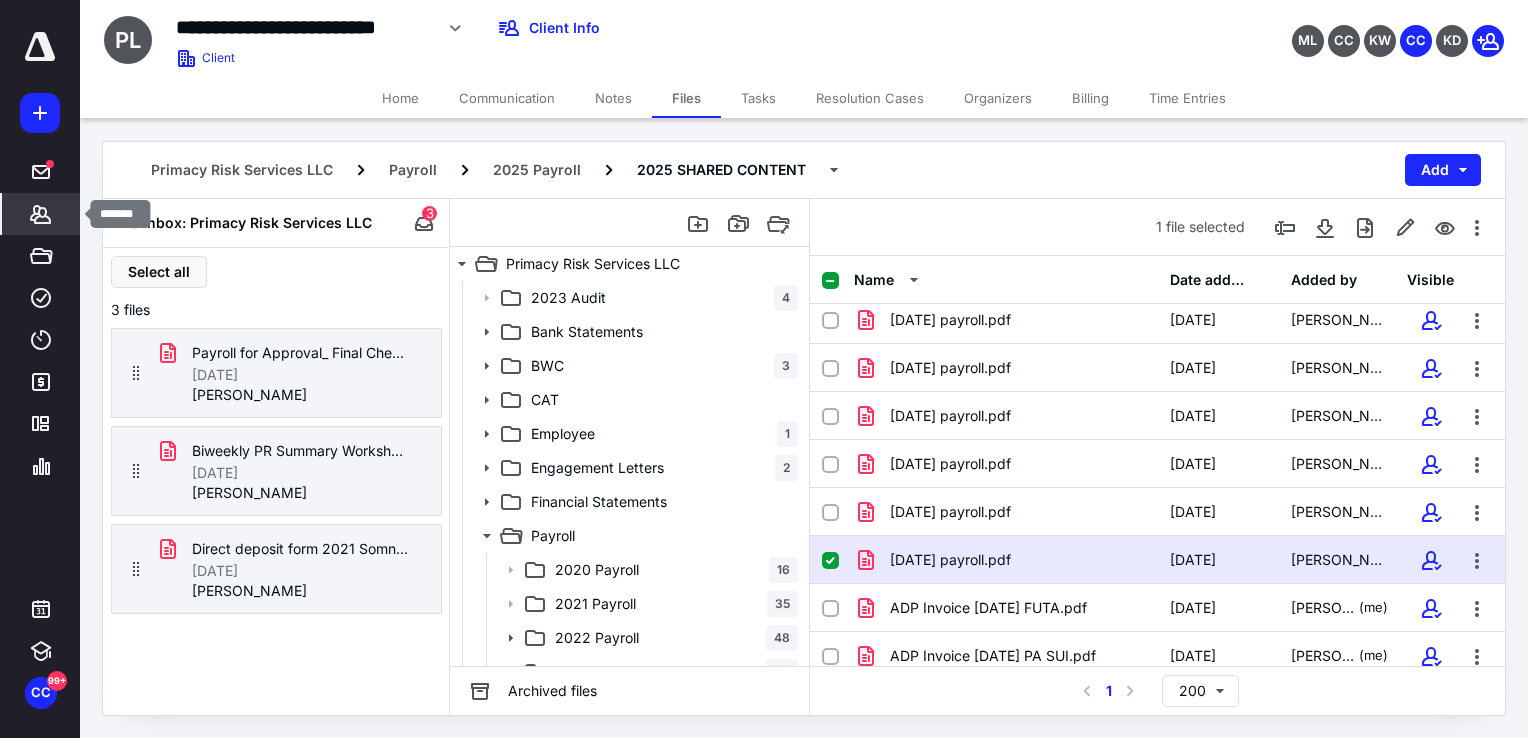 click 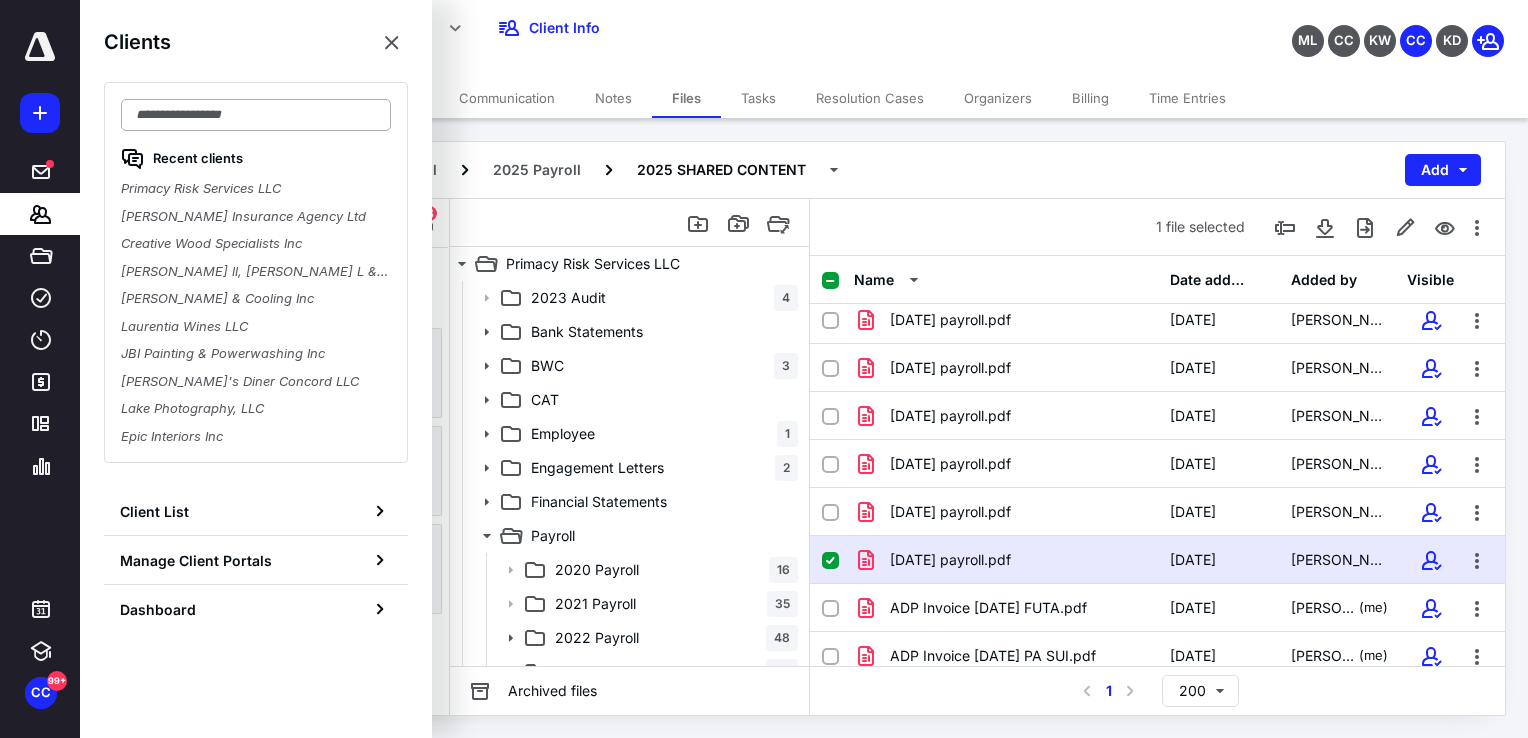 click at bounding box center (256, 115) 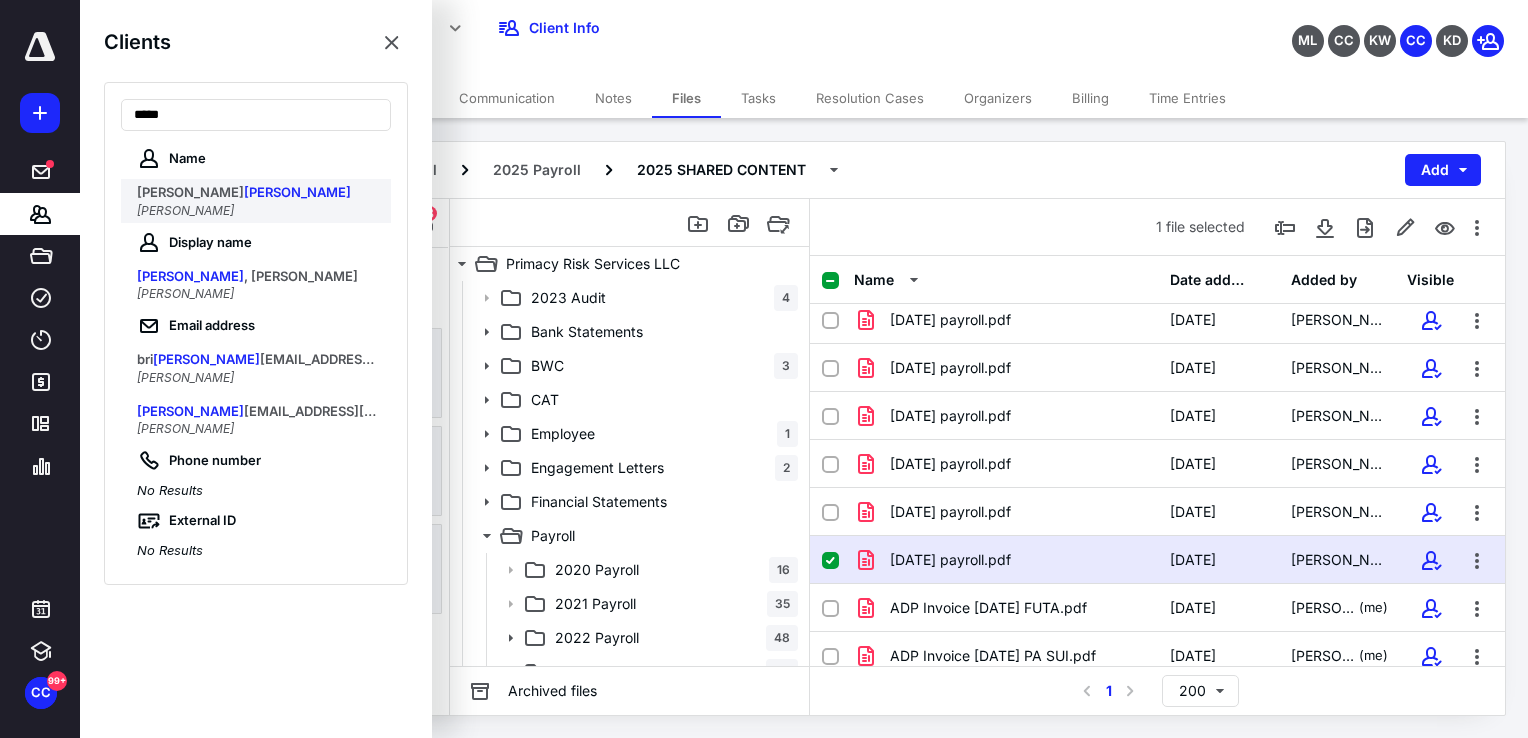 type on "*****" 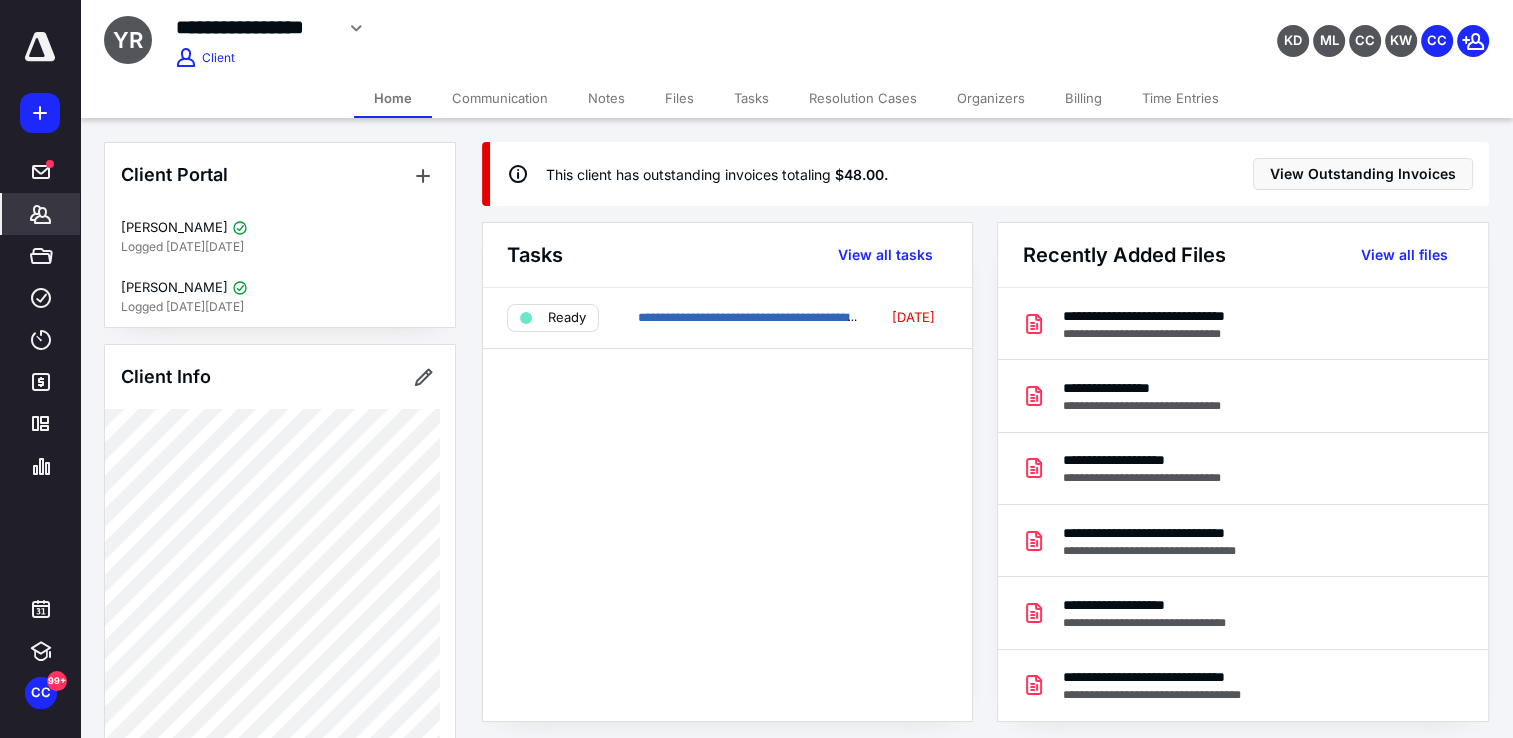click on "Files" at bounding box center (679, 98) 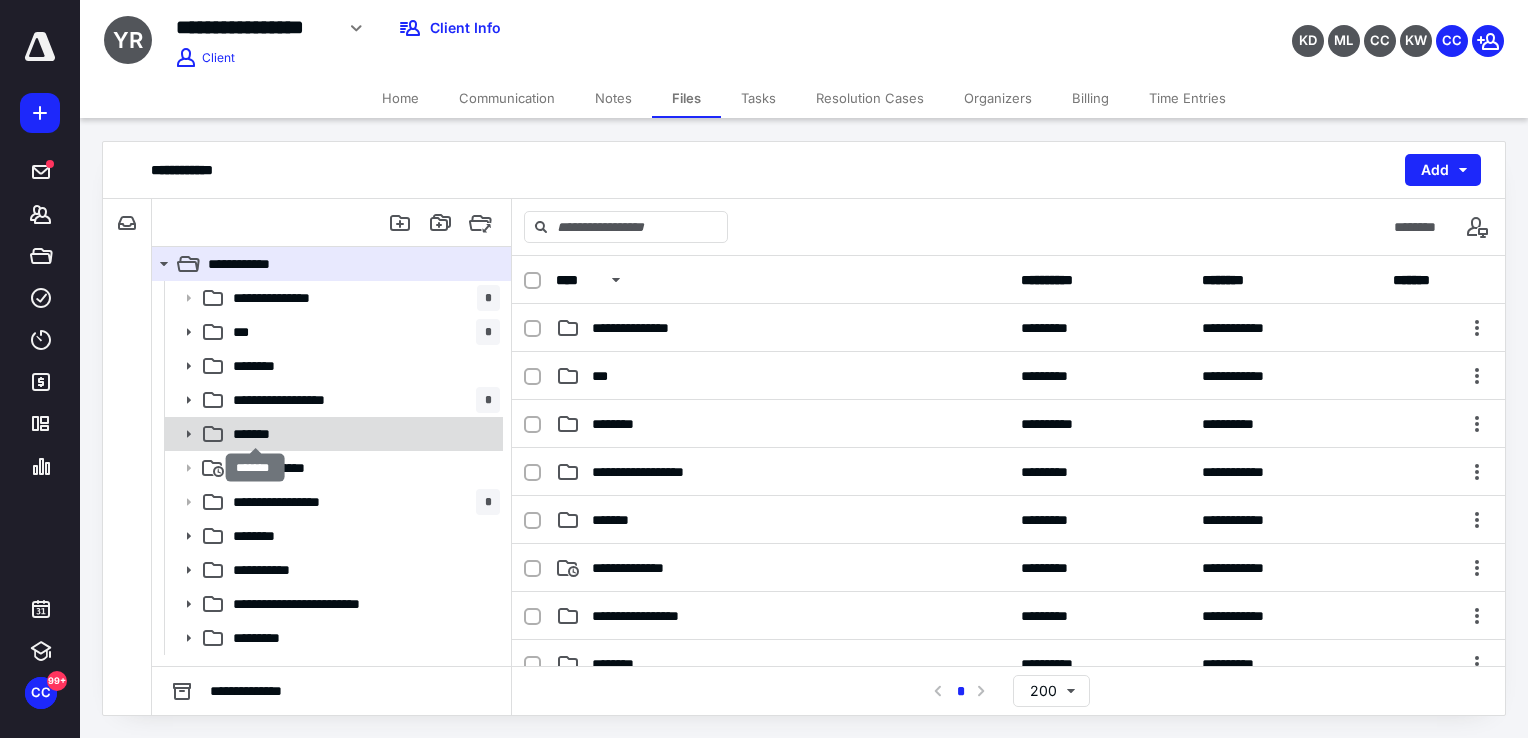 click on "*******" at bounding box center [255, 434] 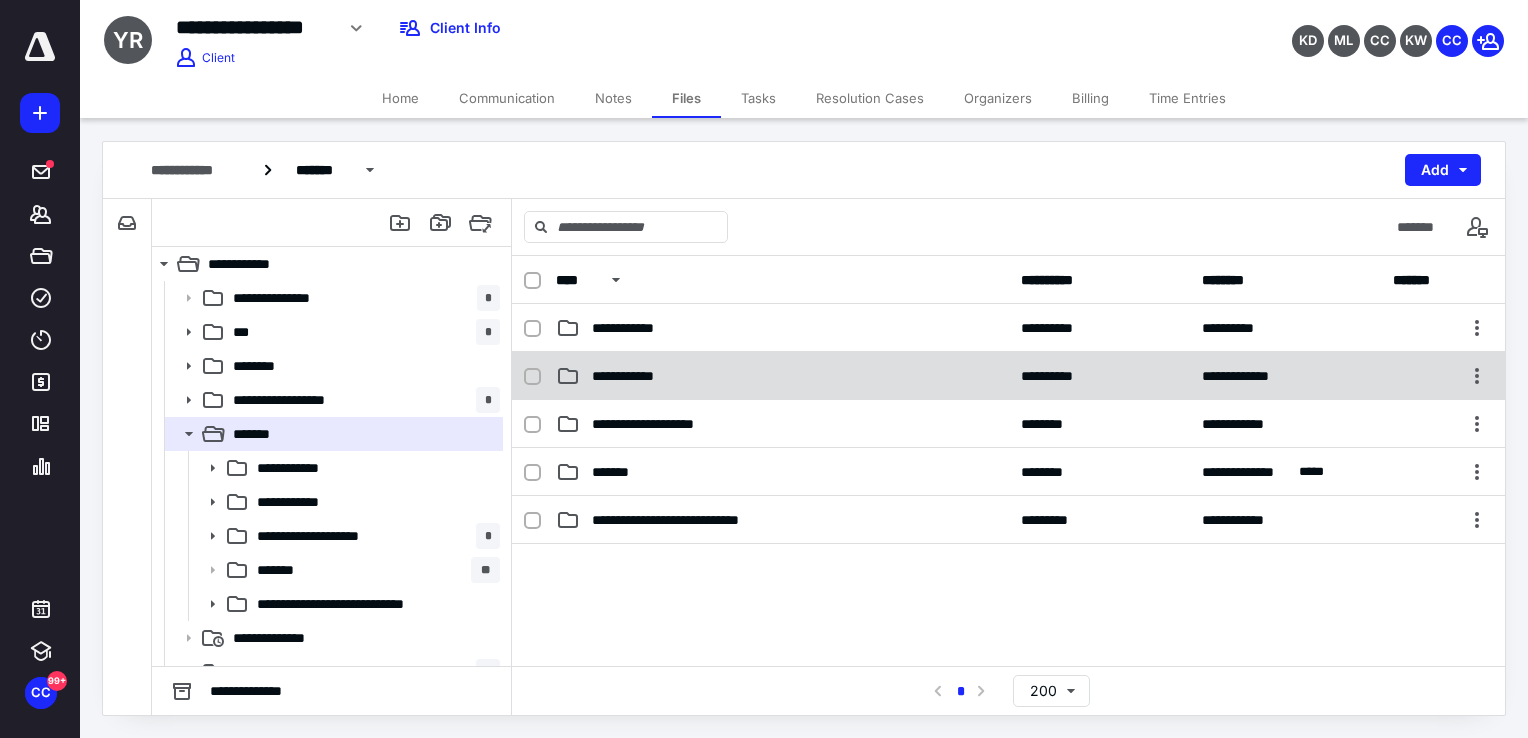 click on "**********" at bounding box center [782, 376] 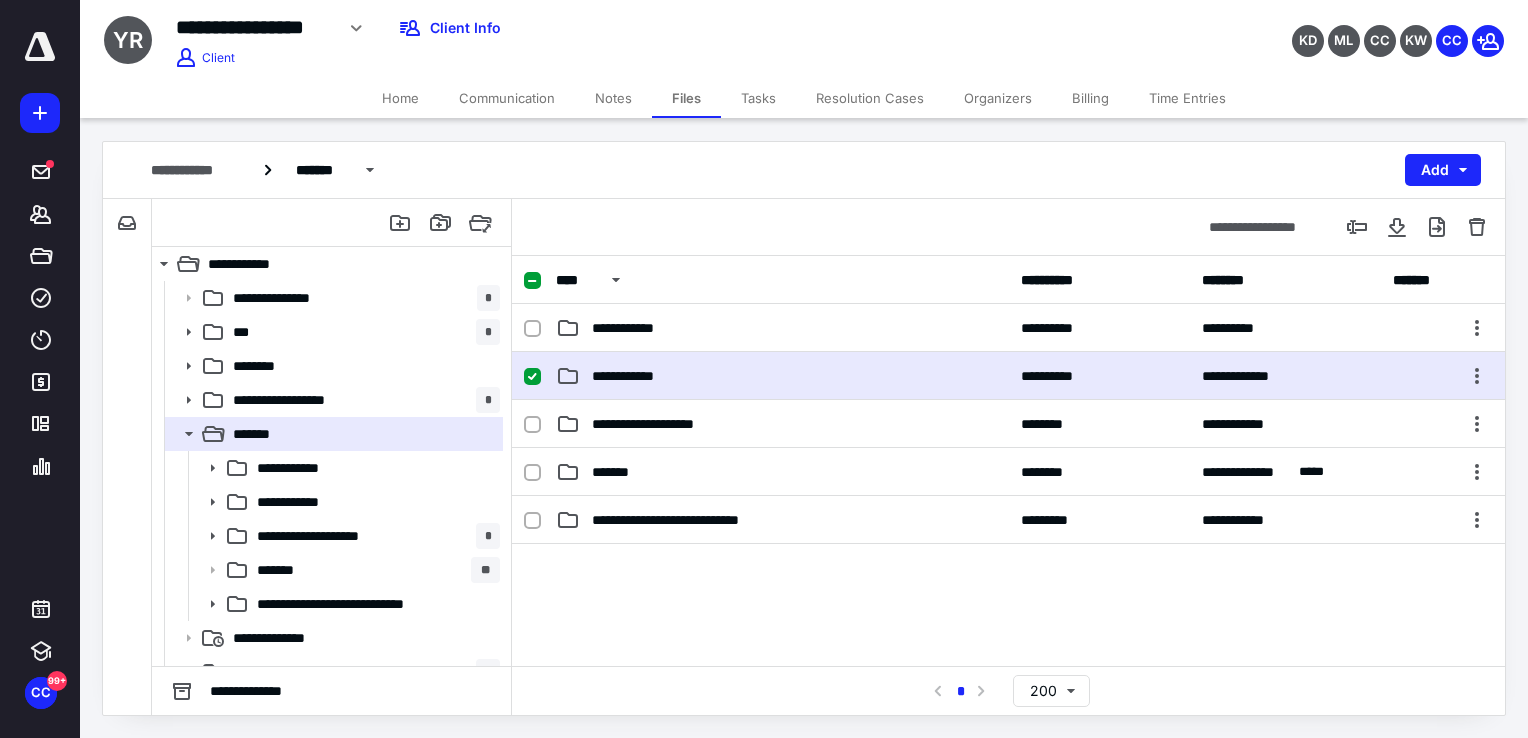click on "**********" at bounding box center [782, 376] 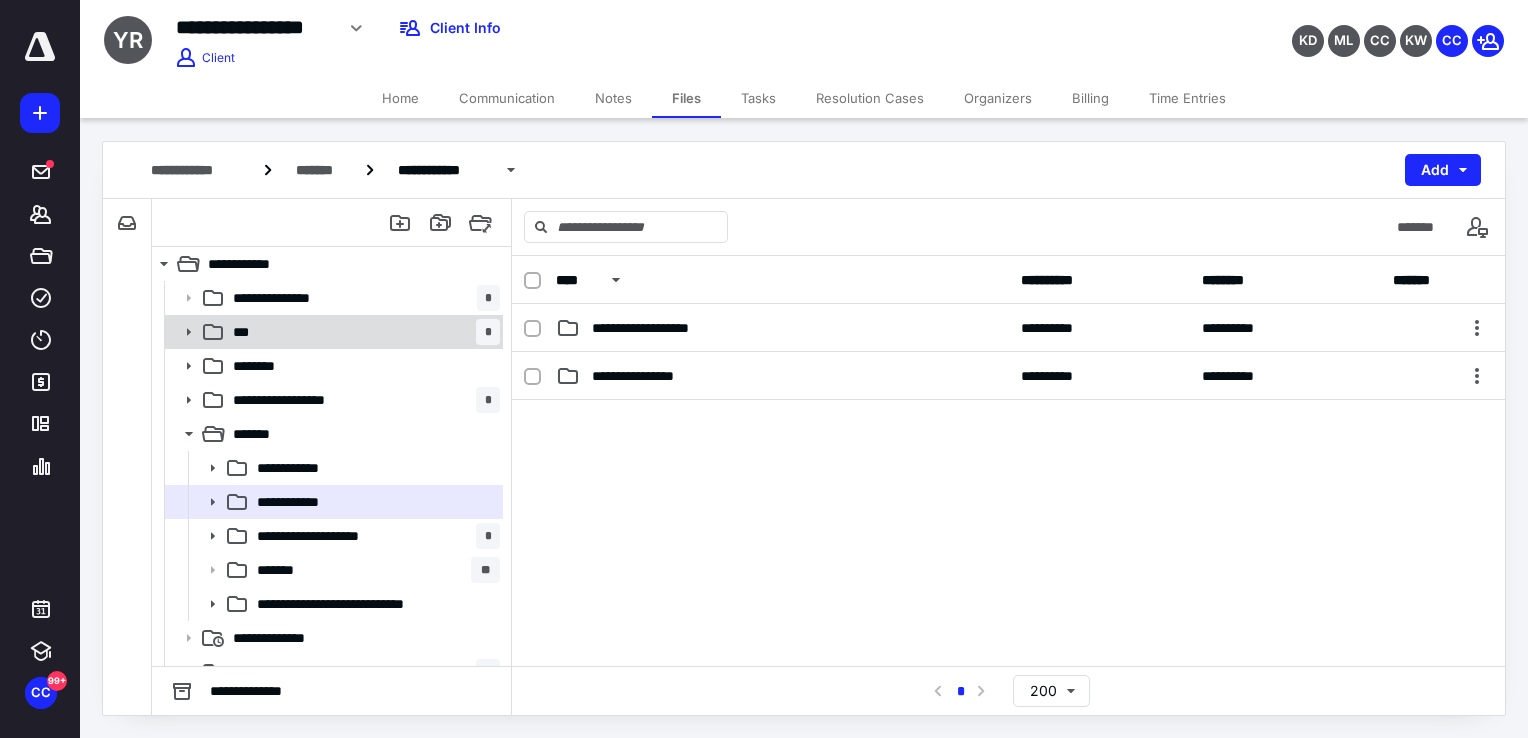 click 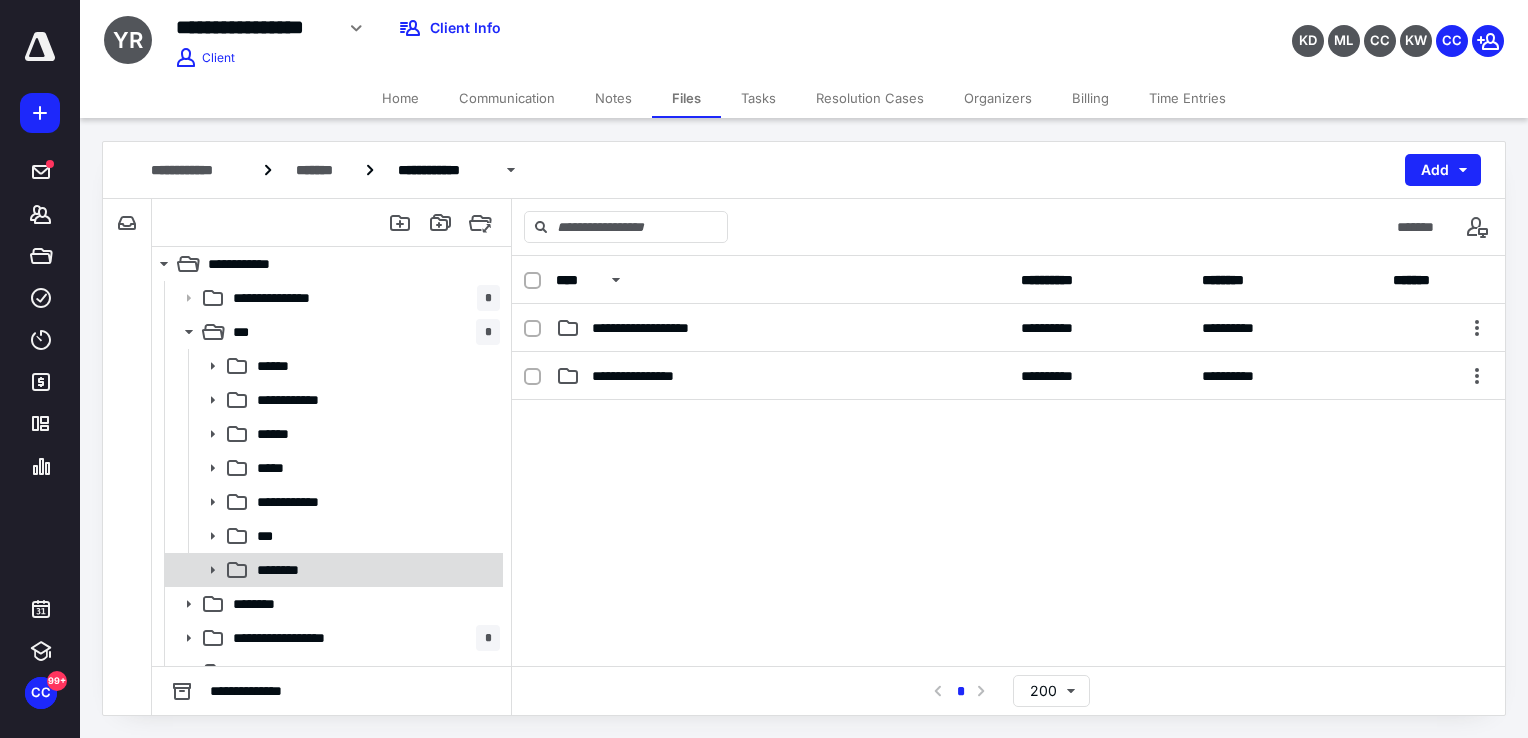 click on "********" at bounding box center (332, 570) 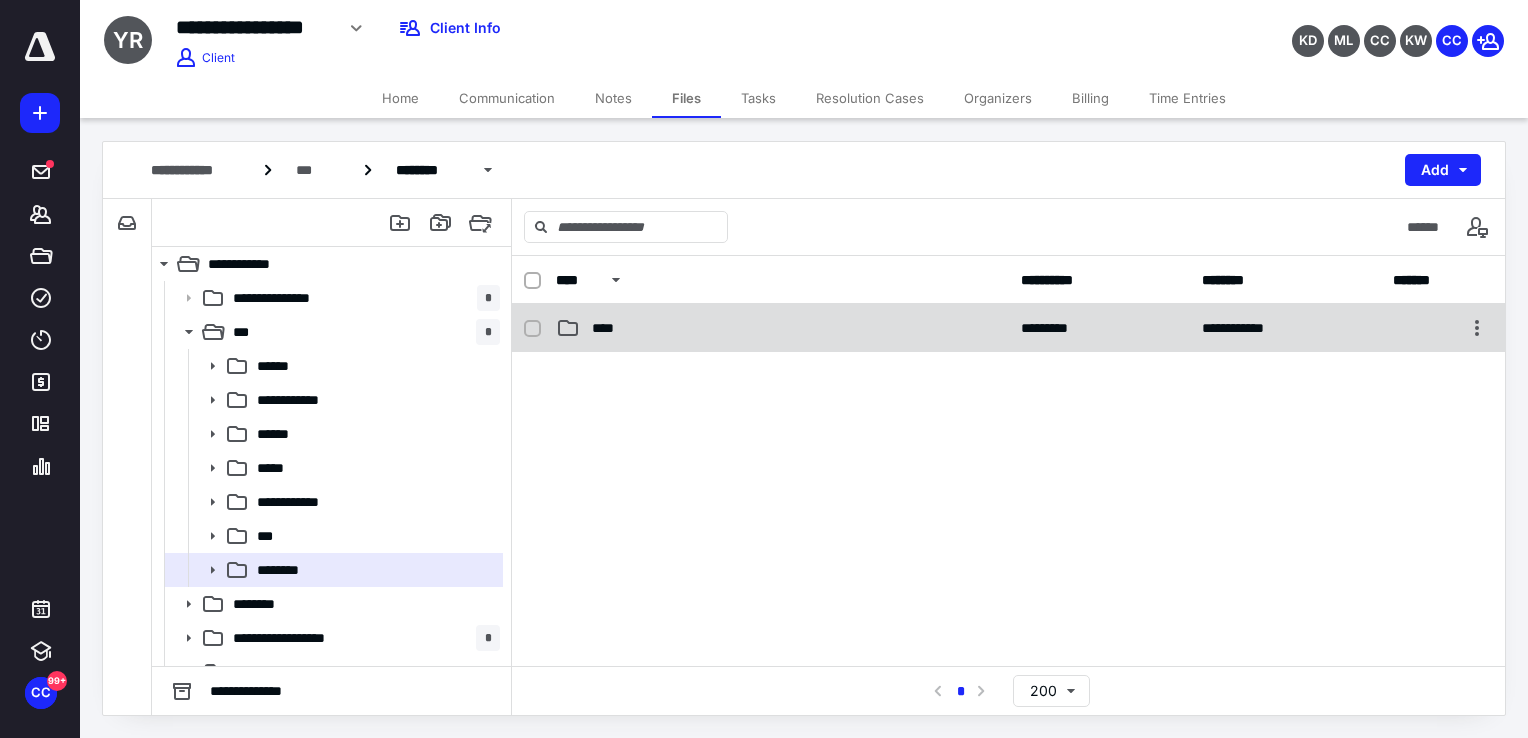 click on "**********" at bounding box center [1008, 328] 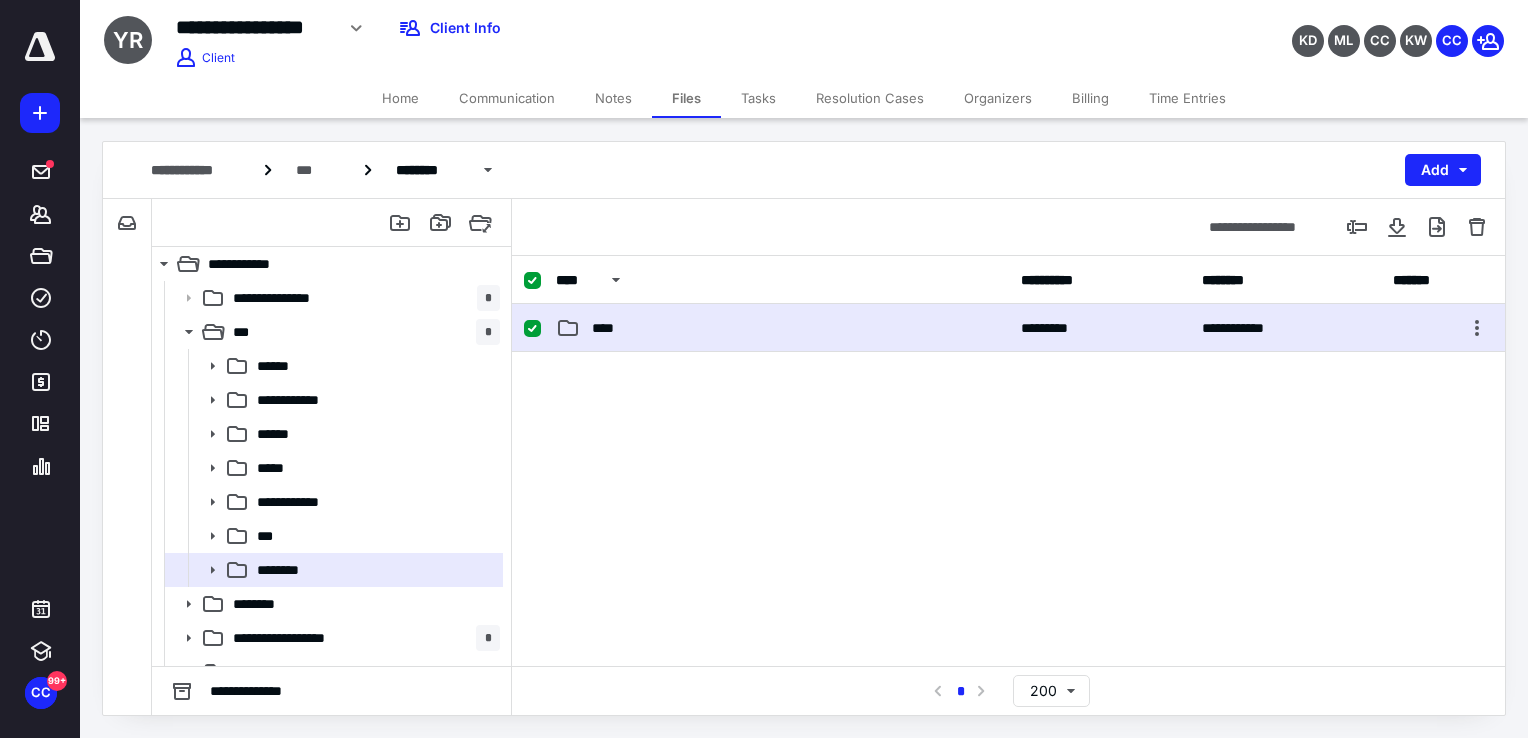 click on "**********" at bounding box center (1008, 328) 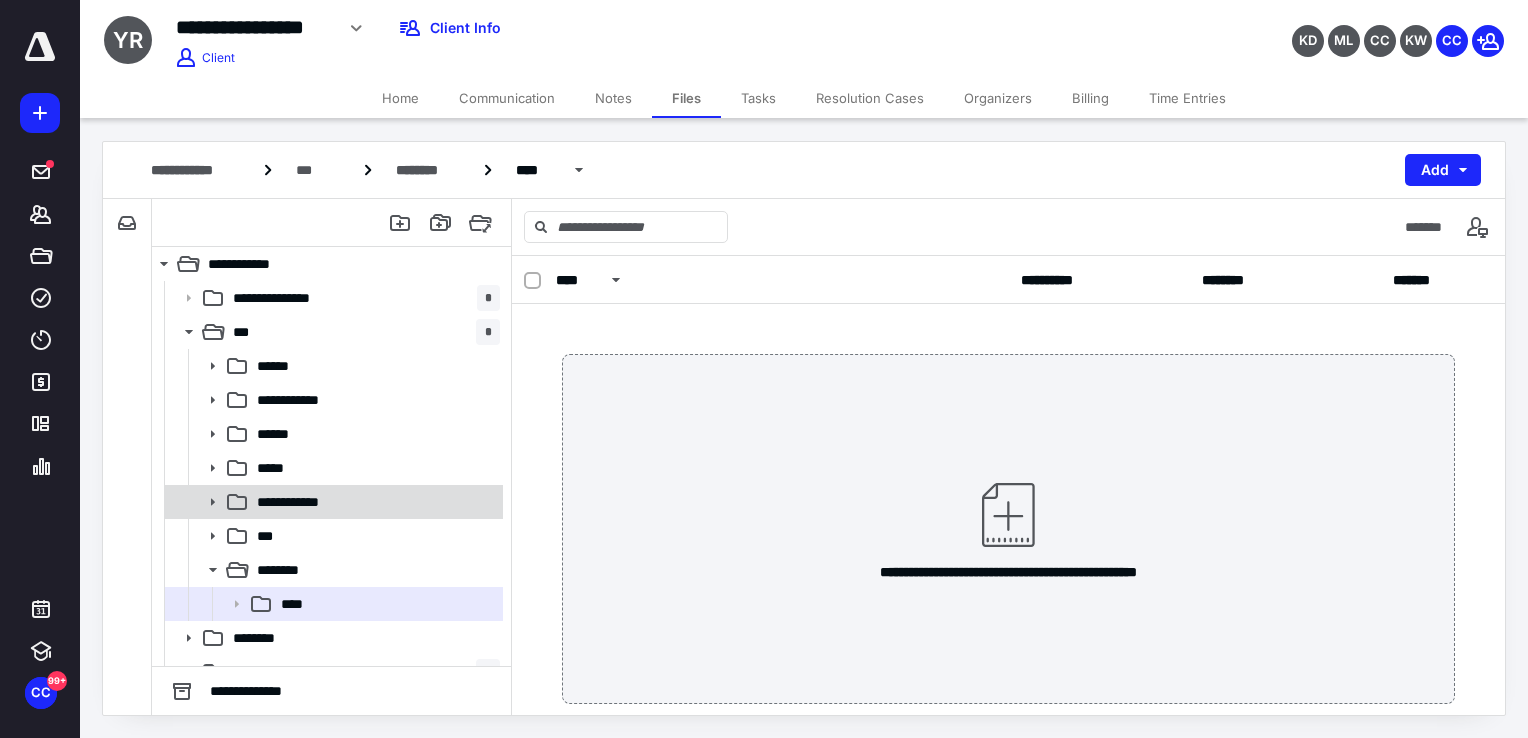 click on "**********" at bounding box center [296, 502] 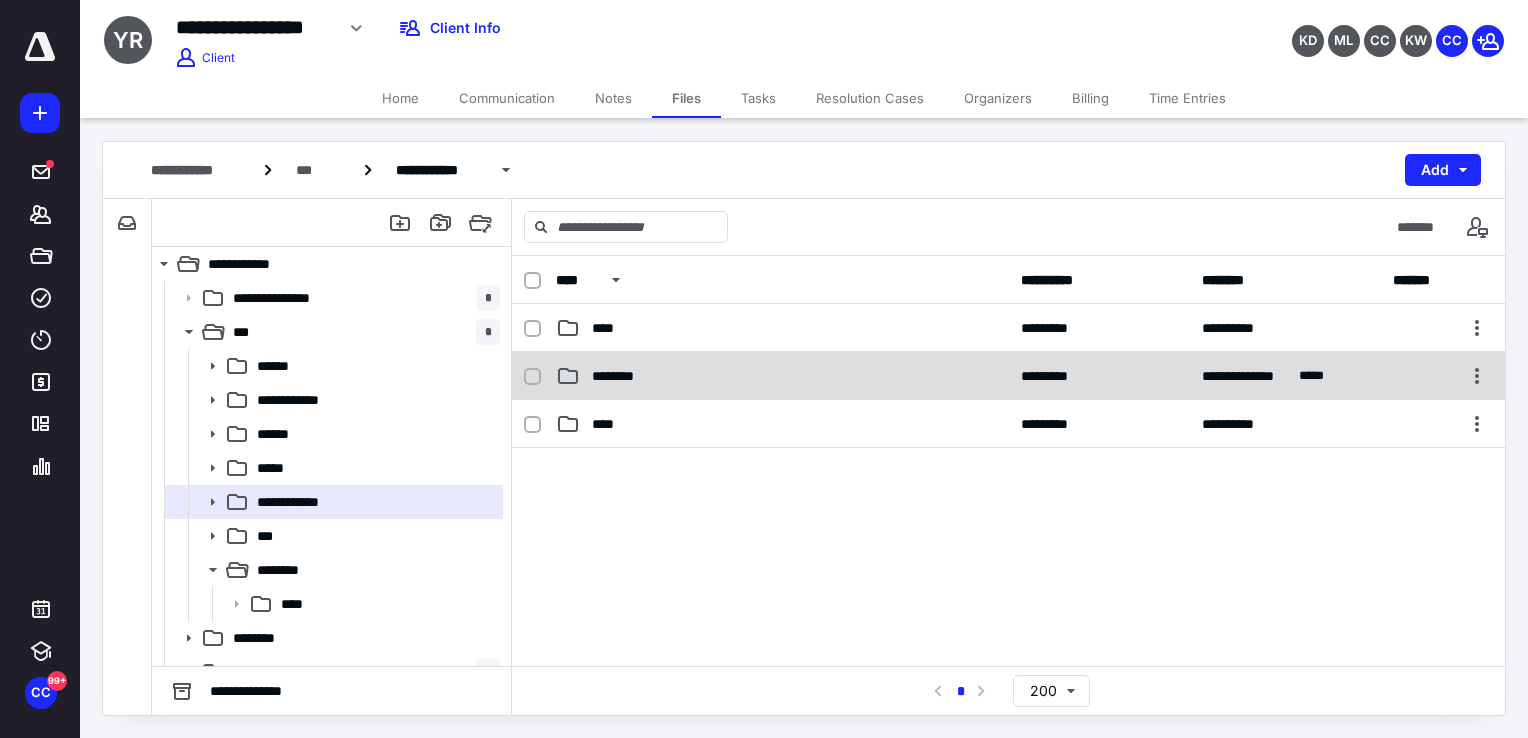 click on "********" at bounding box center [782, 376] 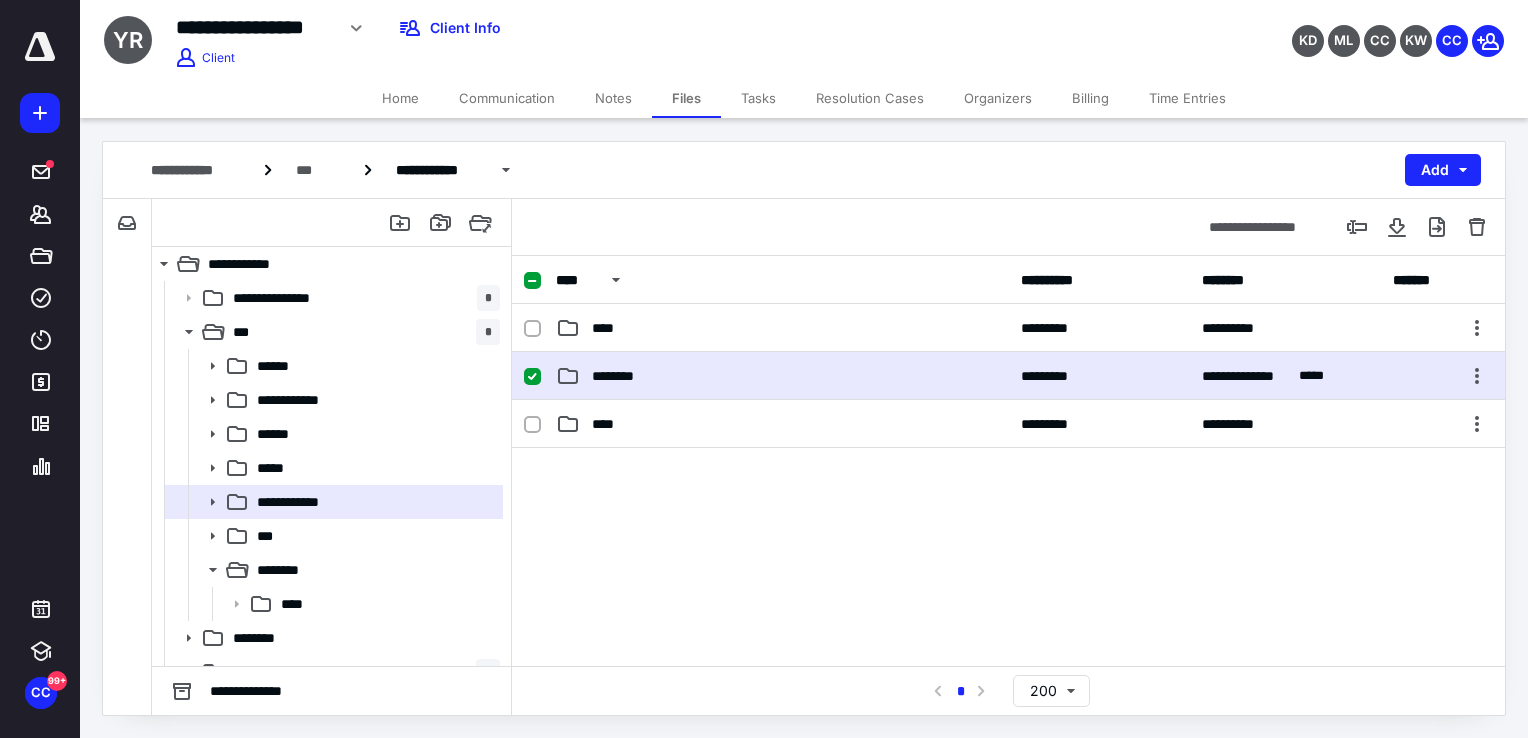 click on "********" at bounding box center [782, 376] 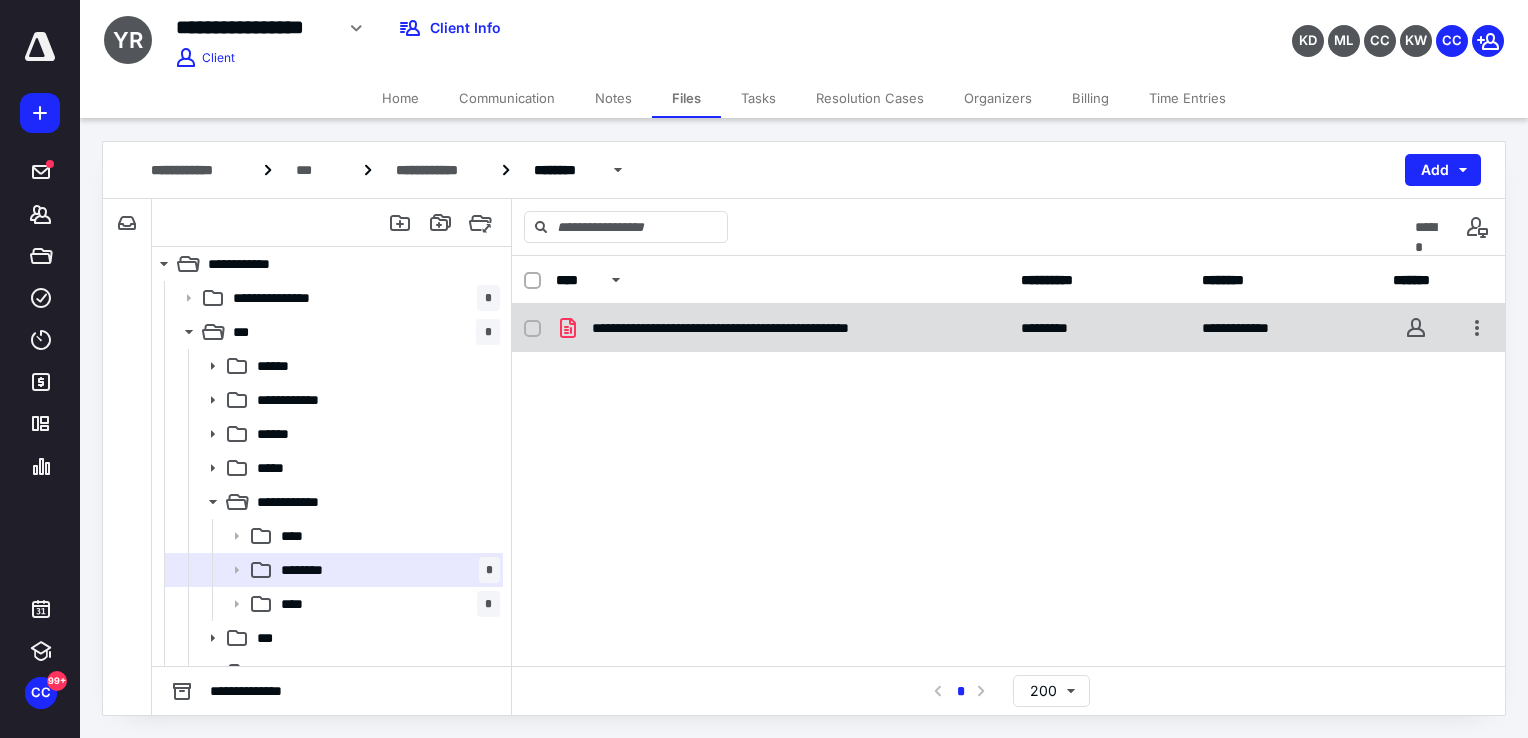 click on "**********" at bounding box center [782, 328] 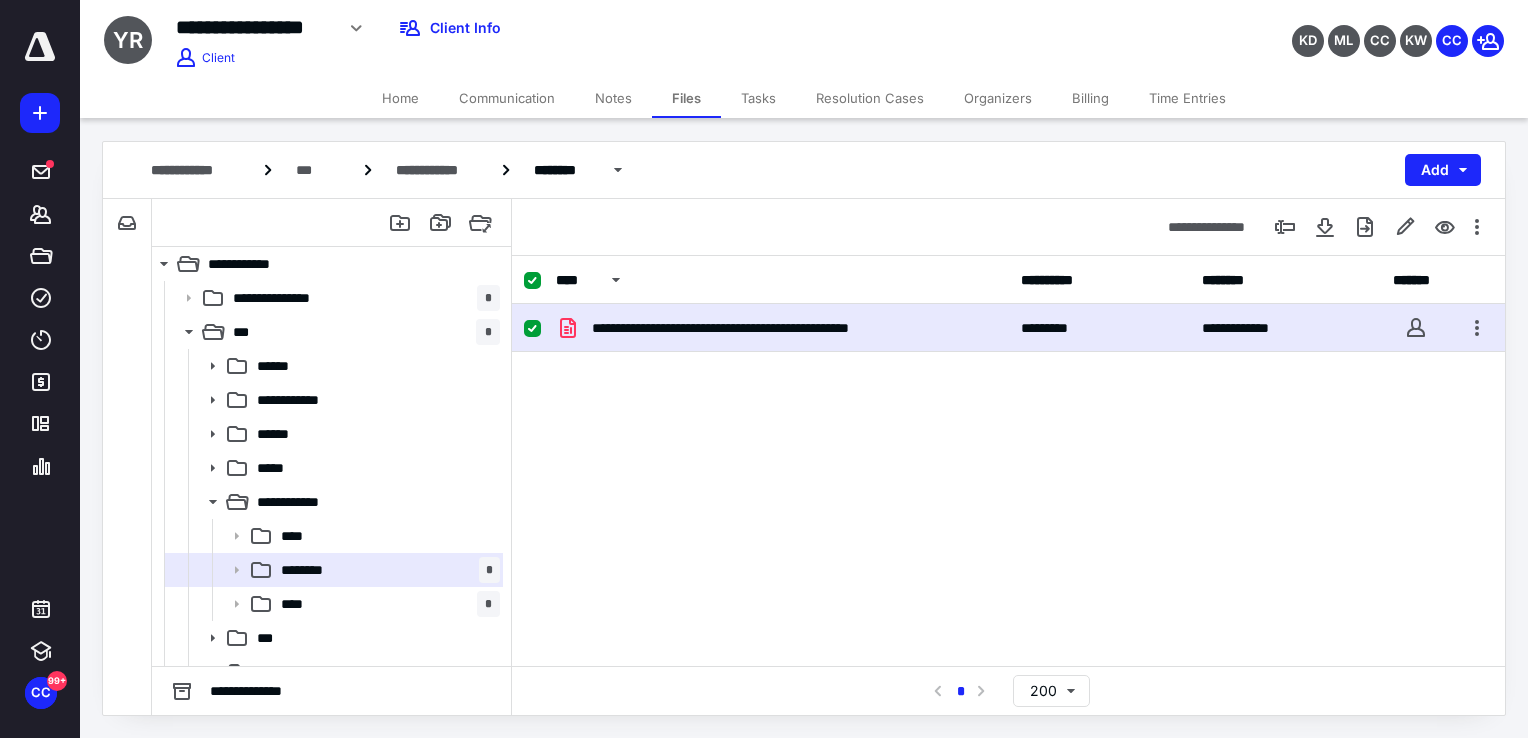 checkbox on "true" 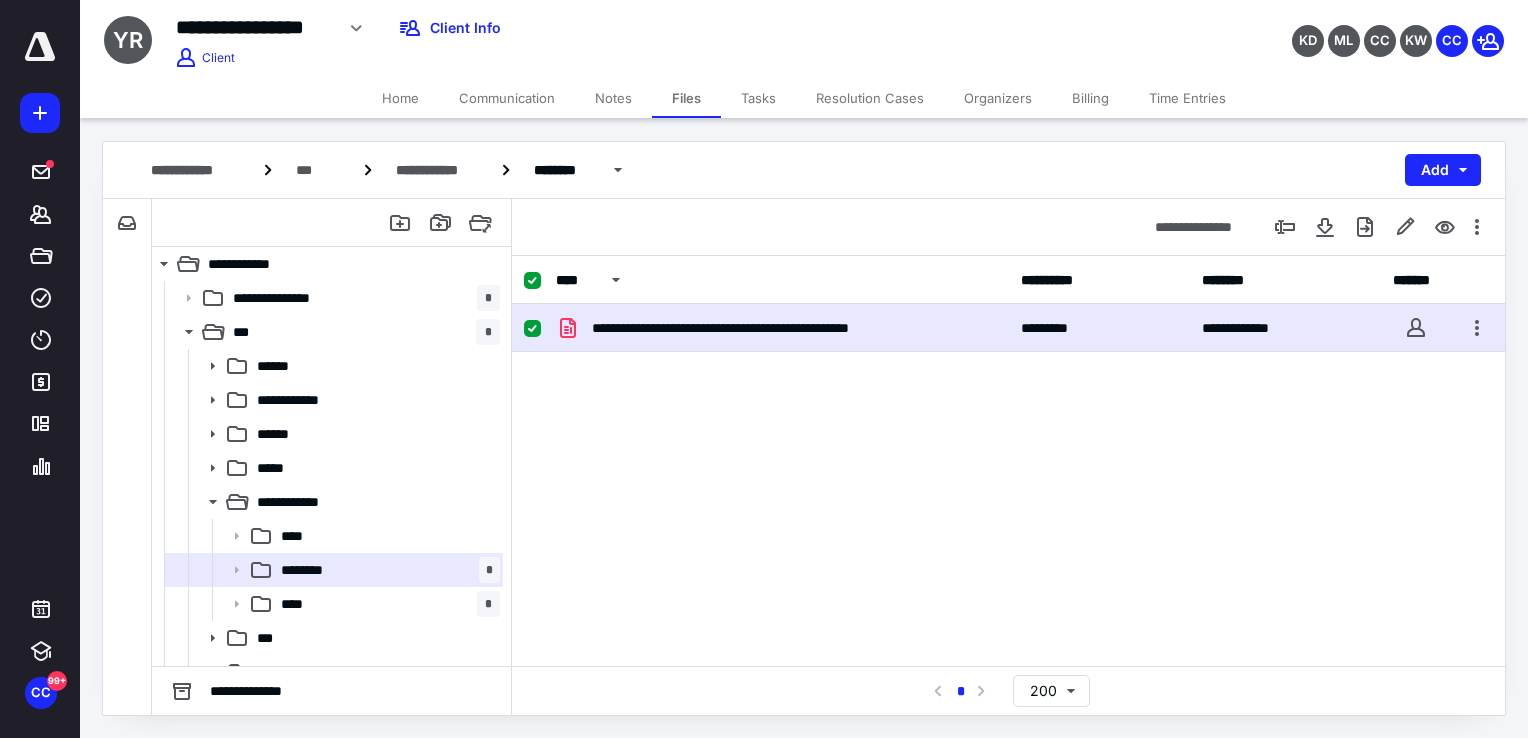 click on "**********" at bounding box center (782, 328) 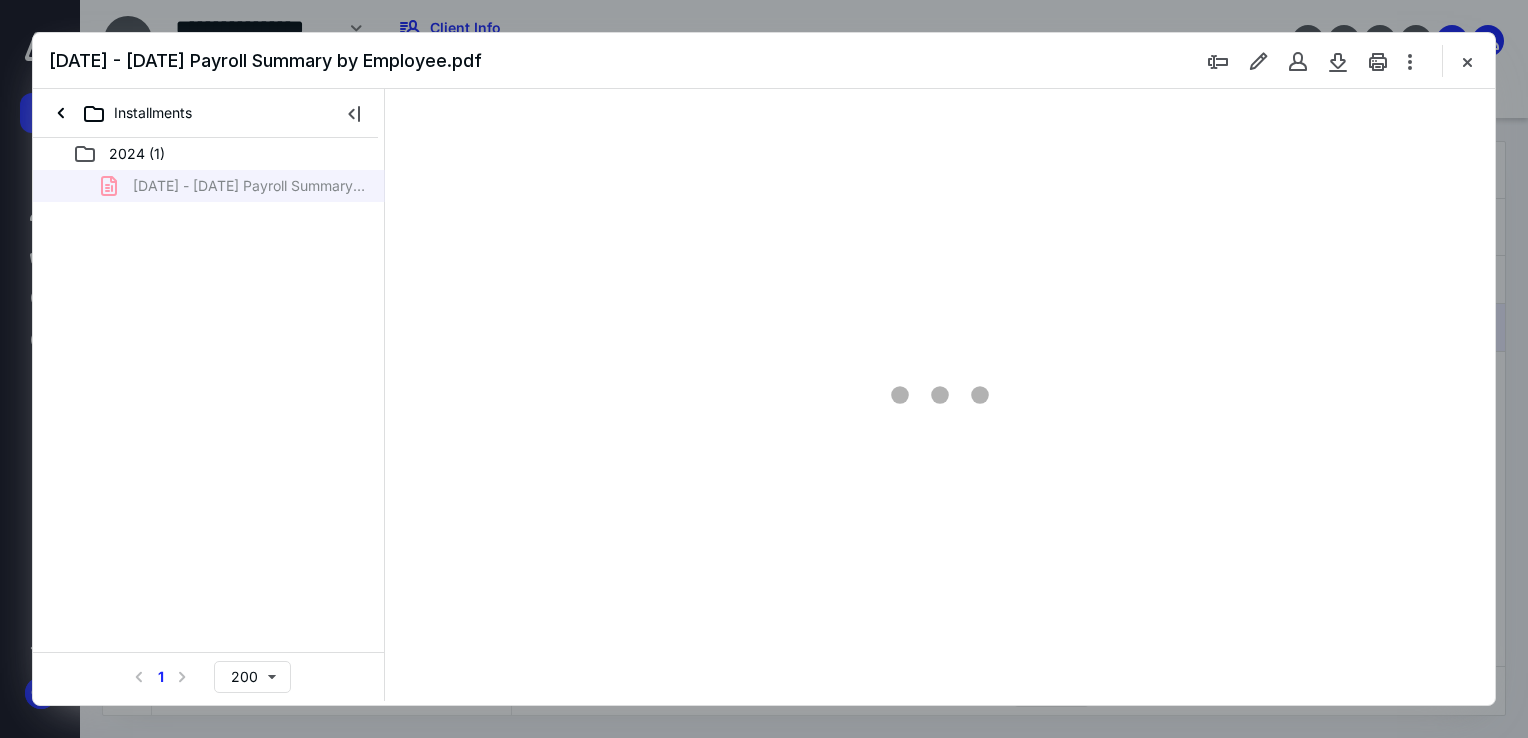 scroll, scrollTop: 0, scrollLeft: 0, axis: both 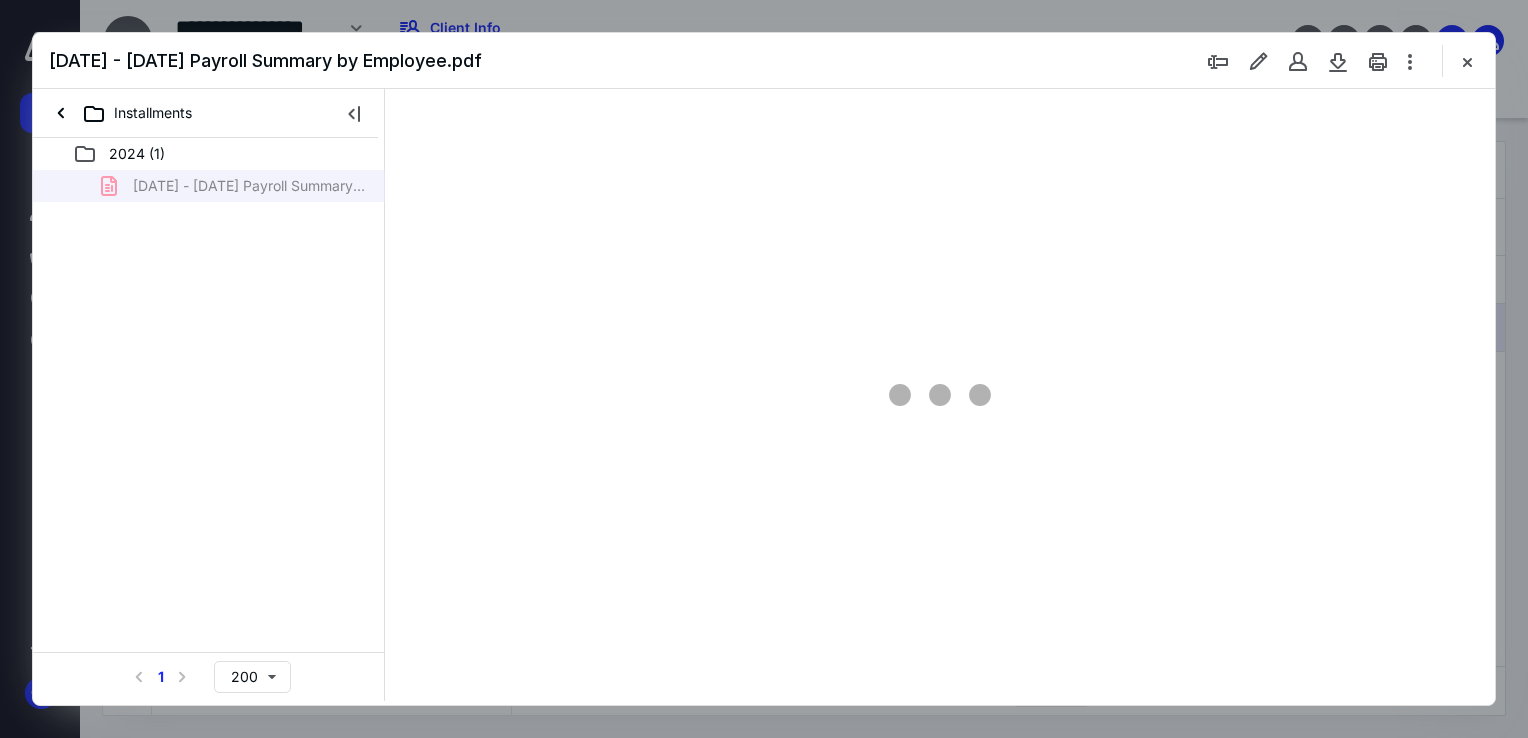 type on "138" 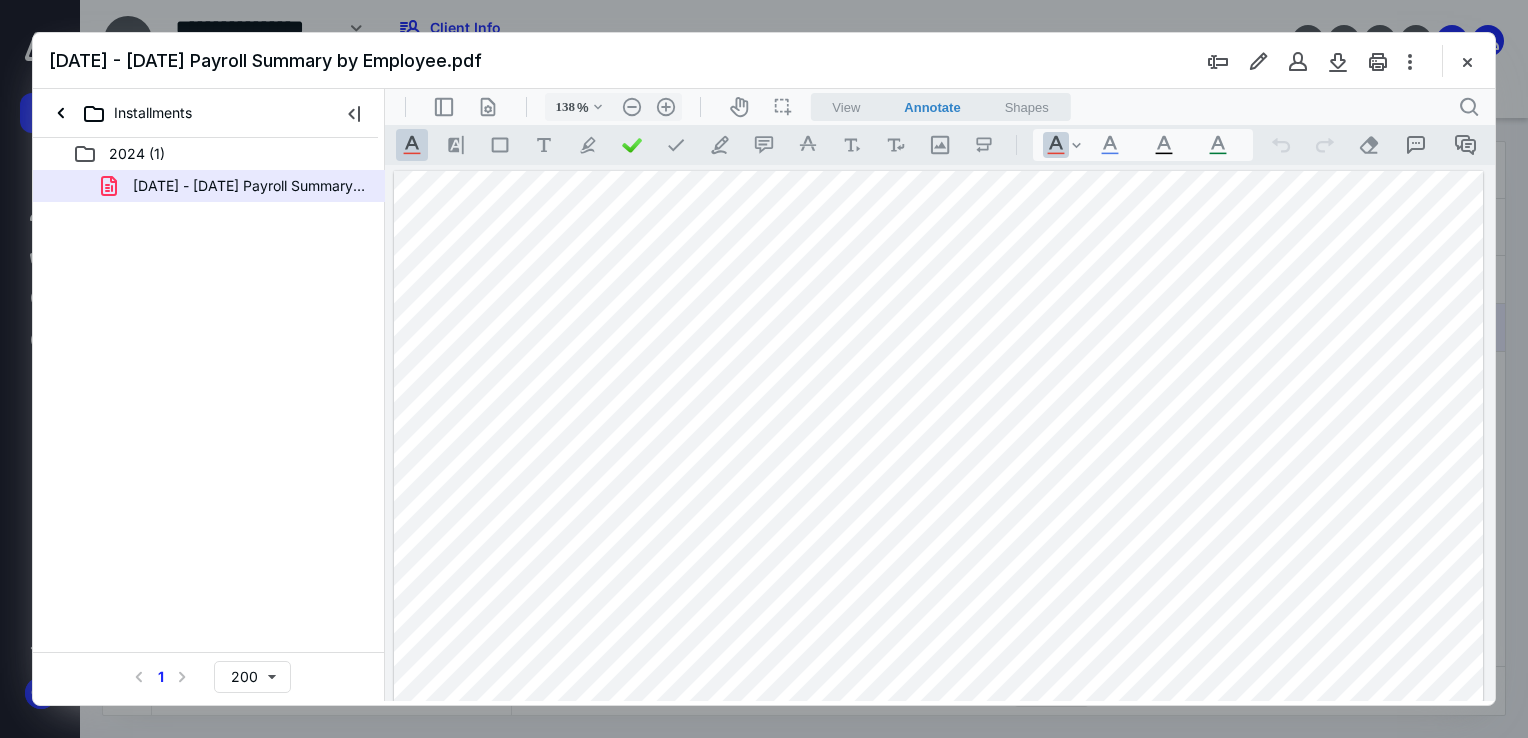 scroll, scrollTop: 100, scrollLeft: 0, axis: vertical 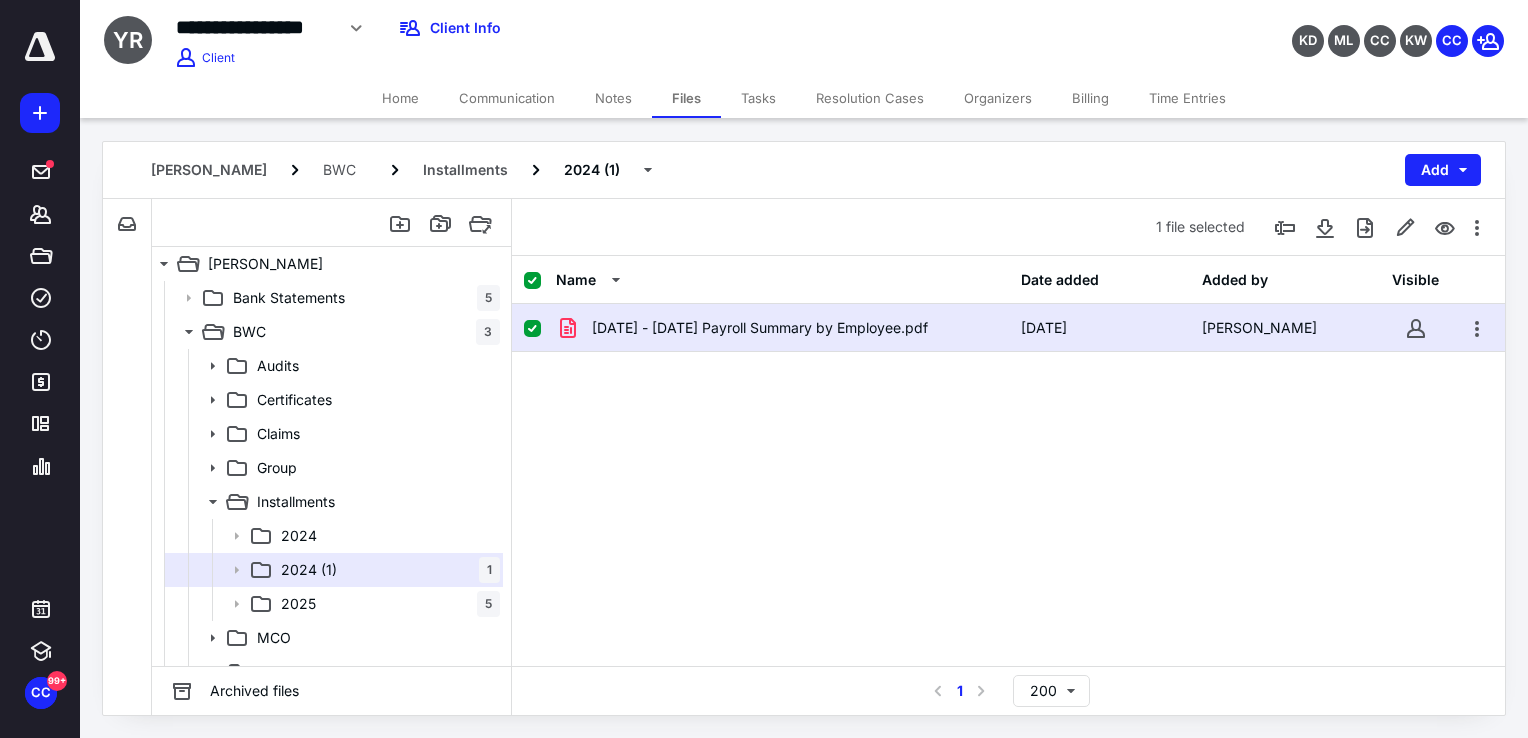 click on "Notes" at bounding box center [613, 98] 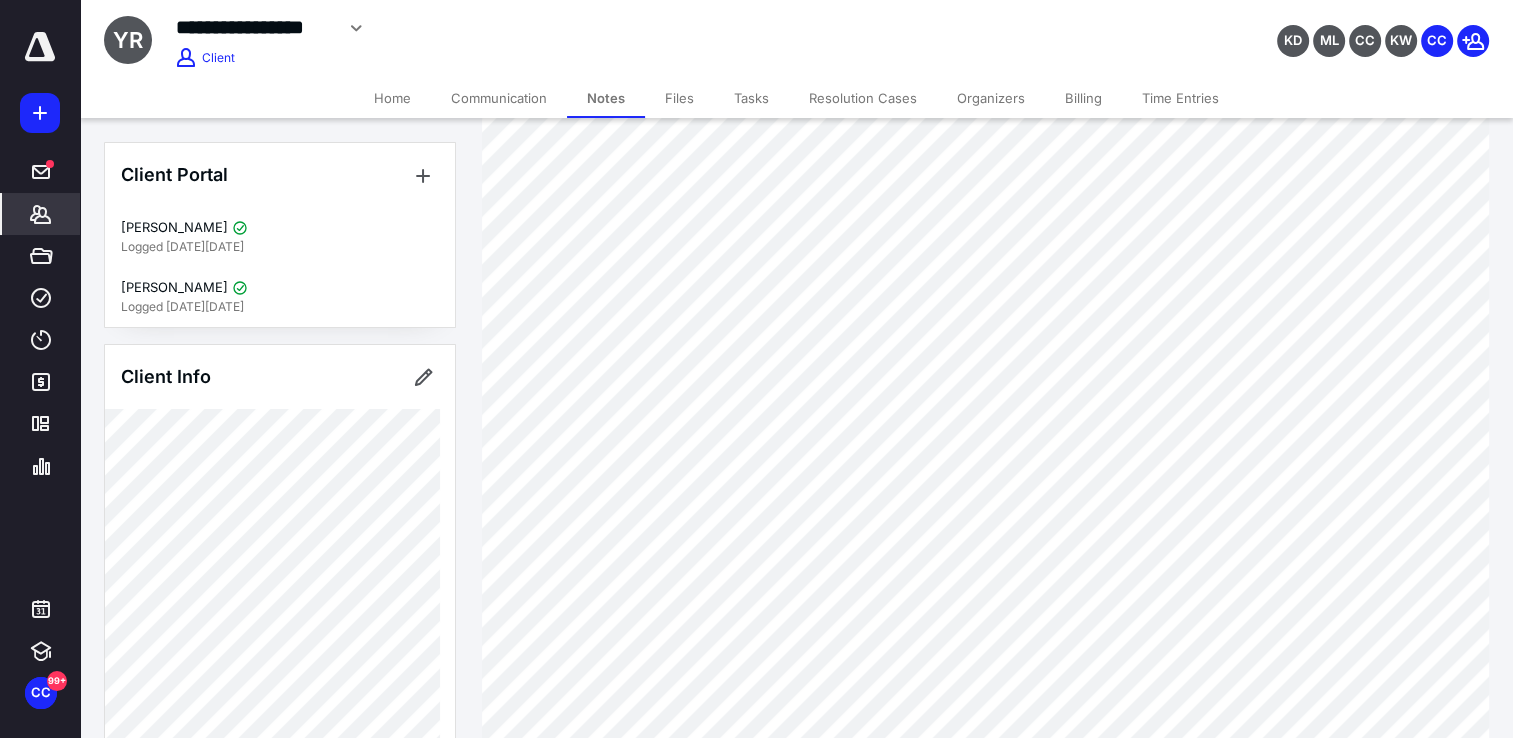 scroll, scrollTop: 700, scrollLeft: 0, axis: vertical 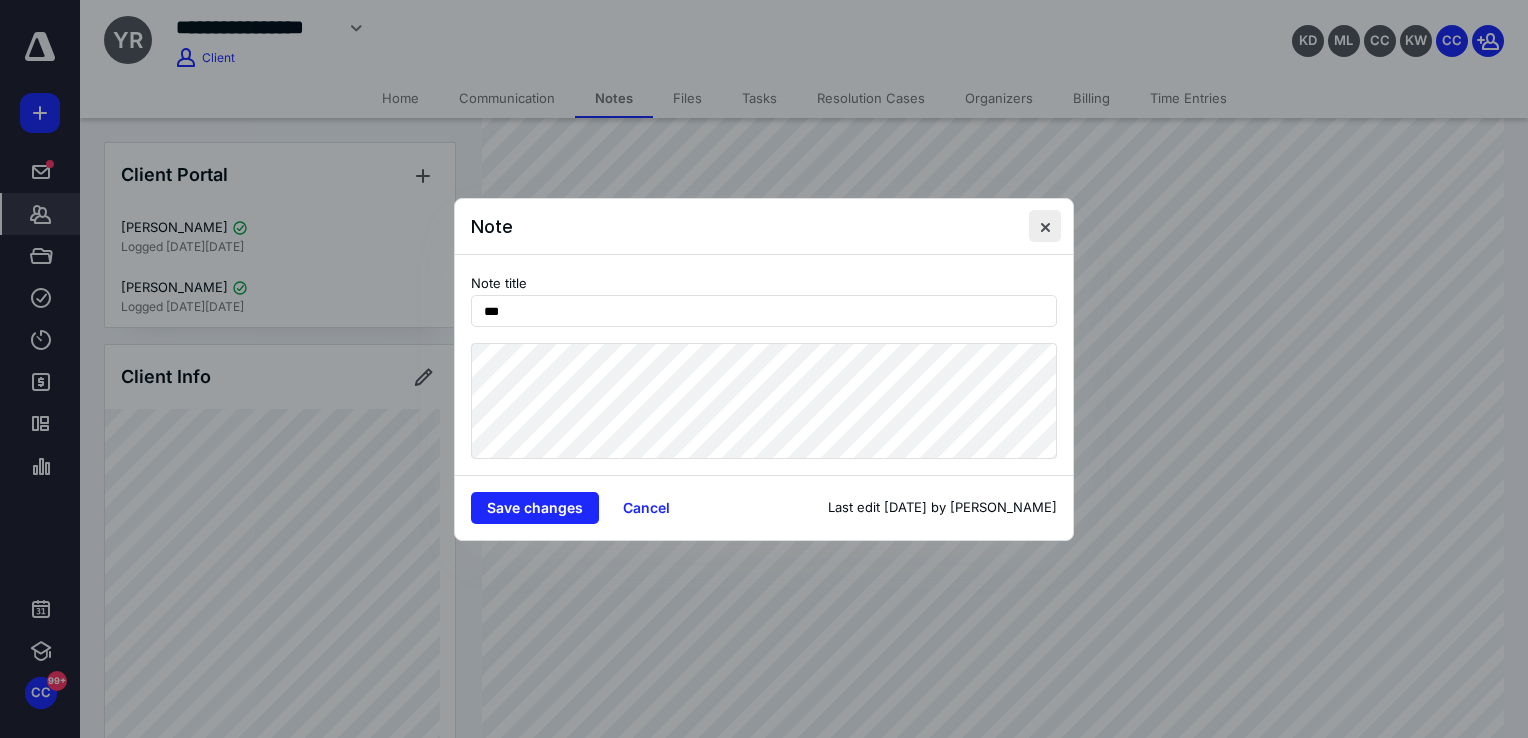 click at bounding box center [1045, 226] 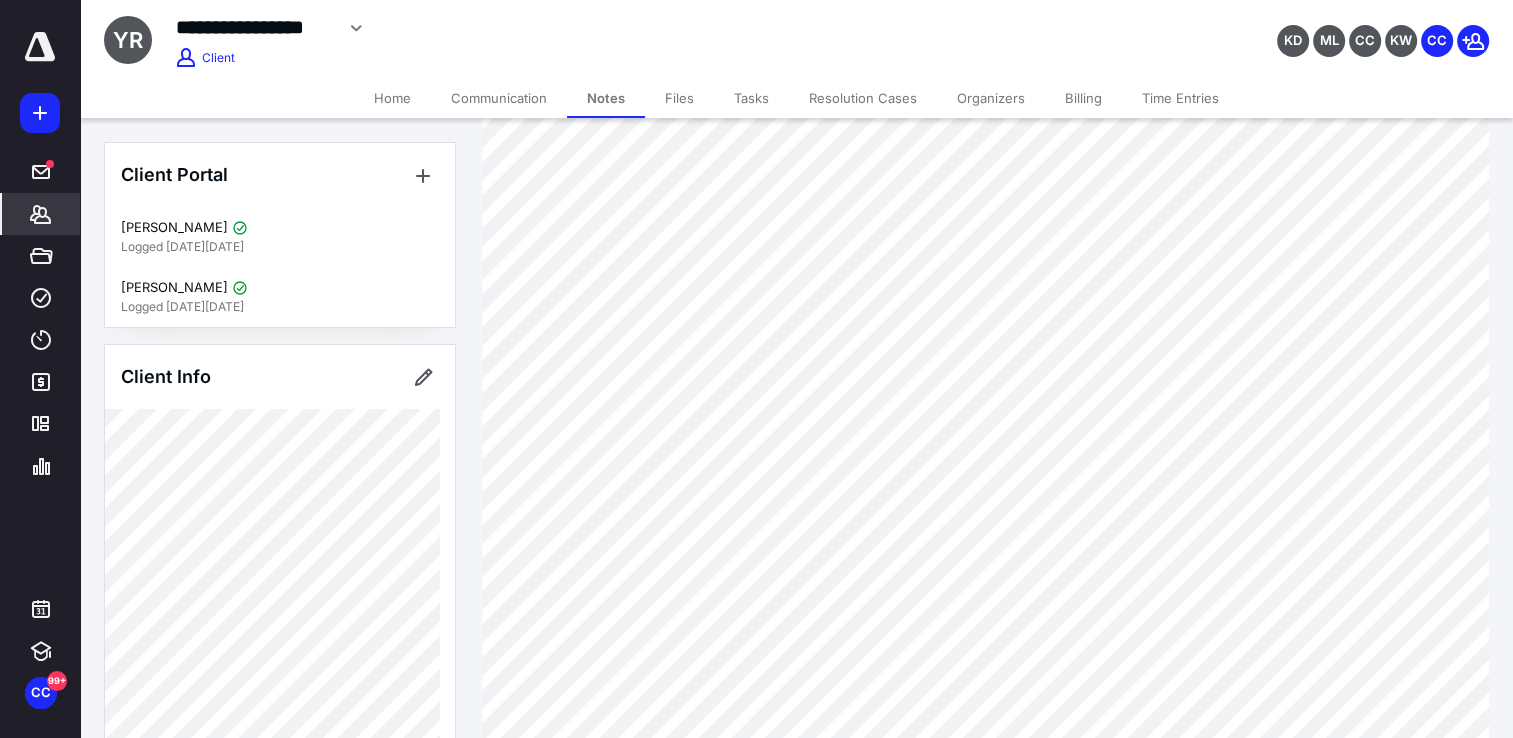 click on "Files" at bounding box center (679, 98) 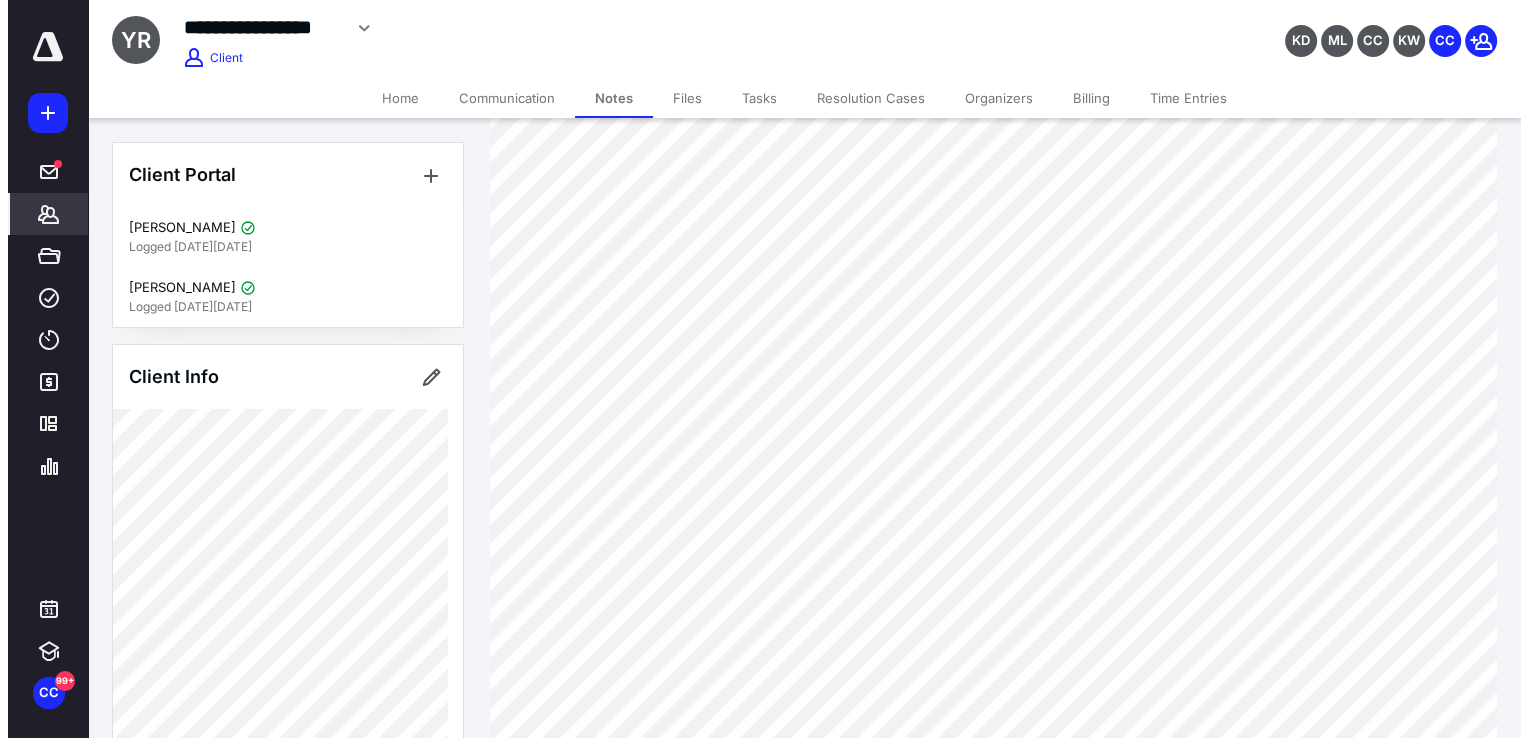 scroll, scrollTop: 0, scrollLeft: 0, axis: both 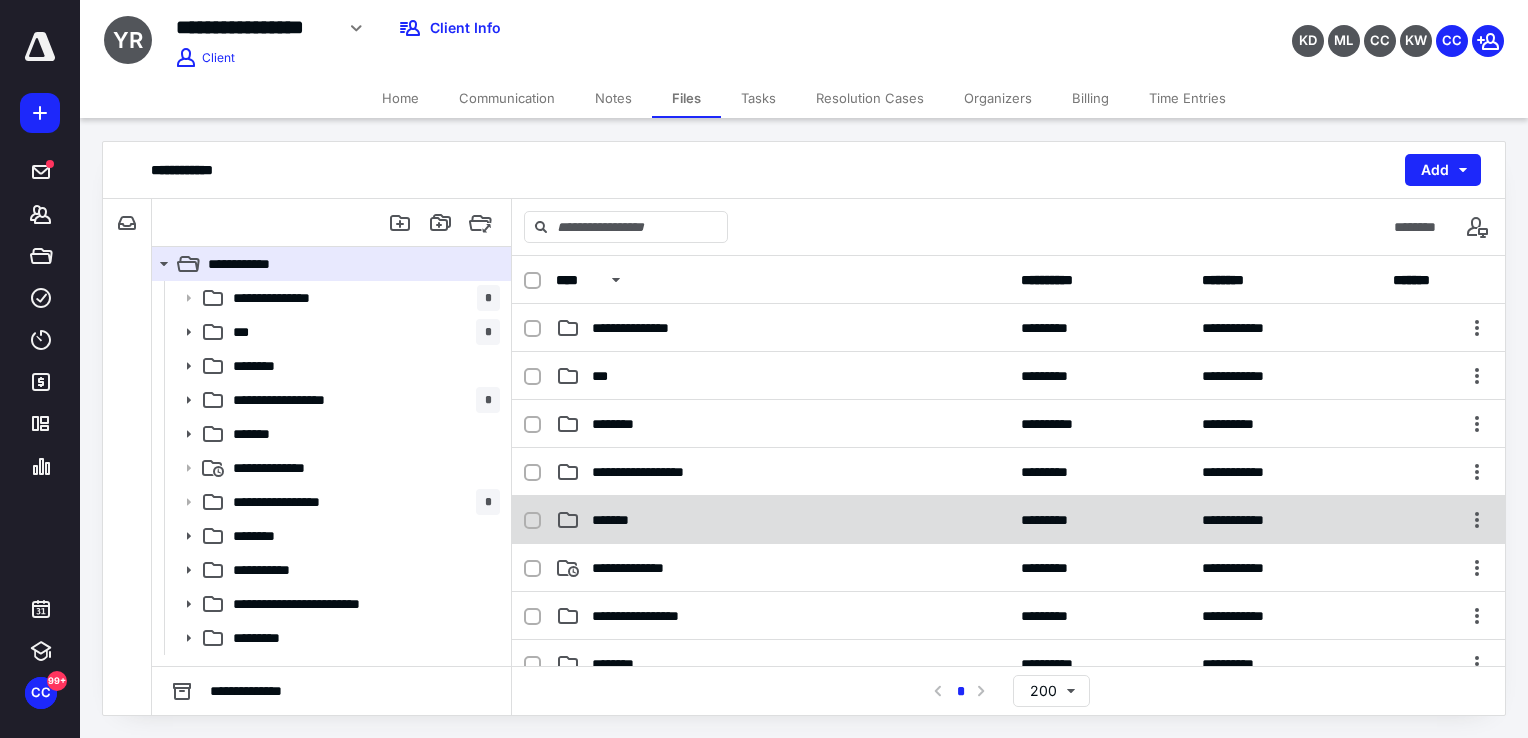 click on "*******" at bounding box center (782, 520) 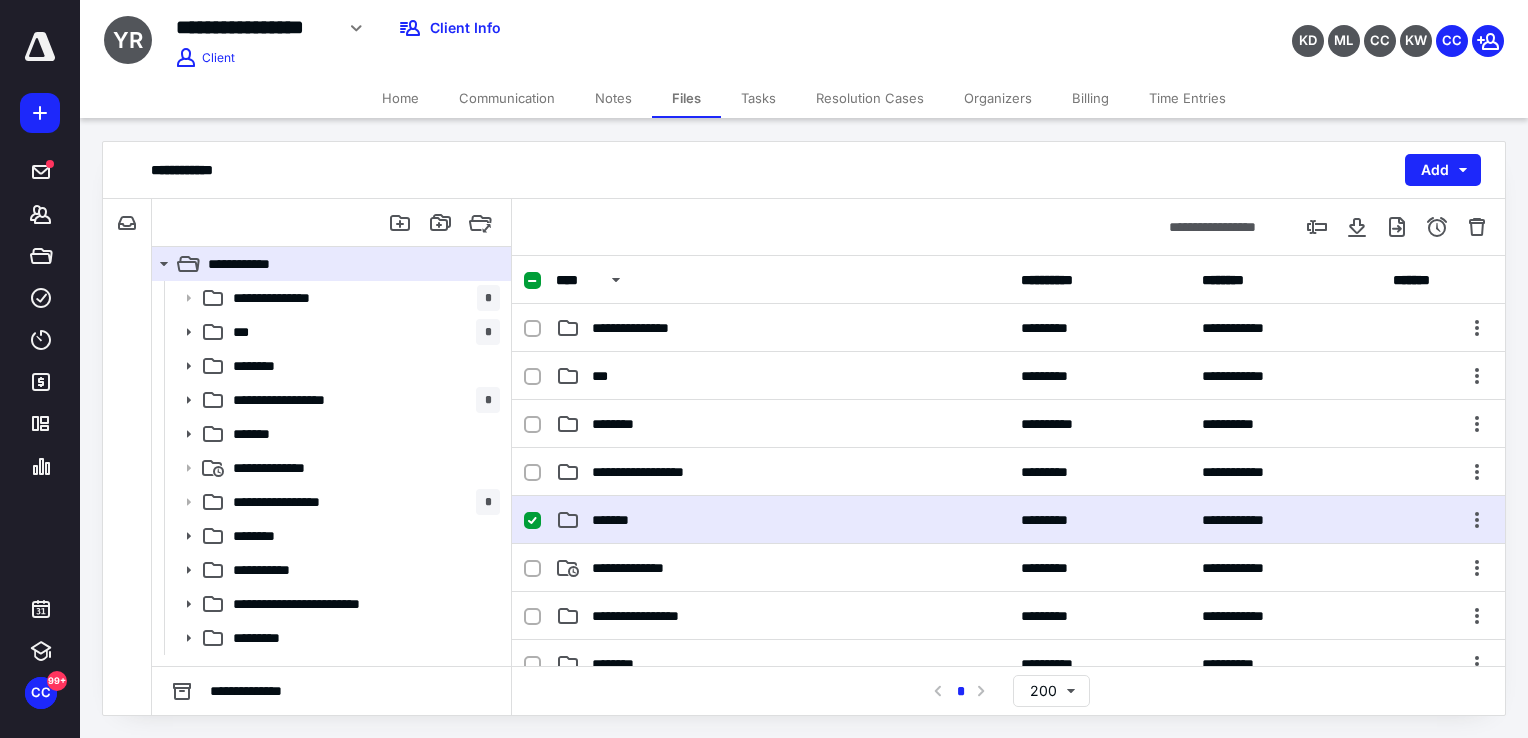 click on "*******" at bounding box center (782, 520) 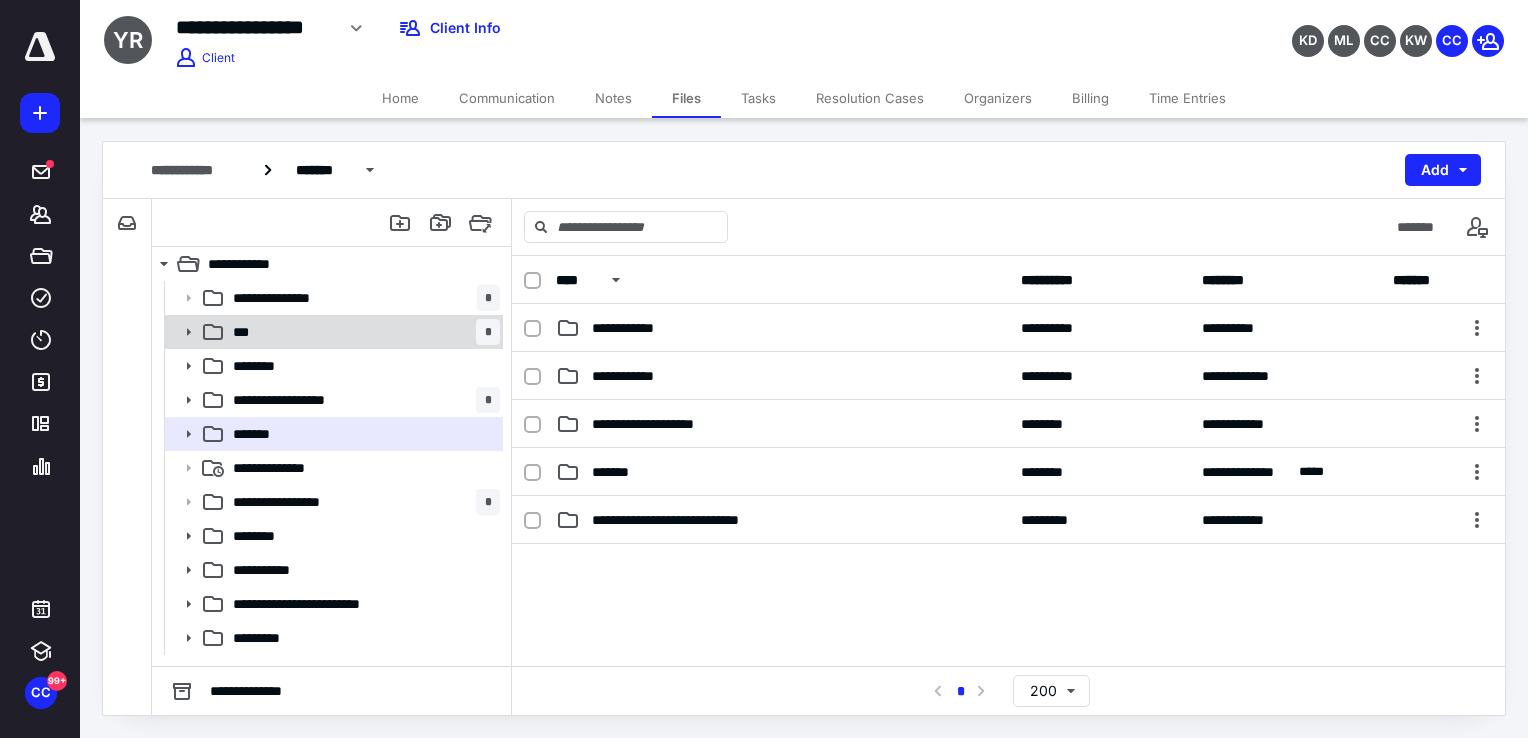 click 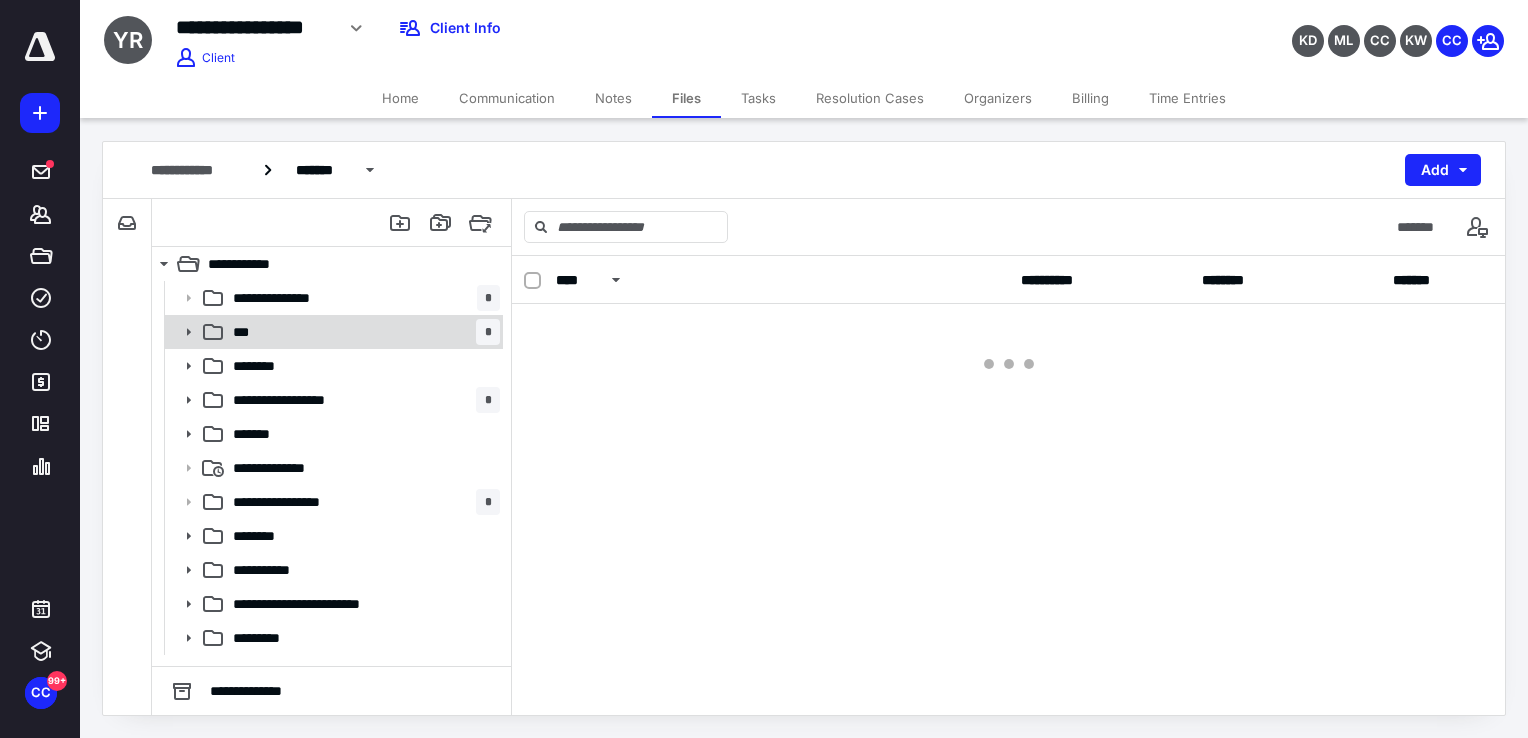 click 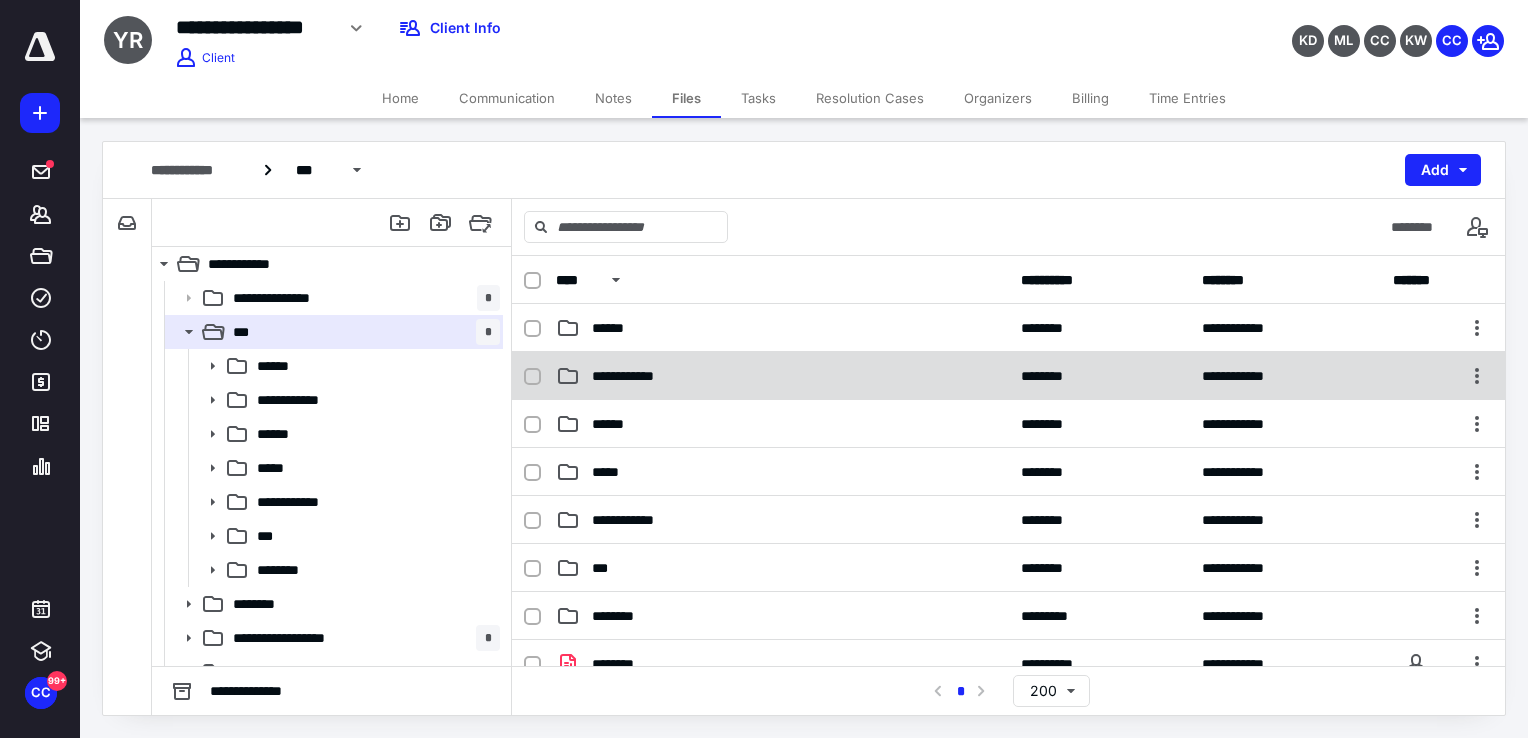scroll, scrollTop: 200, scrollLeft: 0, axis: vertical 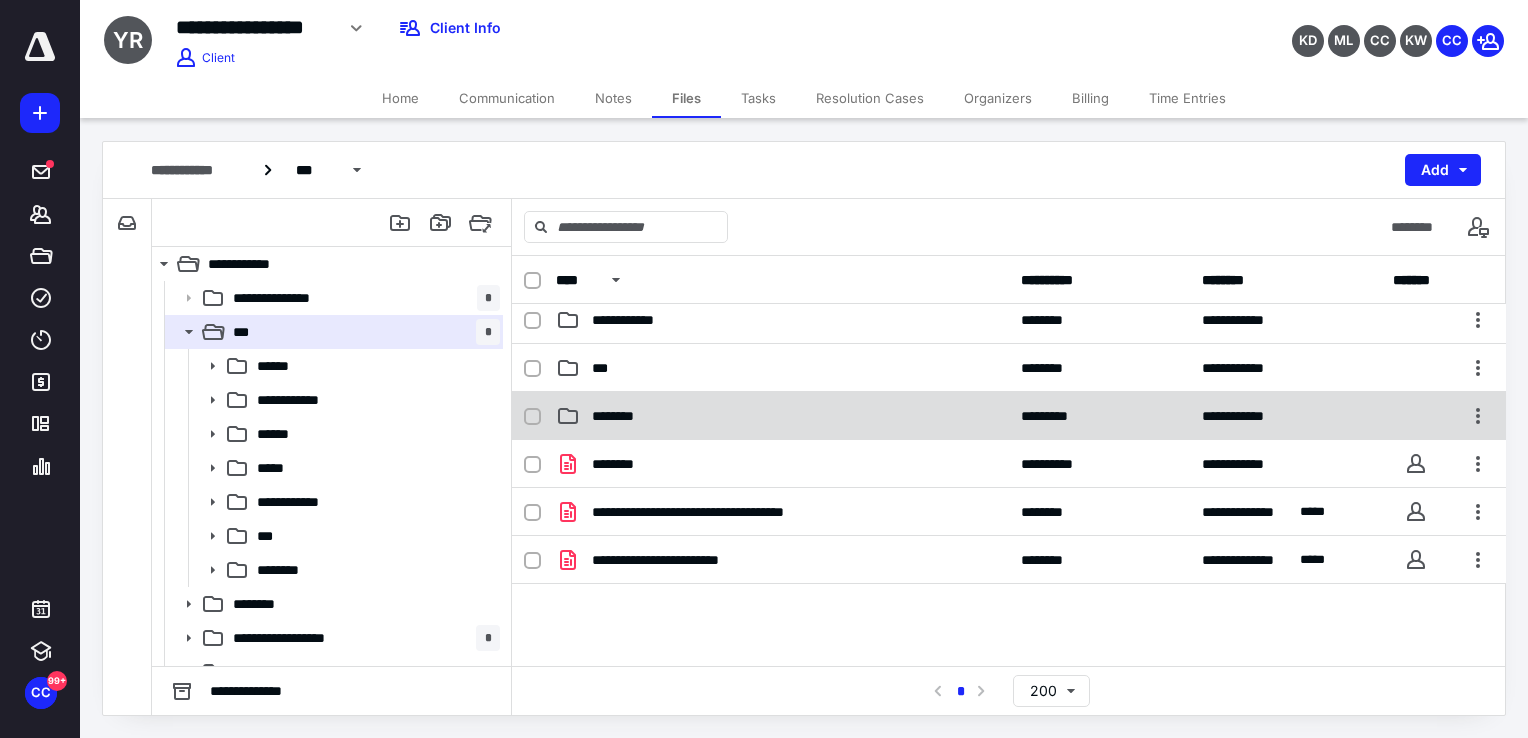 click on "**********" at bounding box center (1009, 416) 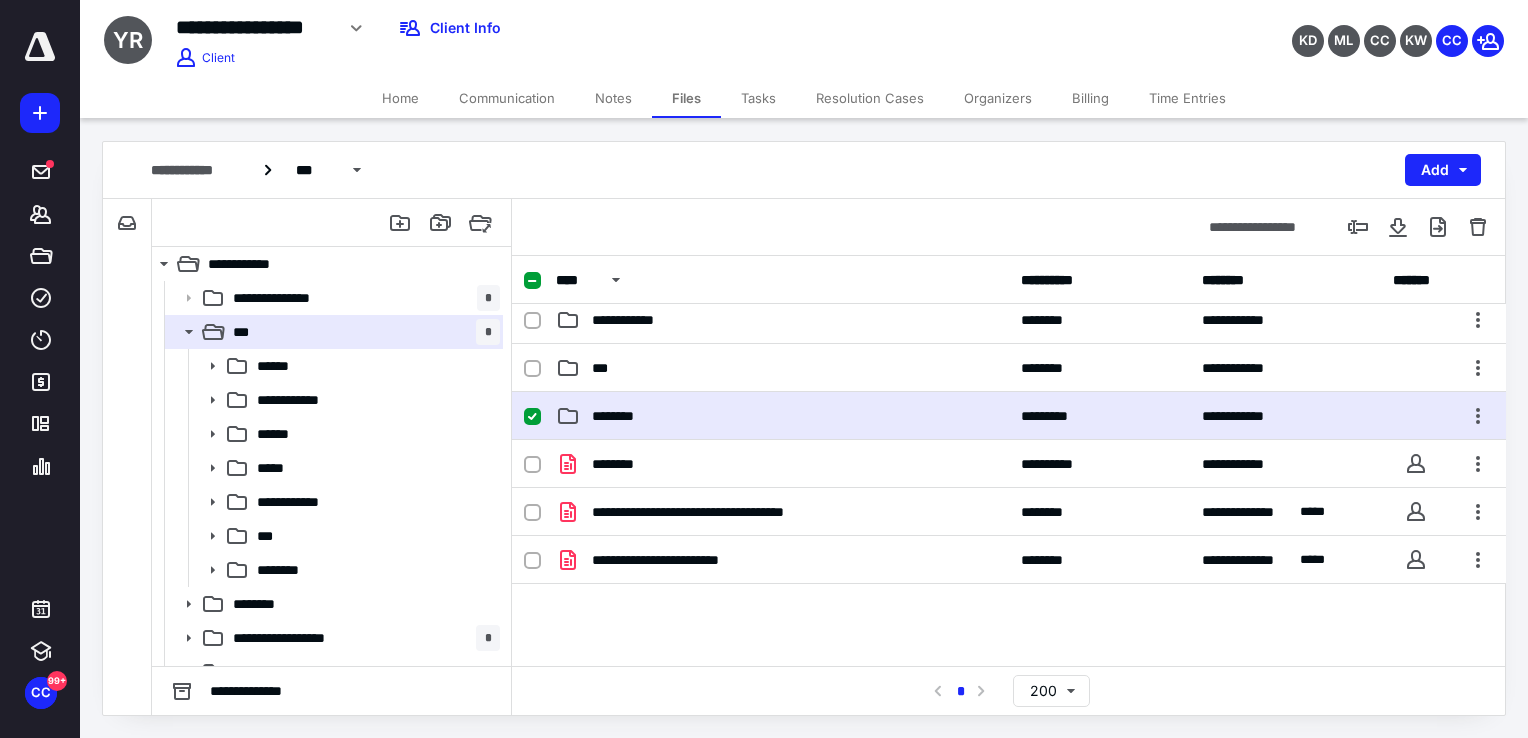 click on "**********" at bounding box center [1009, 416] 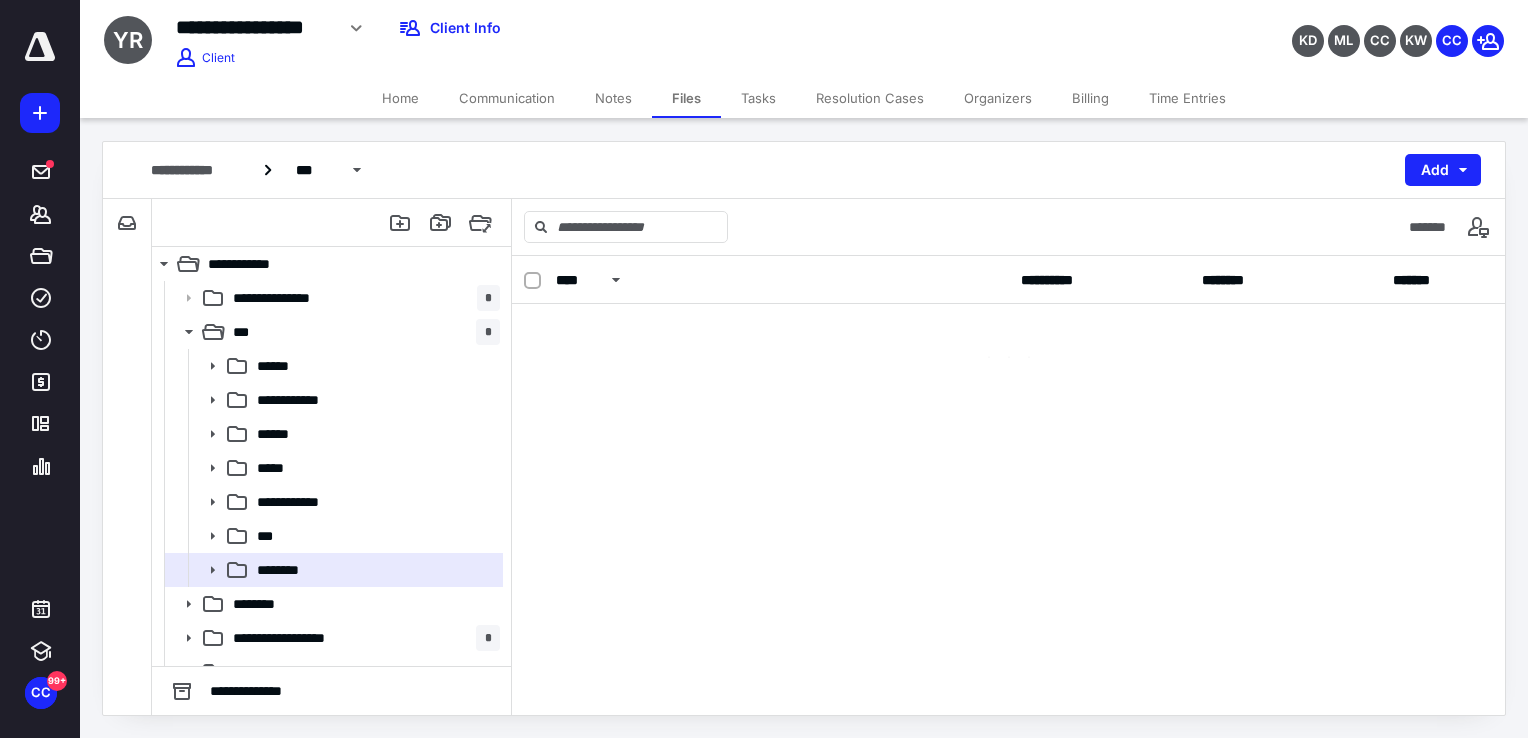 scroll, scrollTop: 0, scrollLeft: 0, axis: both 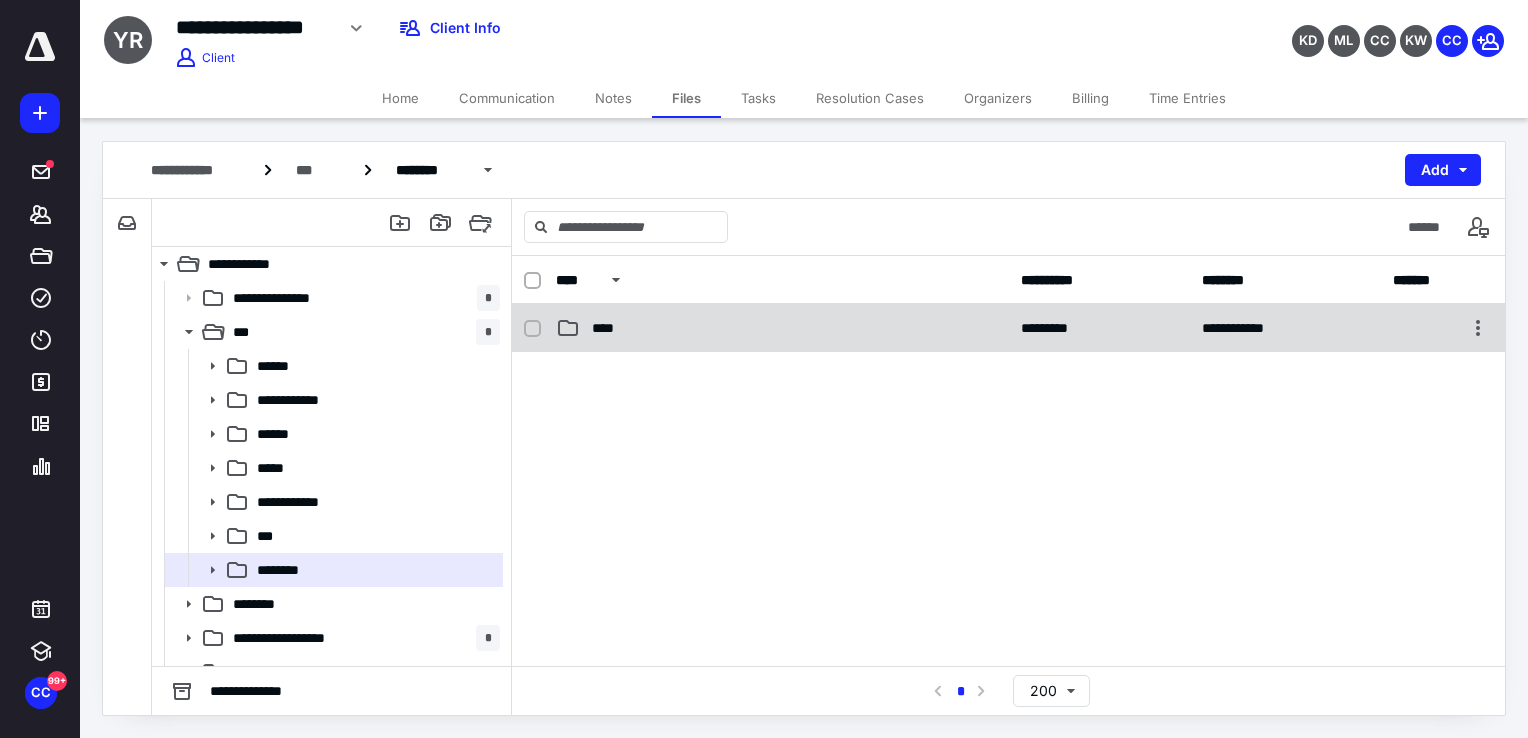 click on "**********" at bounding box center [1009, 328] 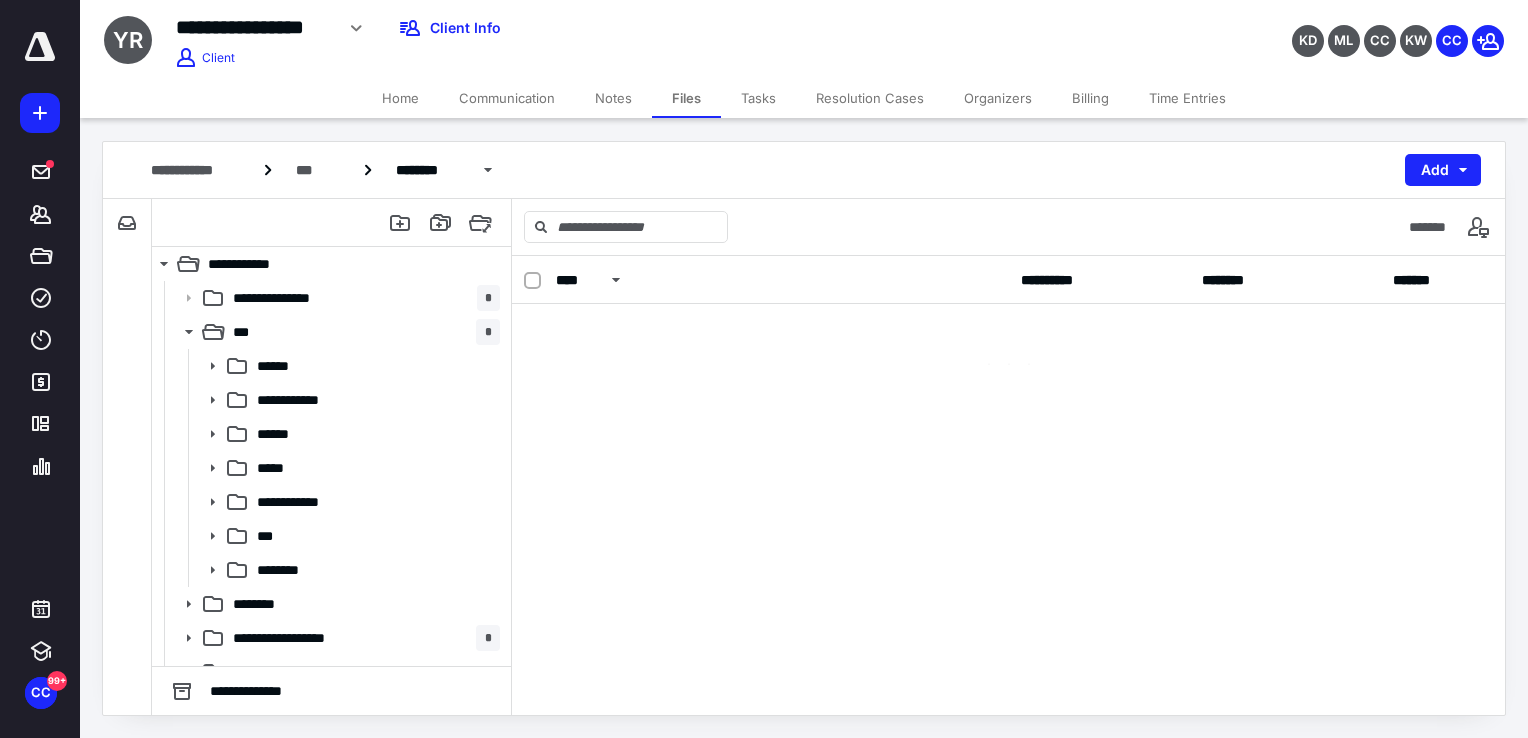 checkbox on "false" 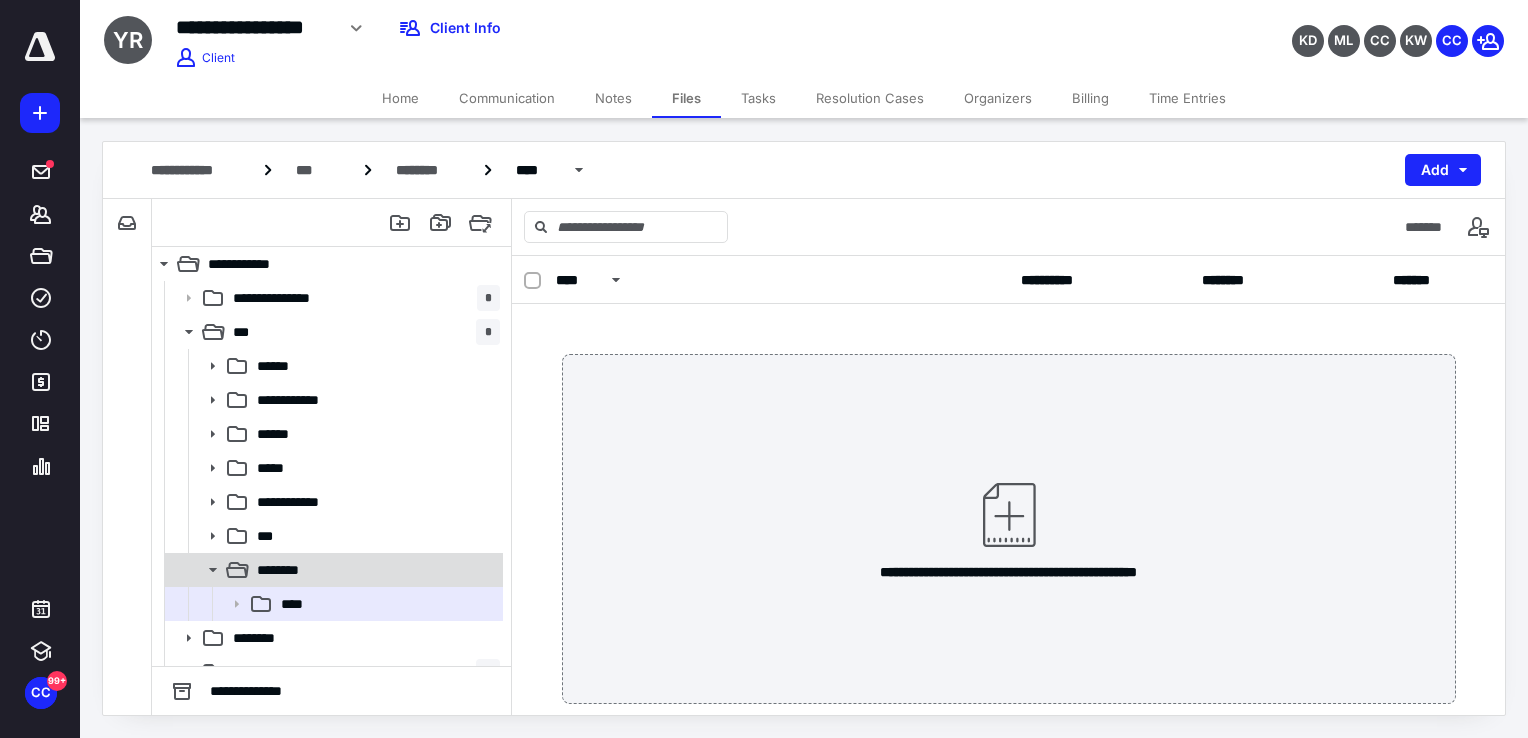 click on "********" at bounding box center (374, 570) 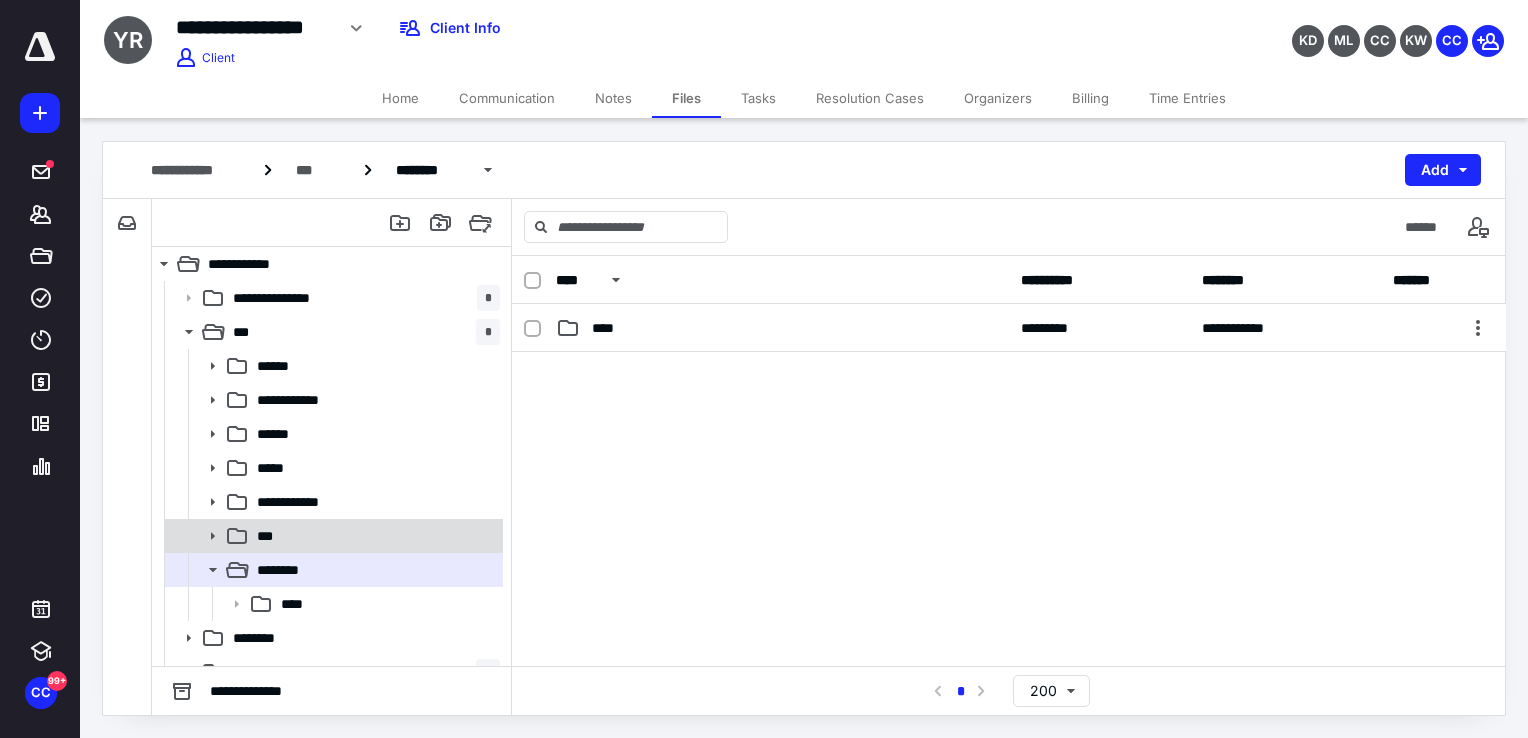 click on "***" at bounding box center [332, 536] 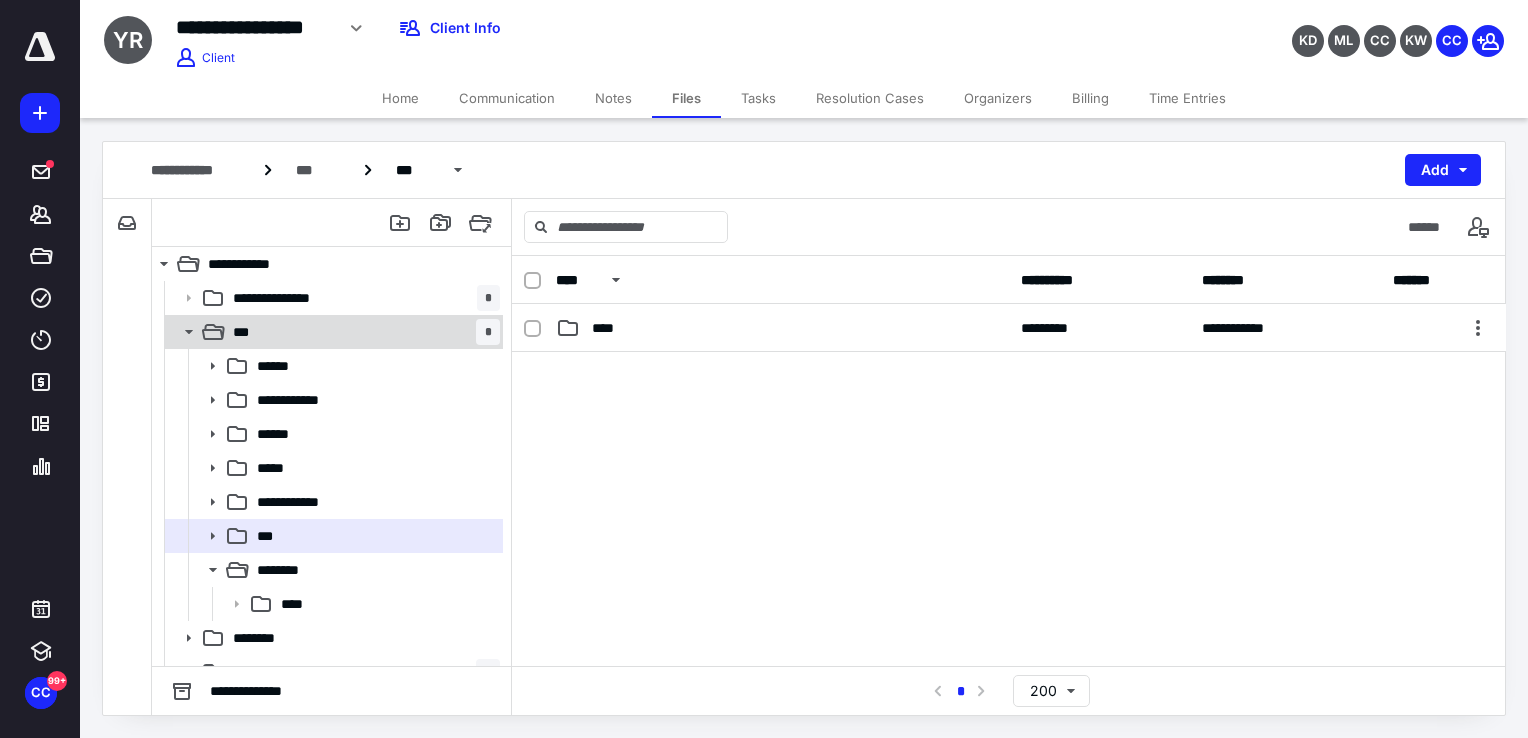 click on "***" at bounding box center (249, 332) 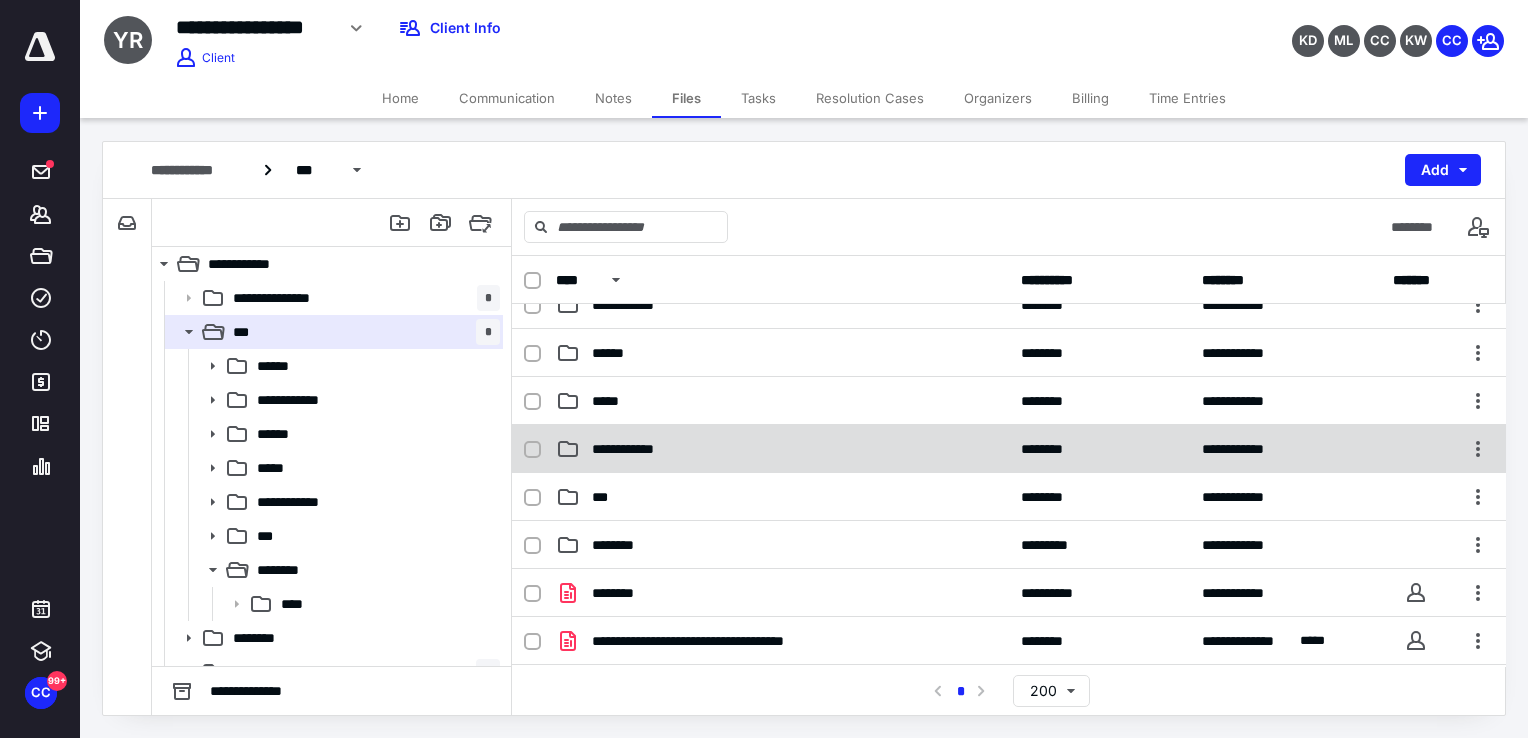 scroll, scrollTop: 0, scrollLeft: 0, axis: both 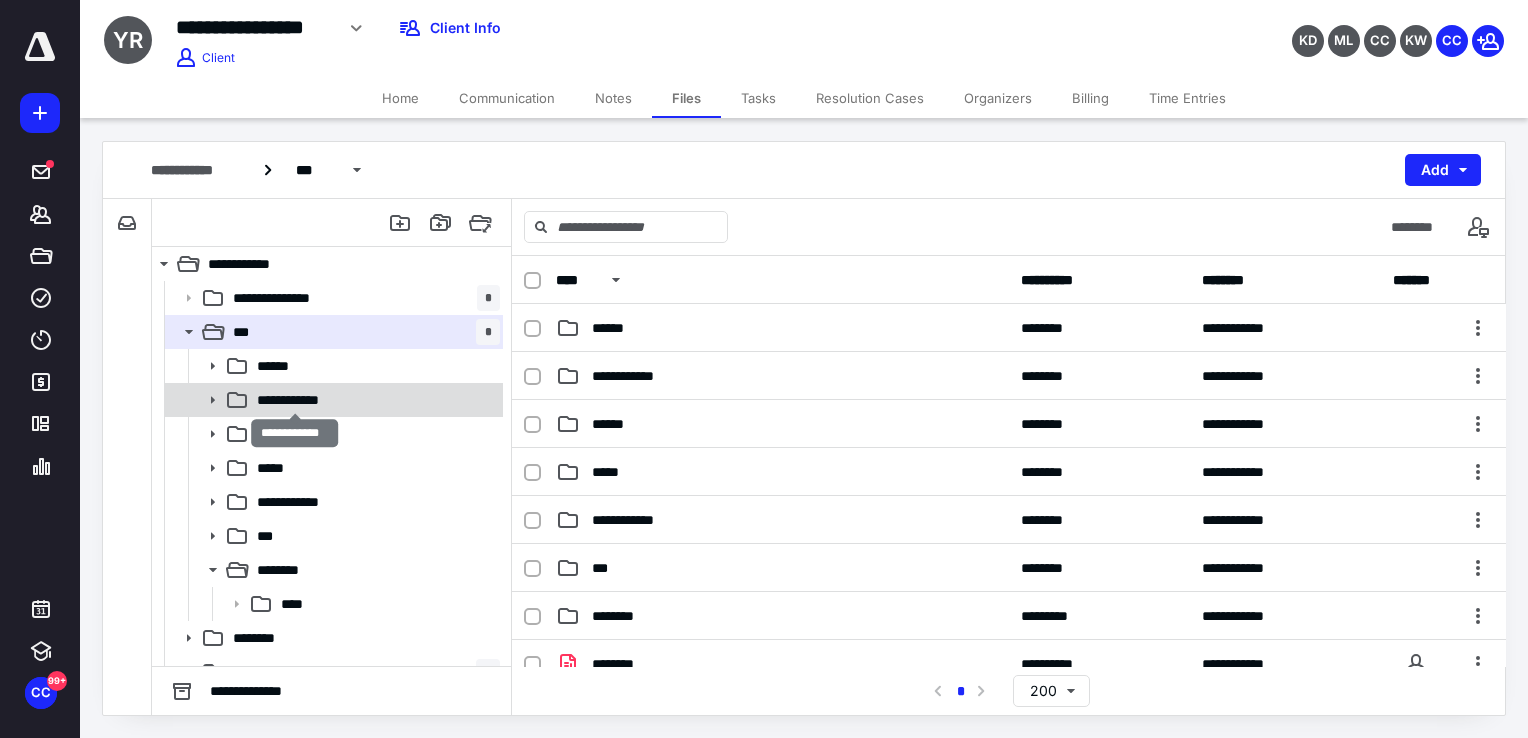 click on "**********" at bounding box center [295, 400] 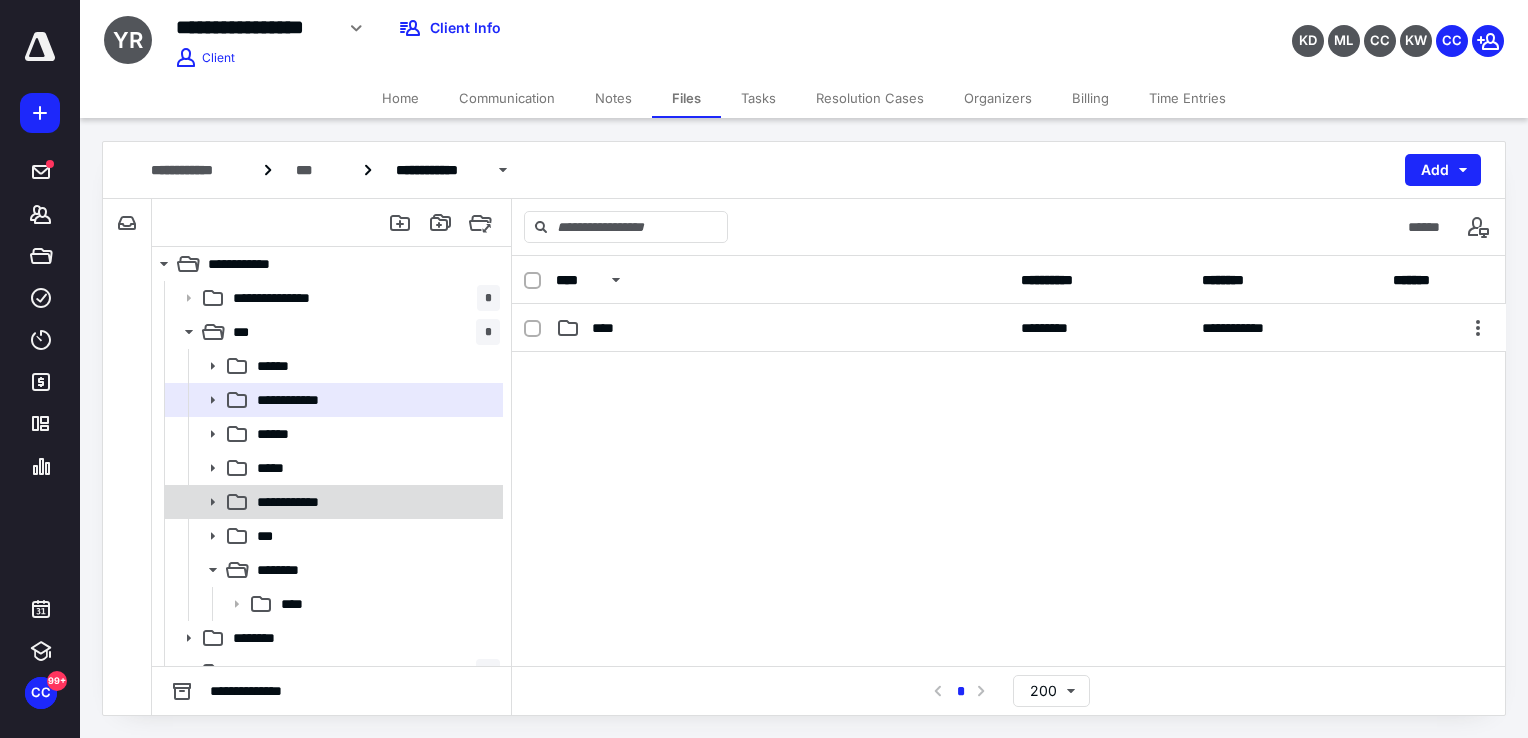 click on "**********" at bounding box center (332, 502) 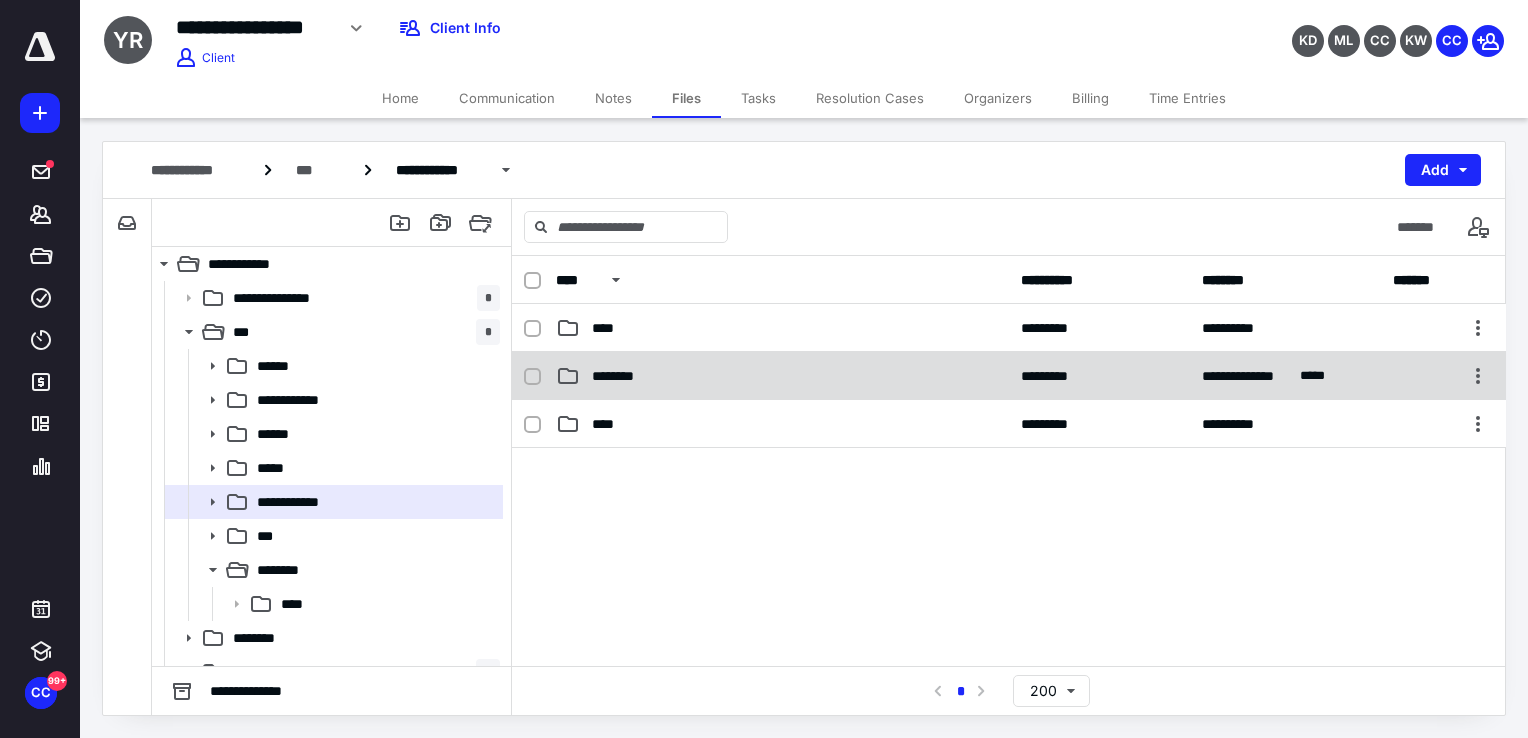 click on "**********" at bounding box center (1009, 376) 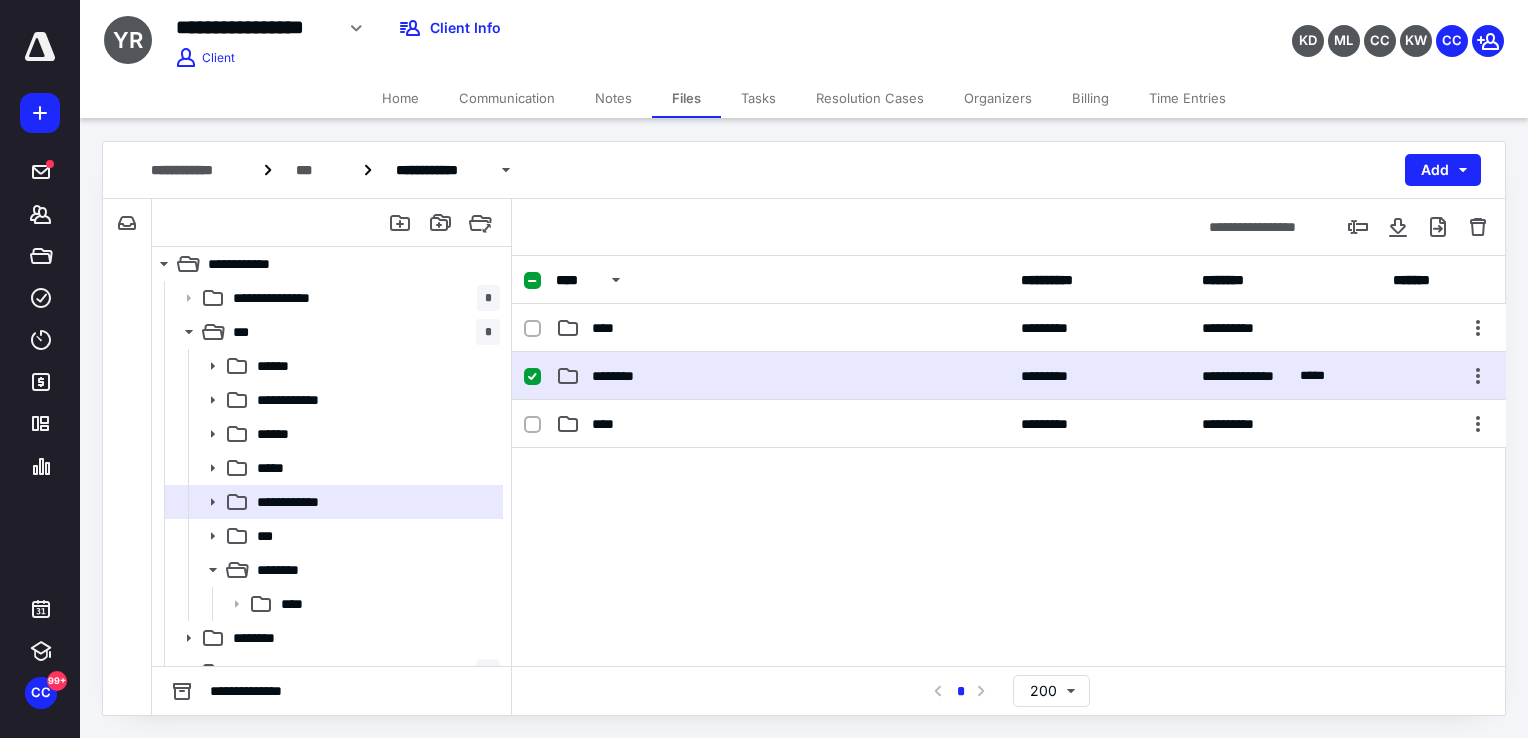 click on "**********" at bounding box center [1009, 376] 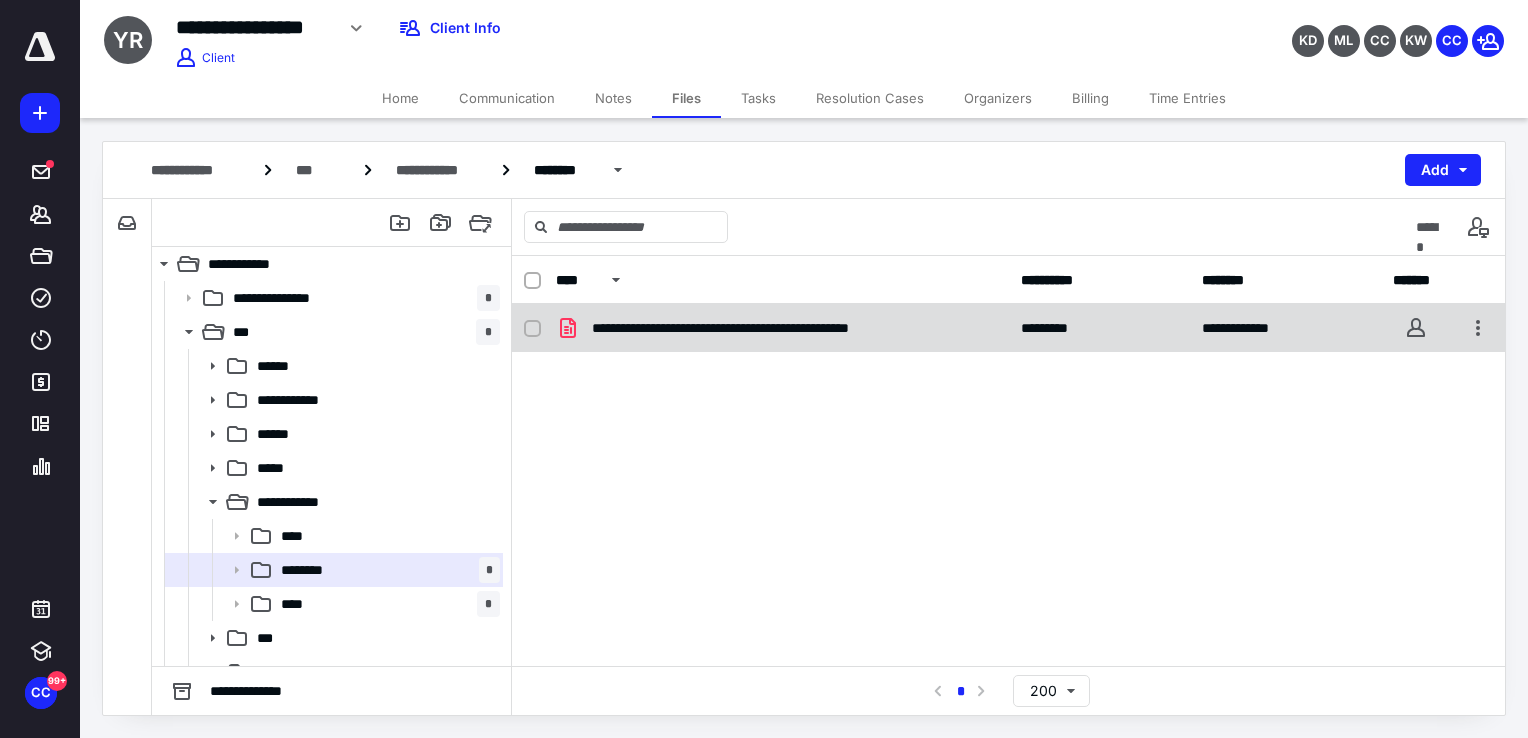 click on "**********" at bounding box center [1009, 328] 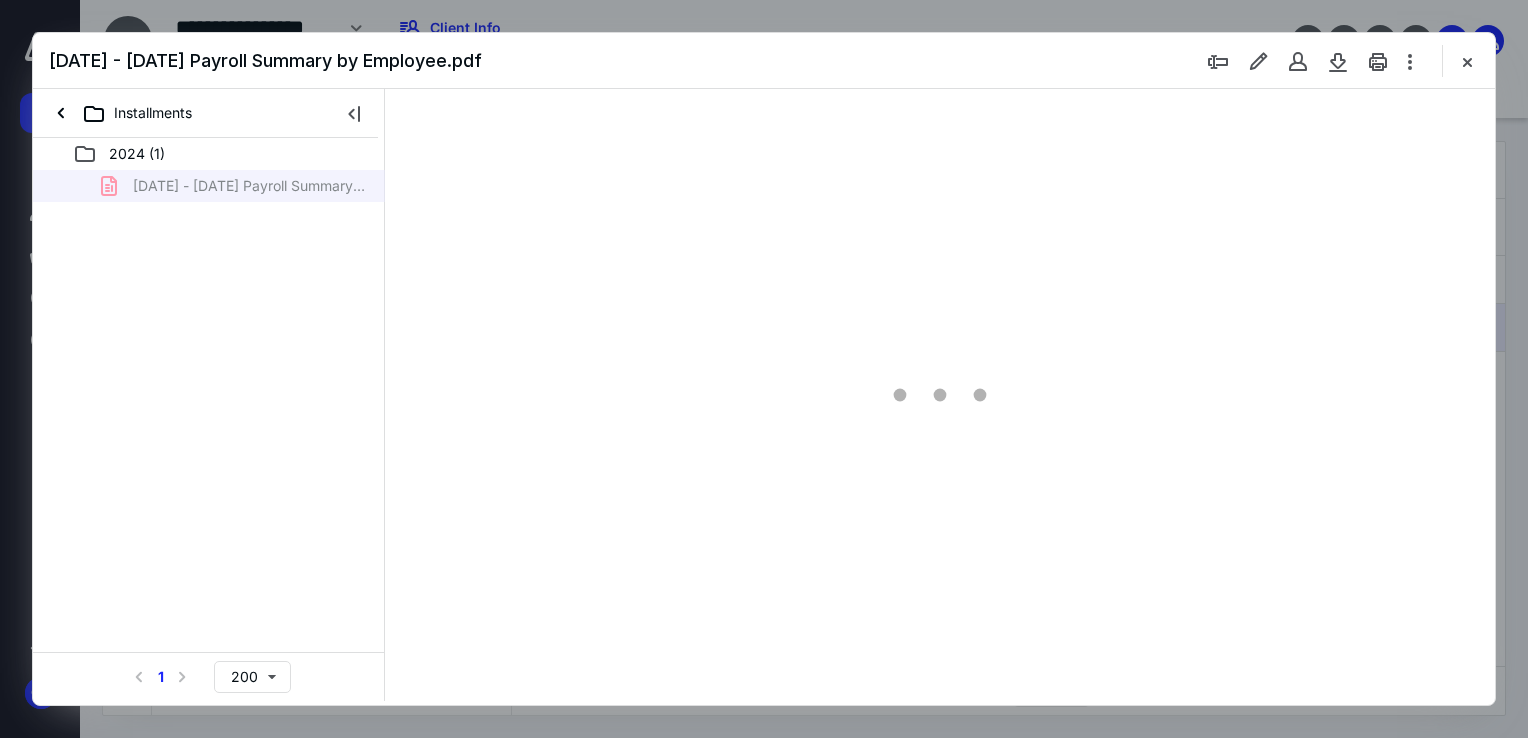 scroll, scrollTop: 0, scrollLeft: 0, axis: both 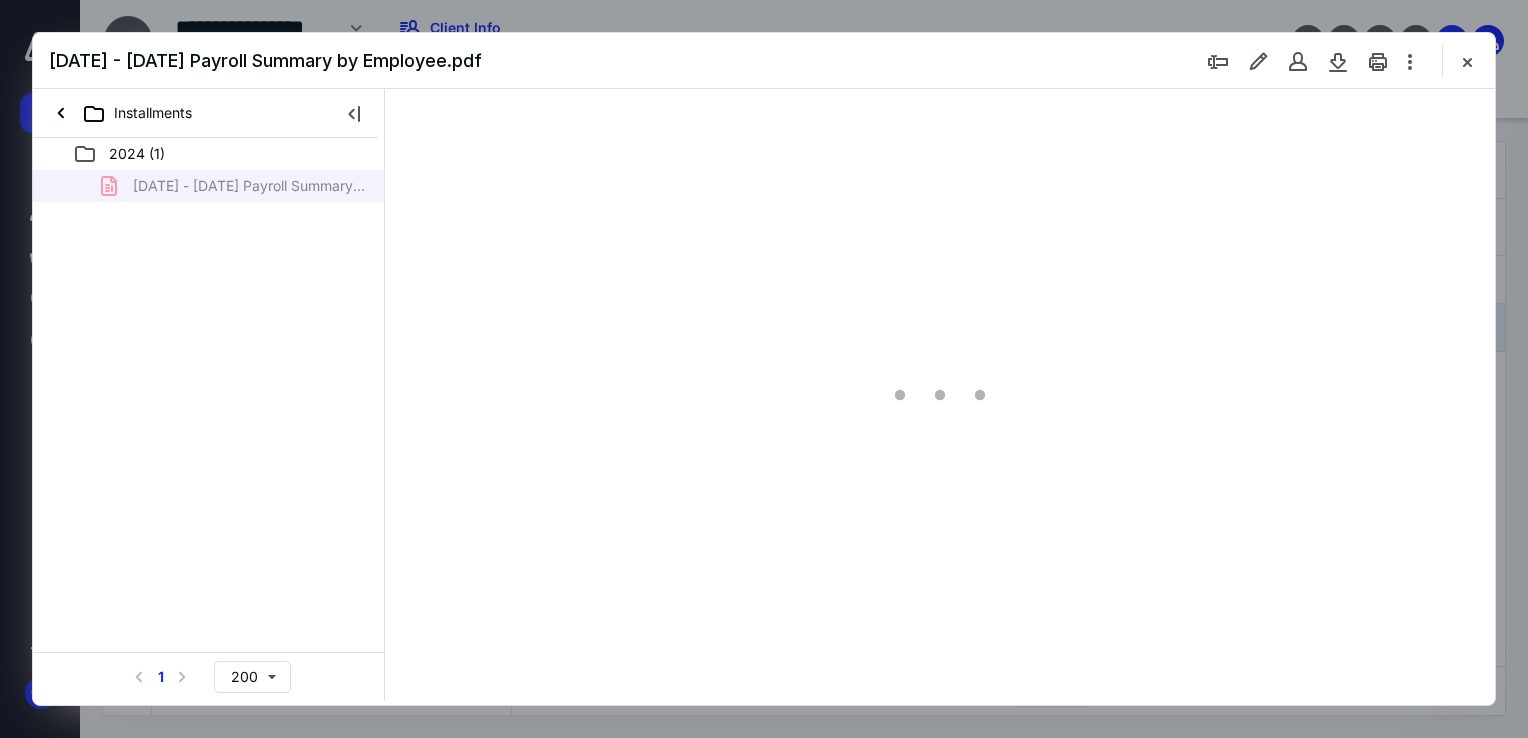 type on "138" 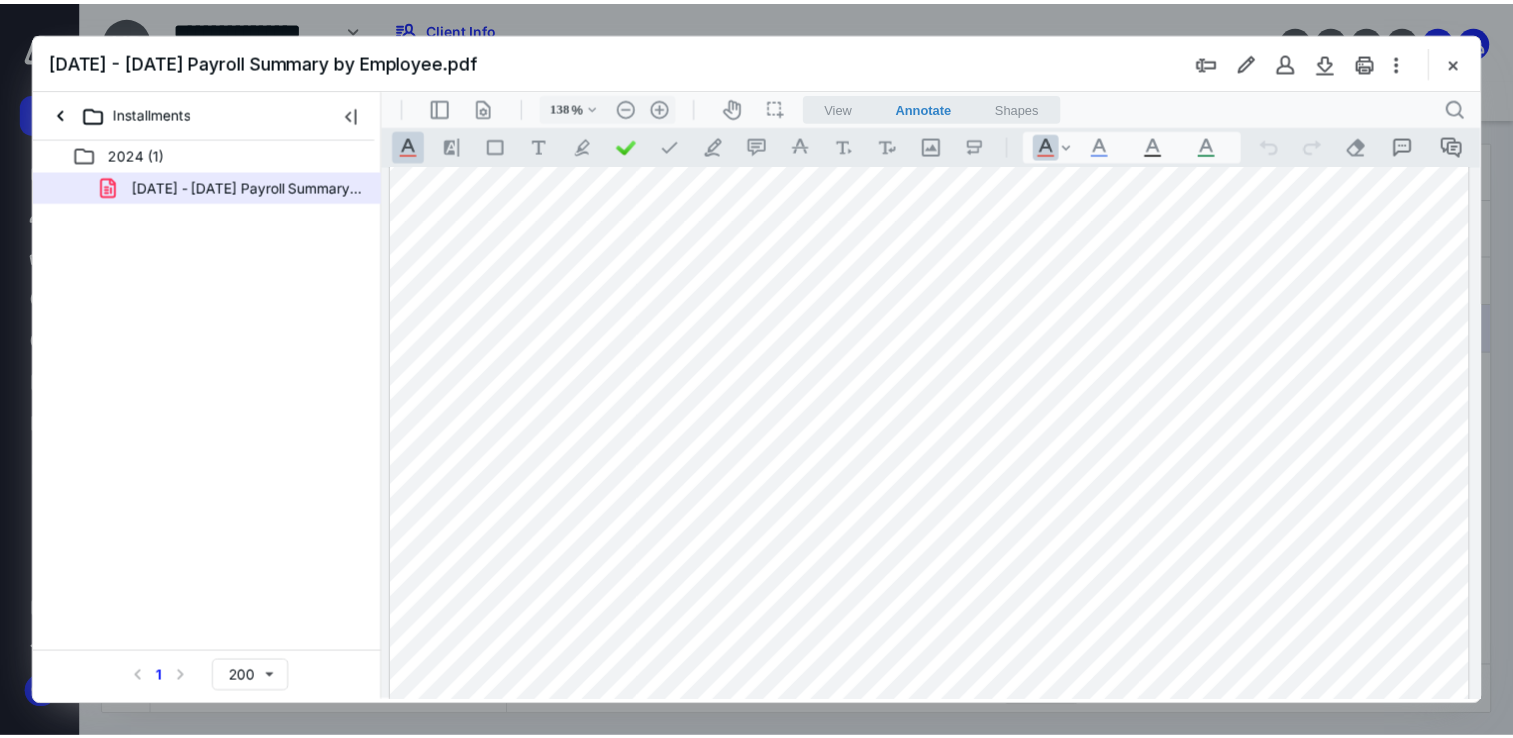 scroll, scrollTop: 100, scrollLeft: 0, axis: vertical 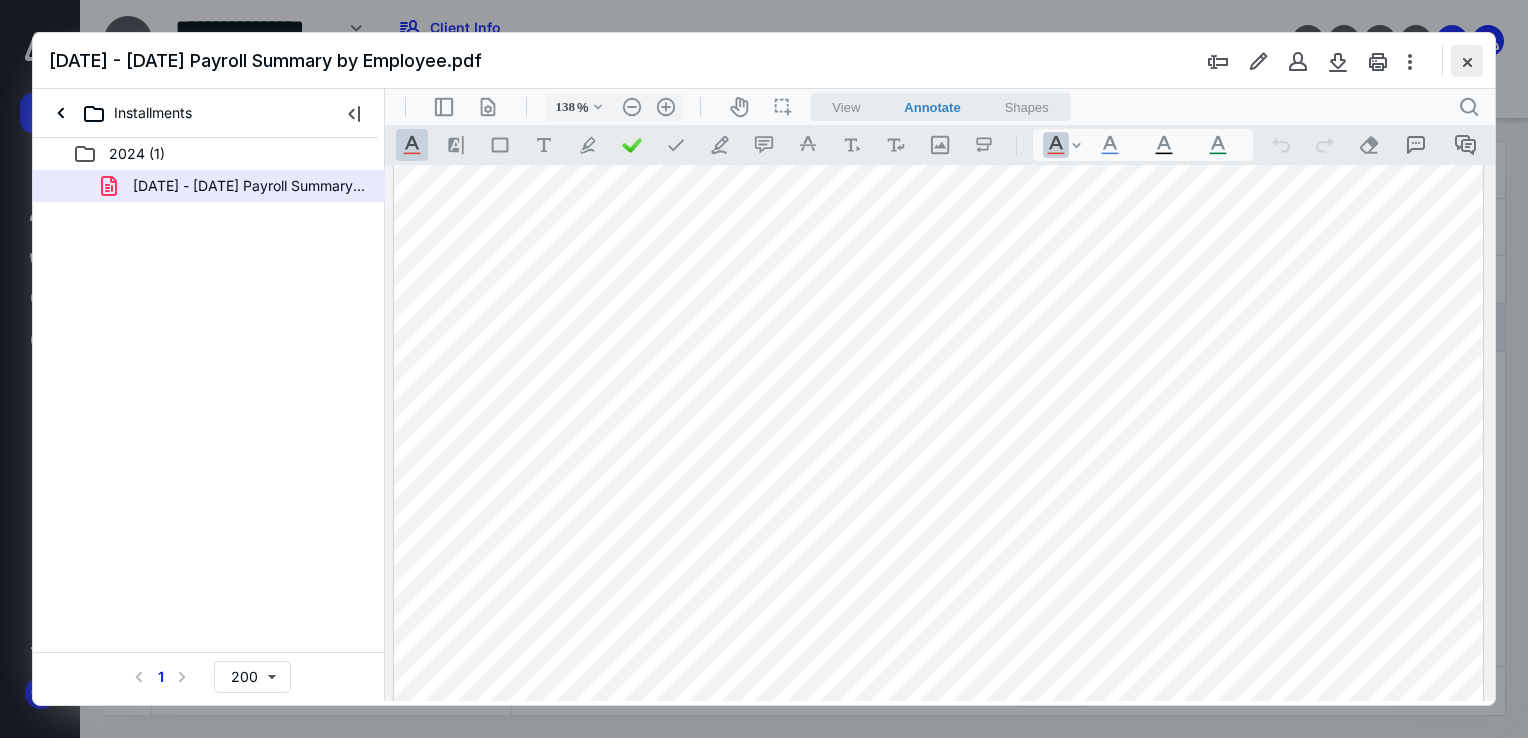 click at bounding box center (1467, 61) 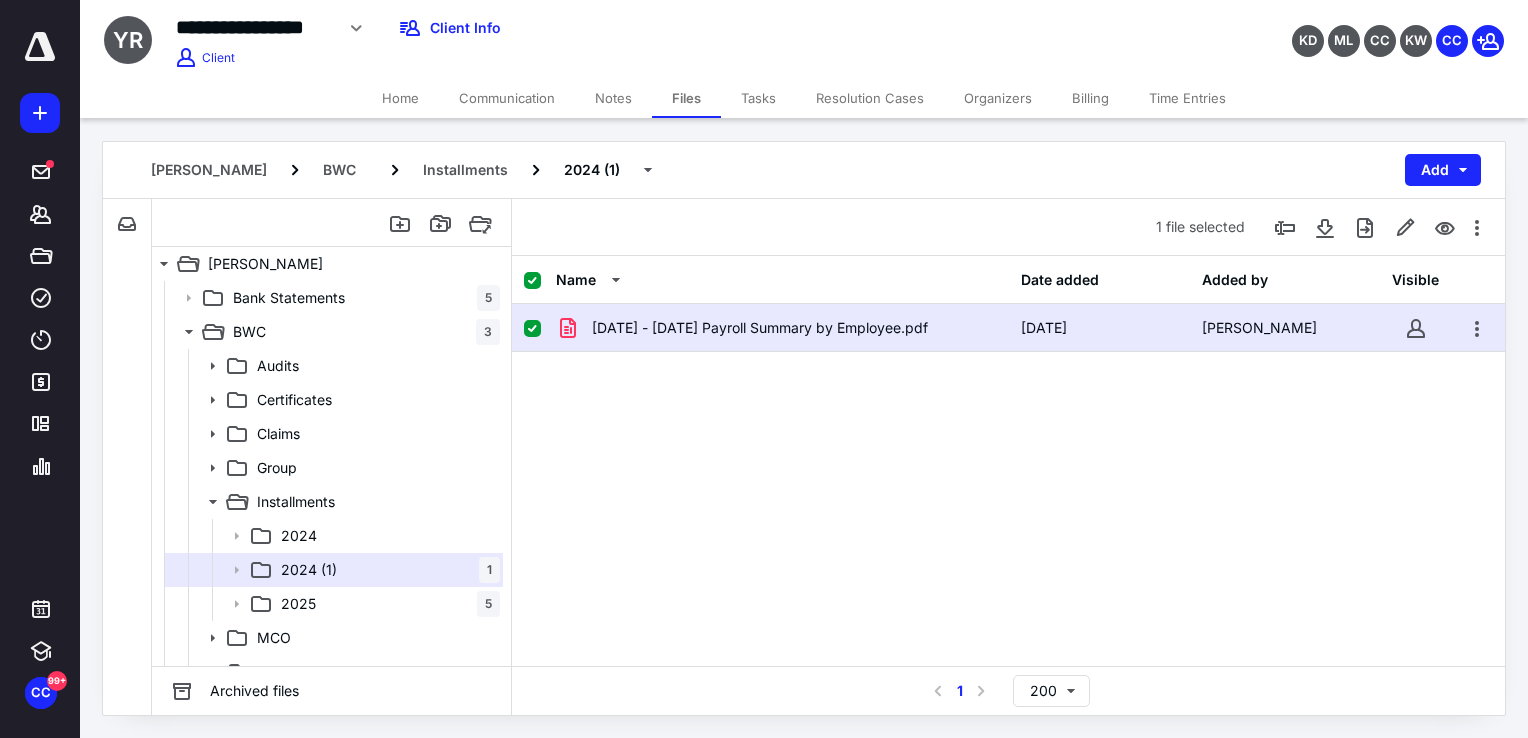 click on "Notes" at bounding box center (613, 98) 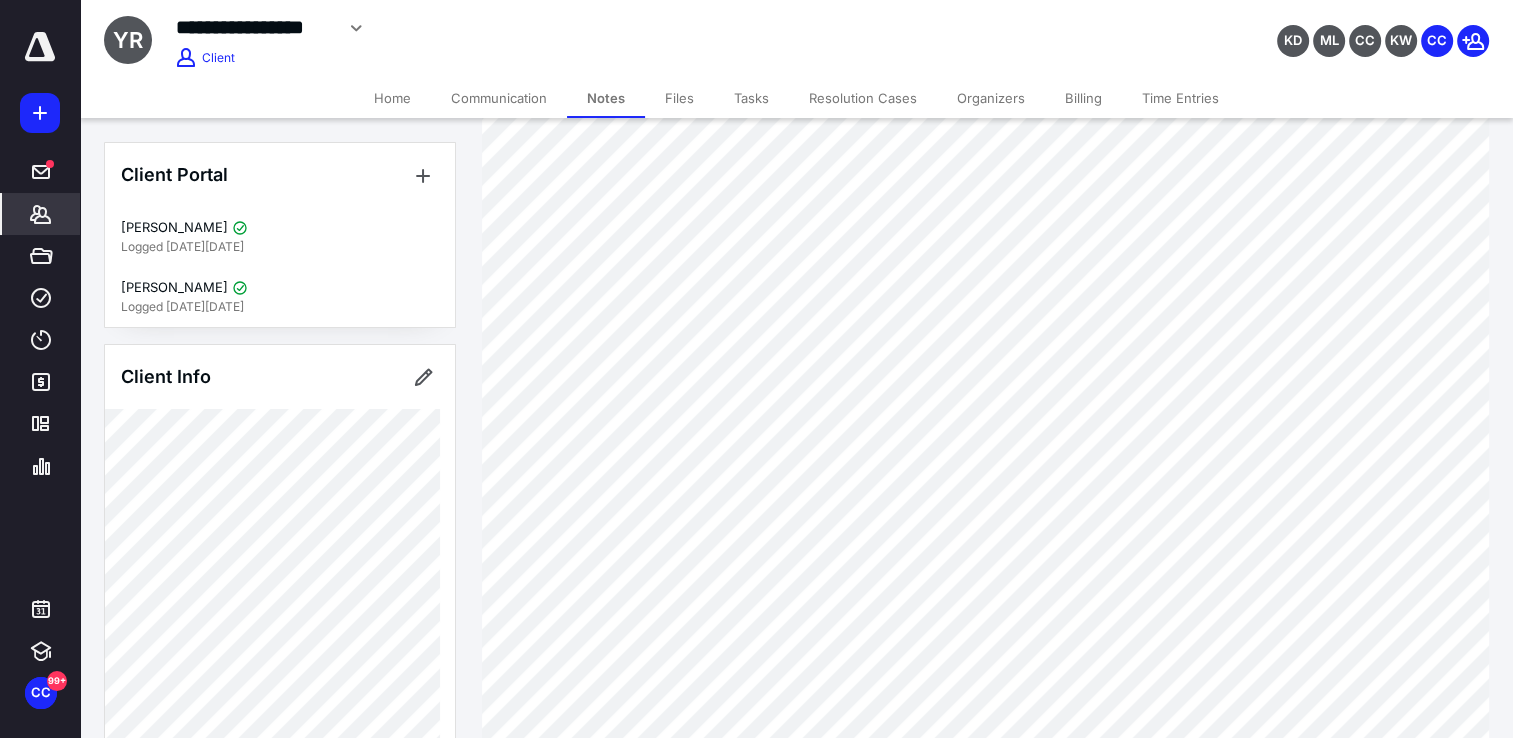 scroll, scrollTop: 300, scrollLeft: 0, axis: vertical 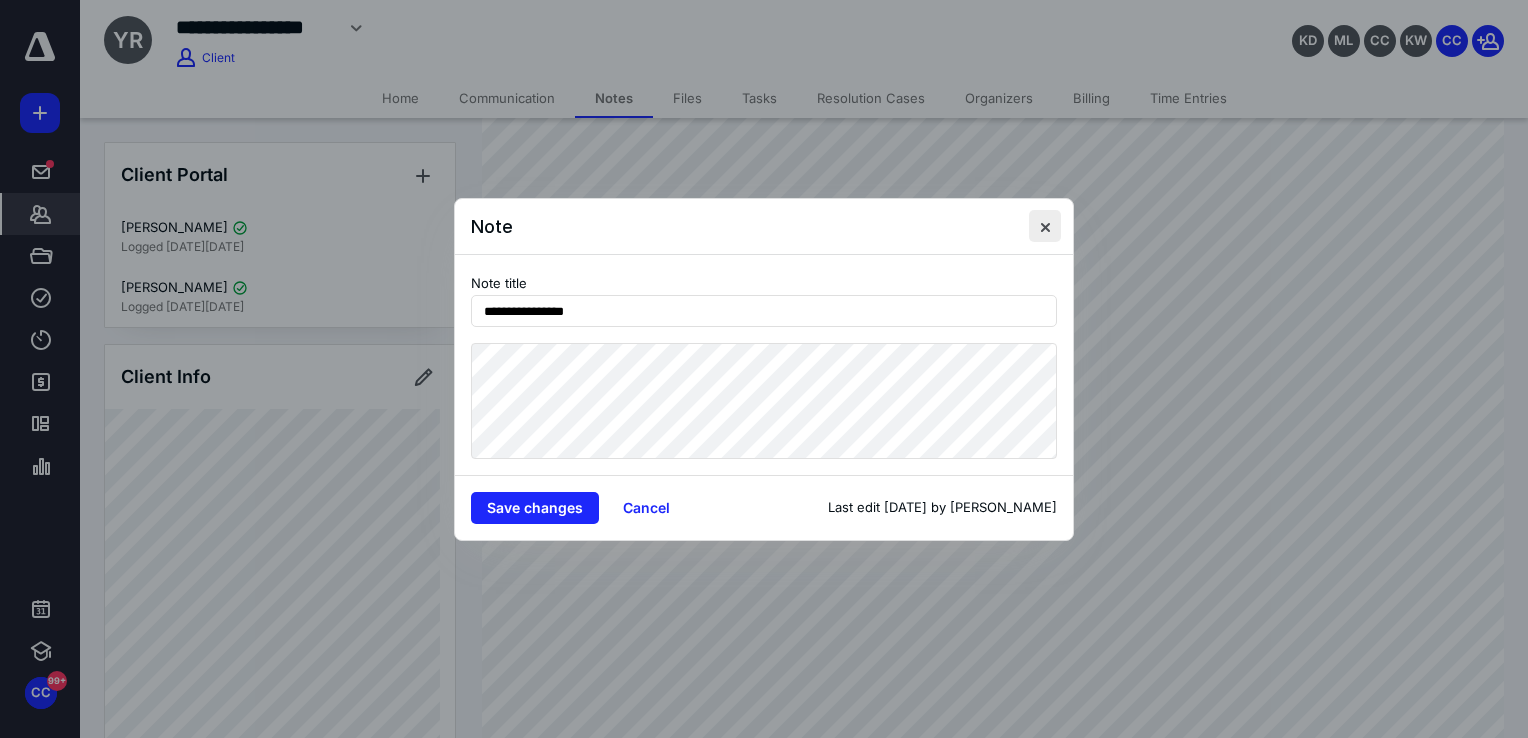 click at bounding box center (1045, 226) 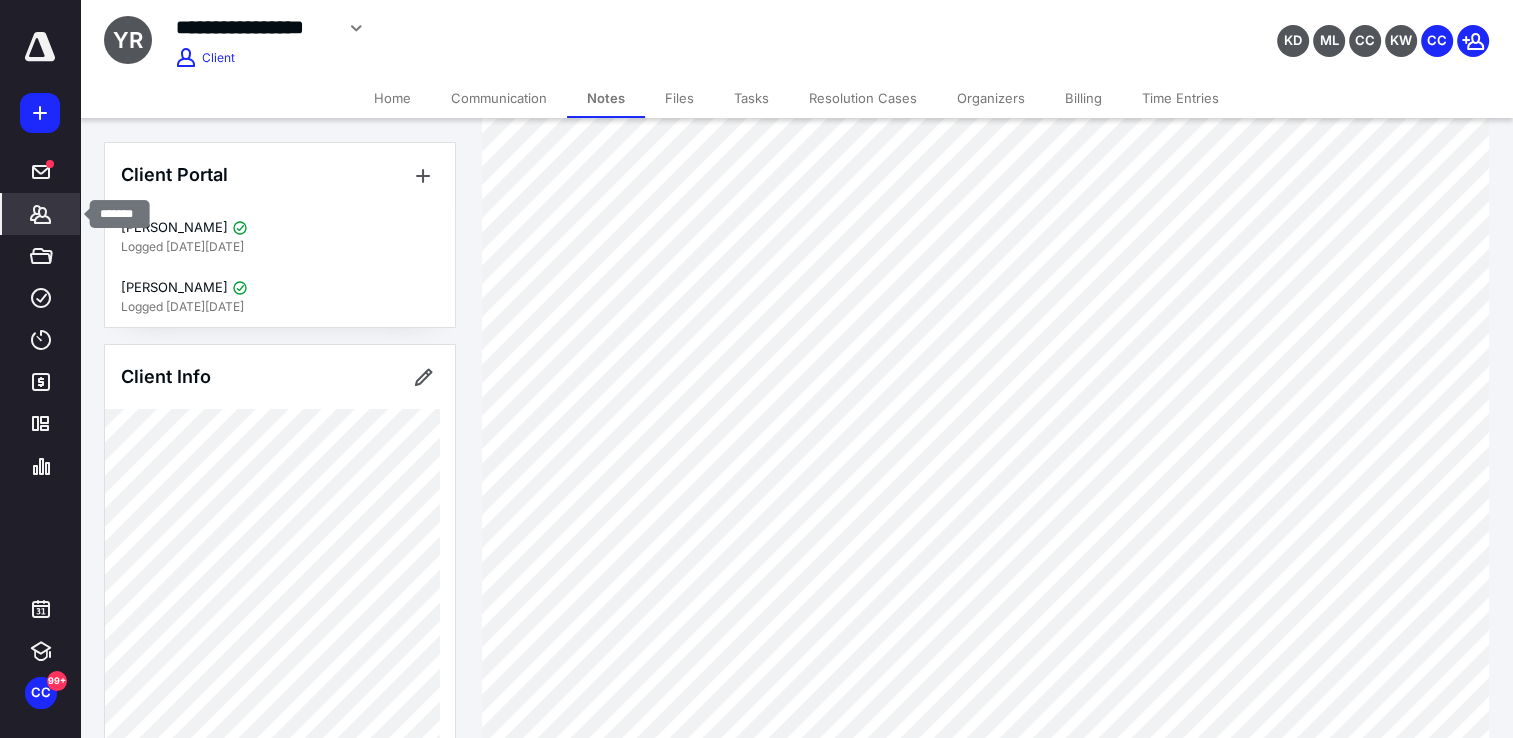 click on "Clients" at bounding box center (41, 214) 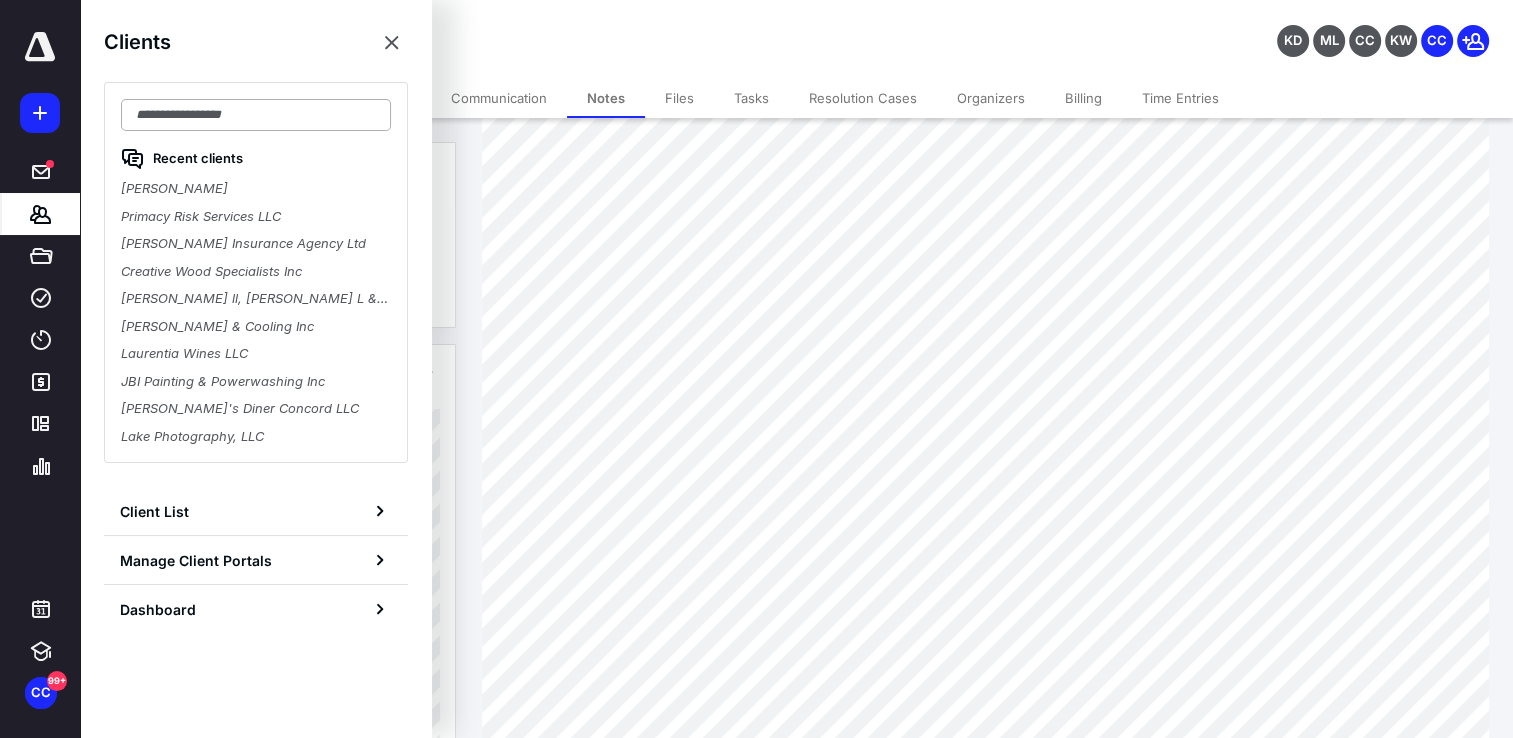 click at bounding box center [256, 115] 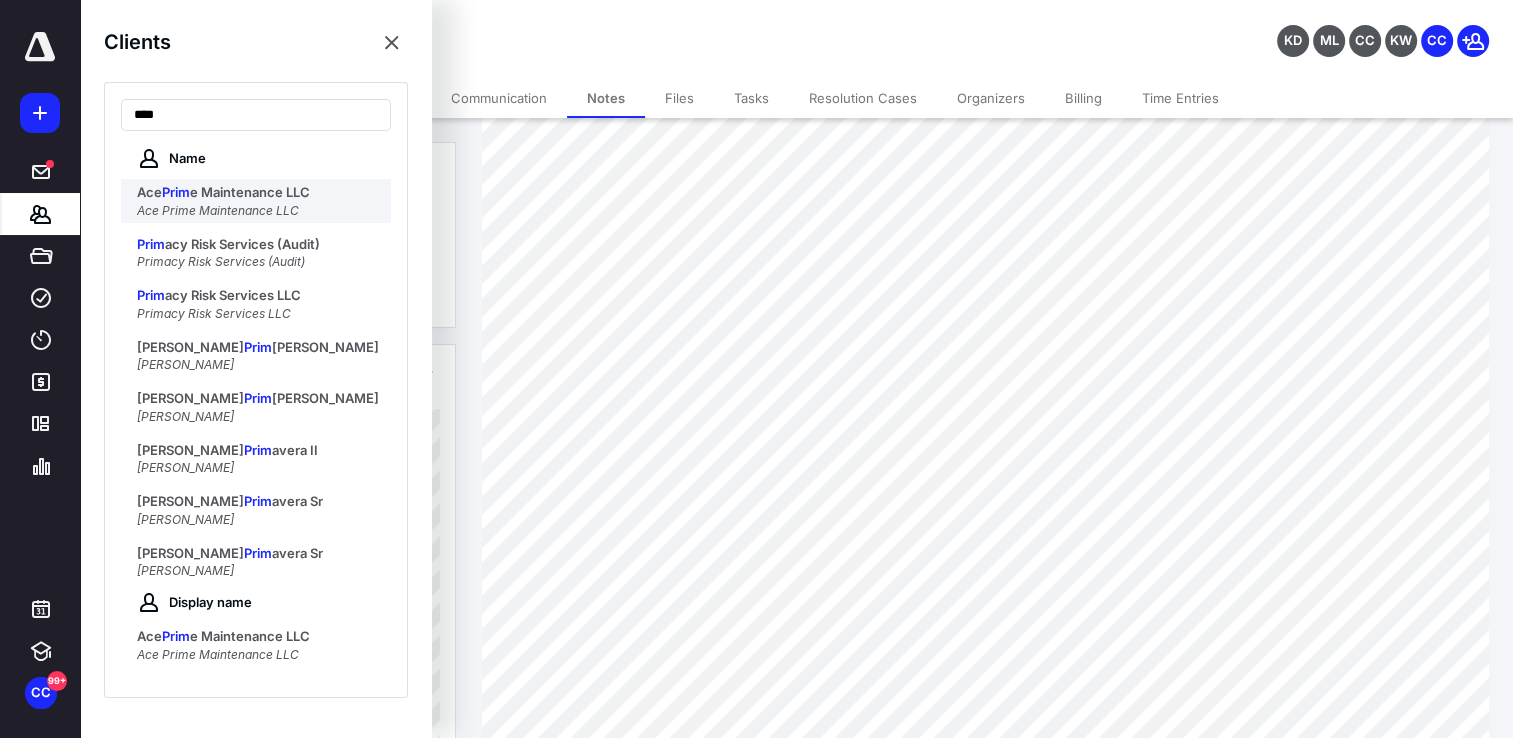 type on "****" 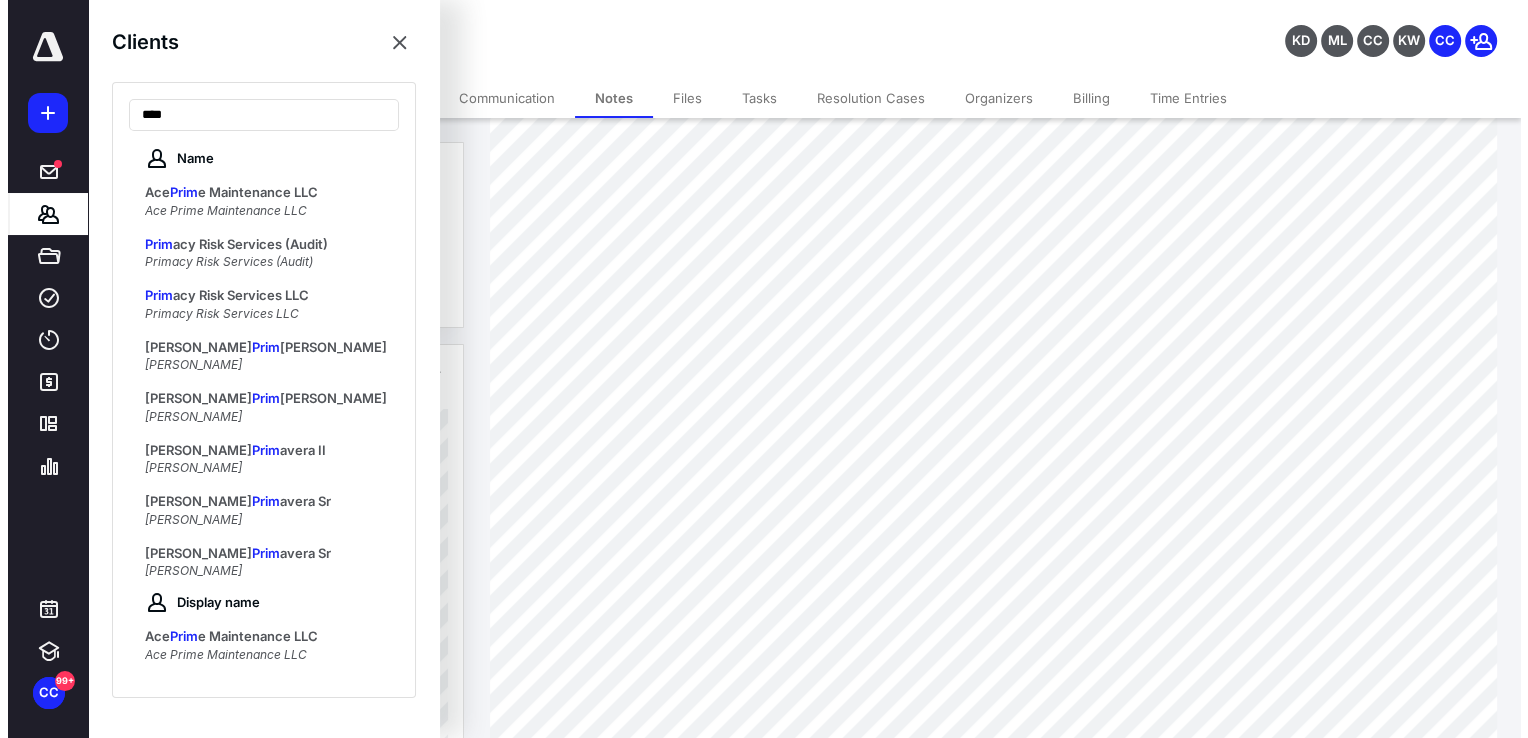 scroll, scrollTop: 0, scrollLeft: 0, axis: both 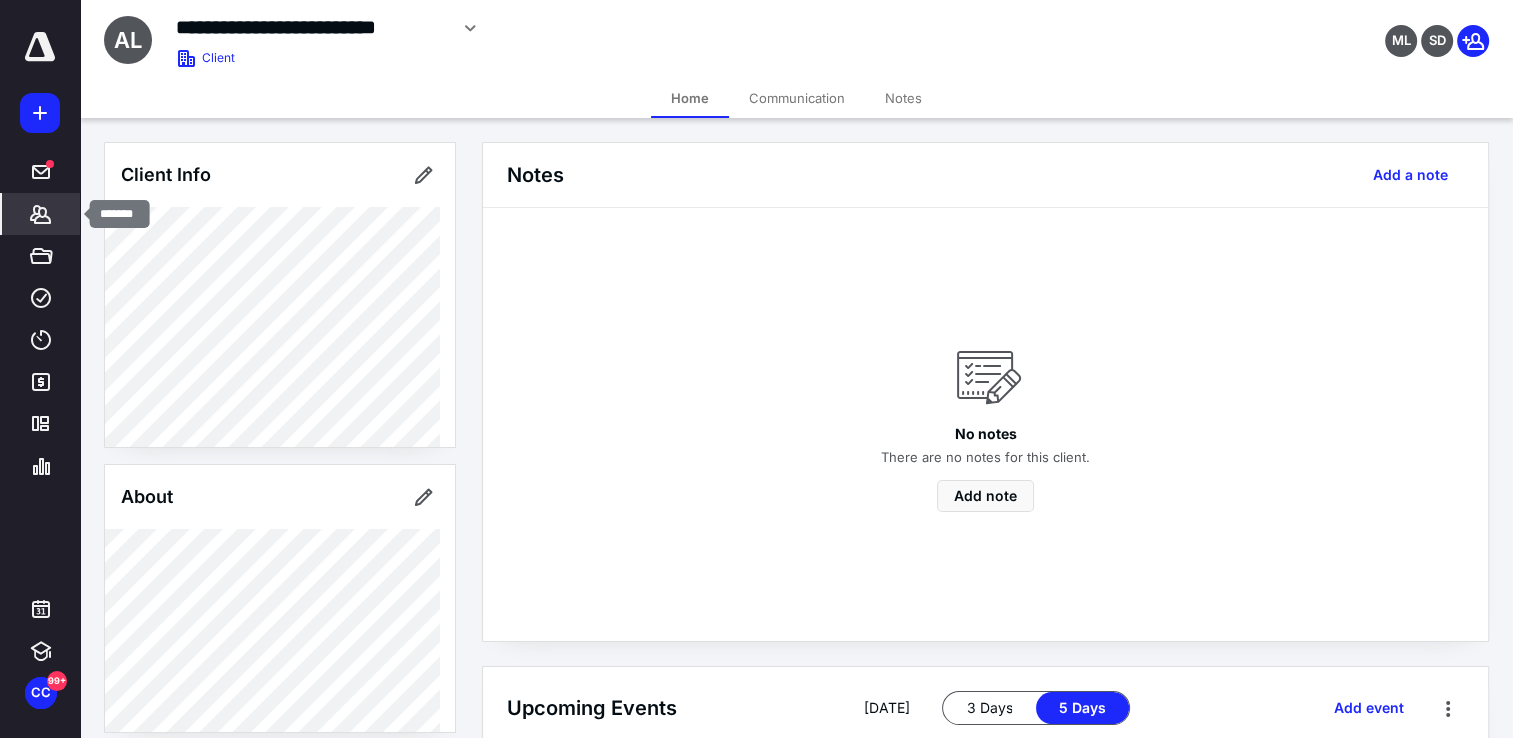 click 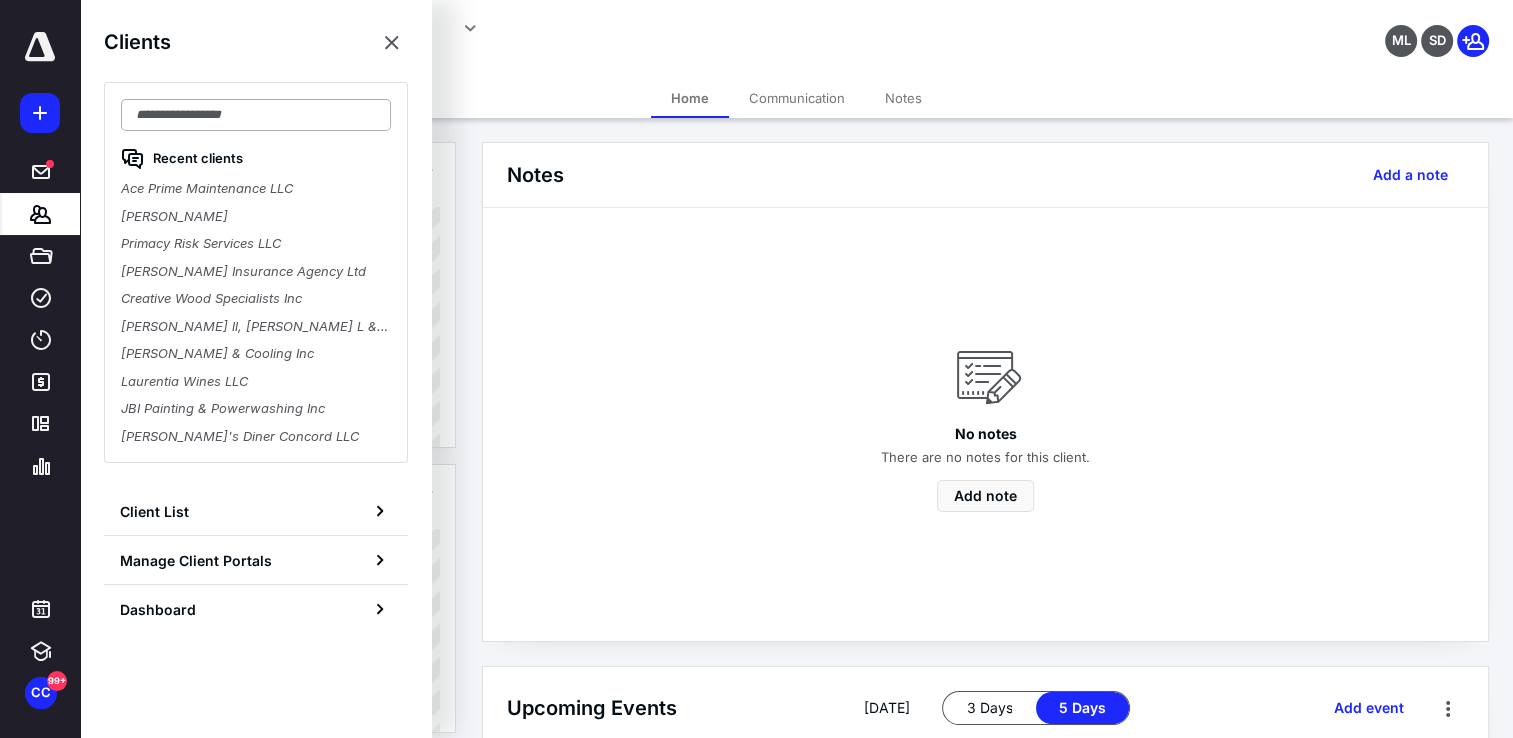 click at bounding box center [256, 115] 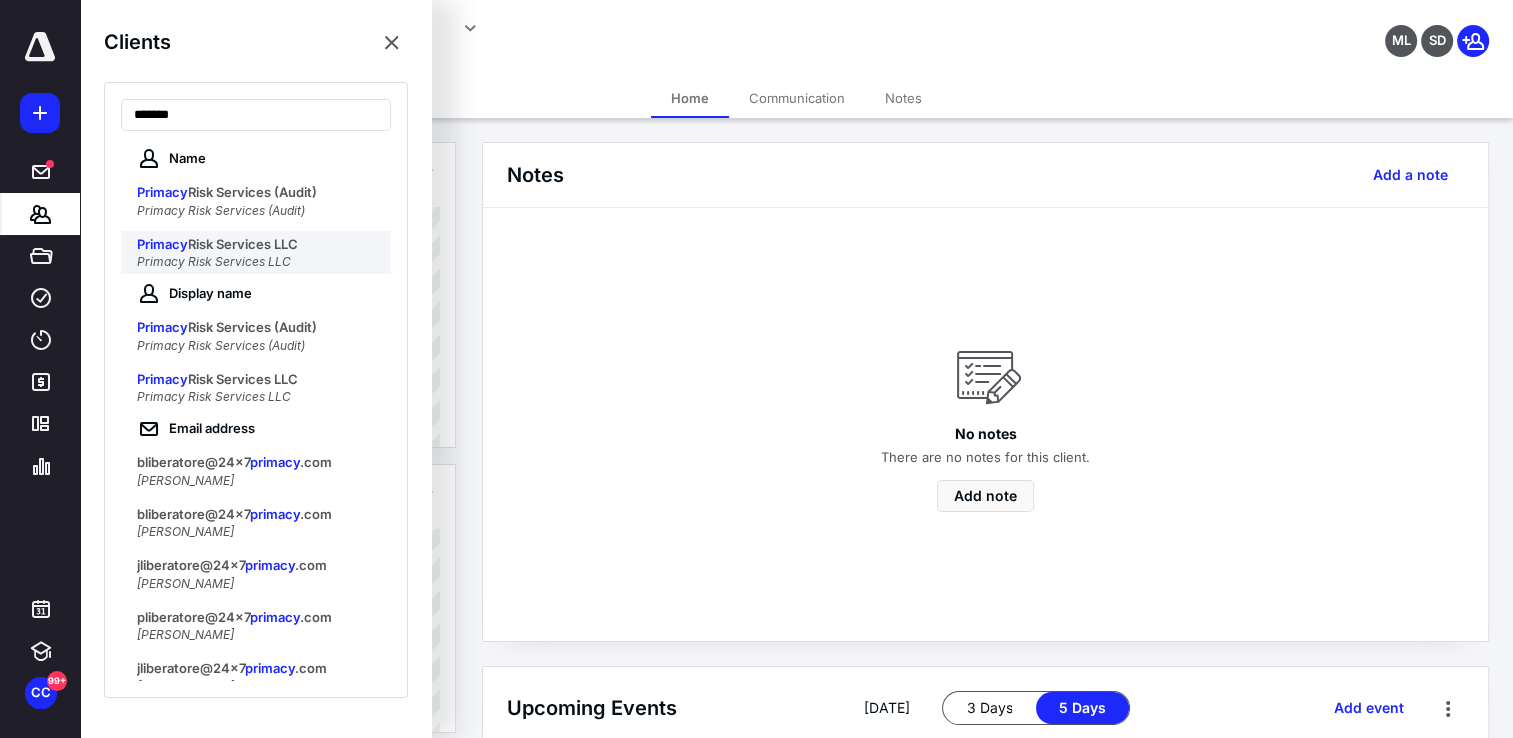 type on "*******" 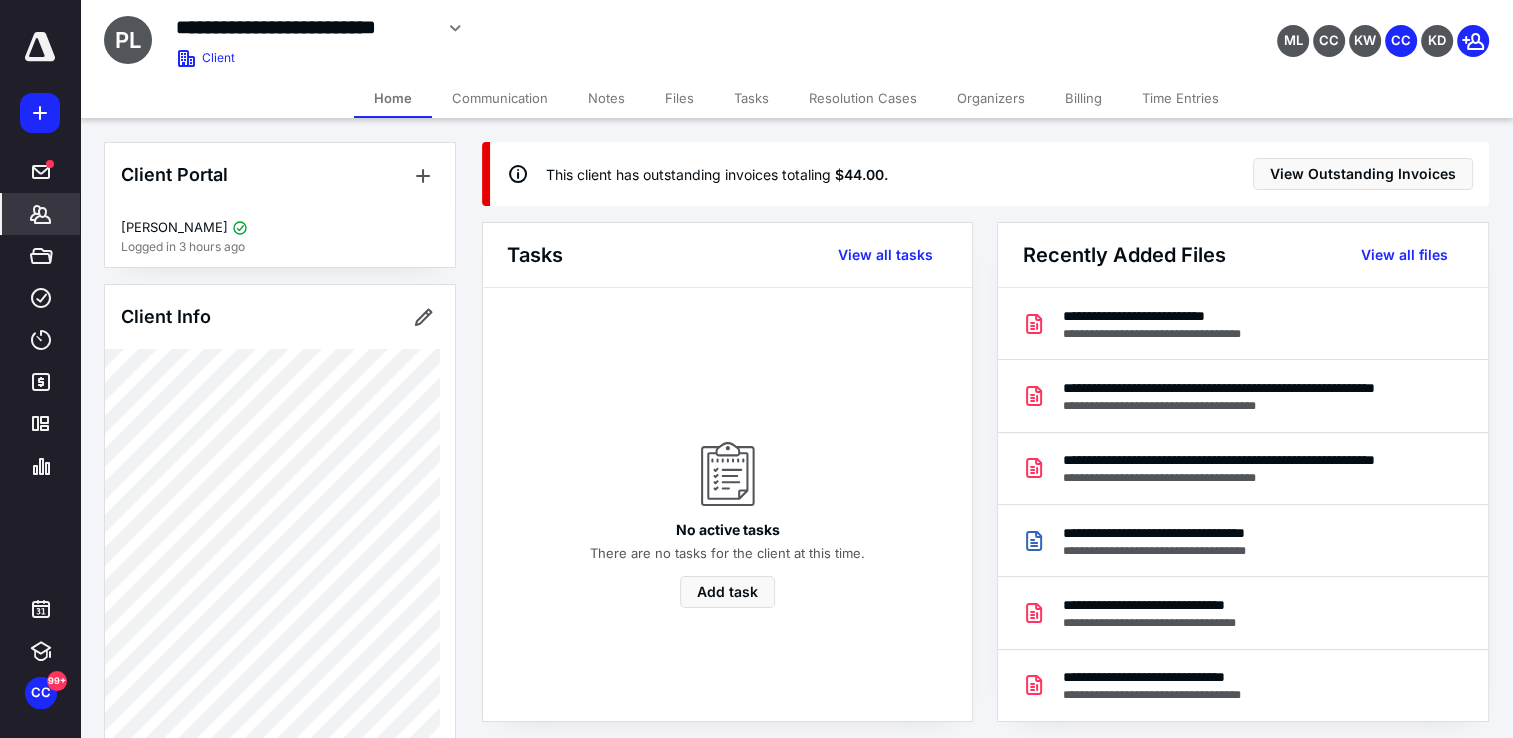 click on "Files" at bounding box center [679, 98] 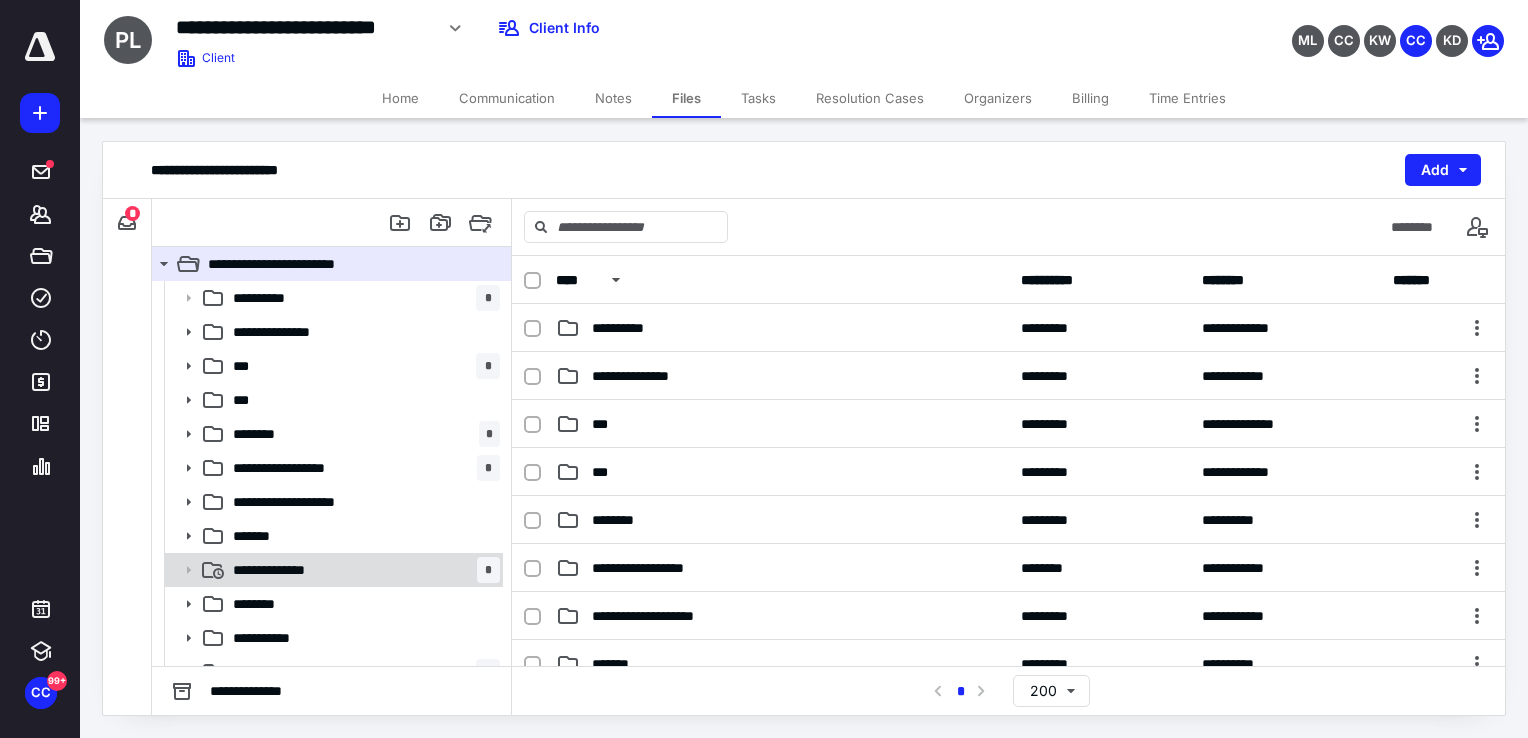 scroll, scrollTop: 123, scrollLeft: 0, axis: vertical 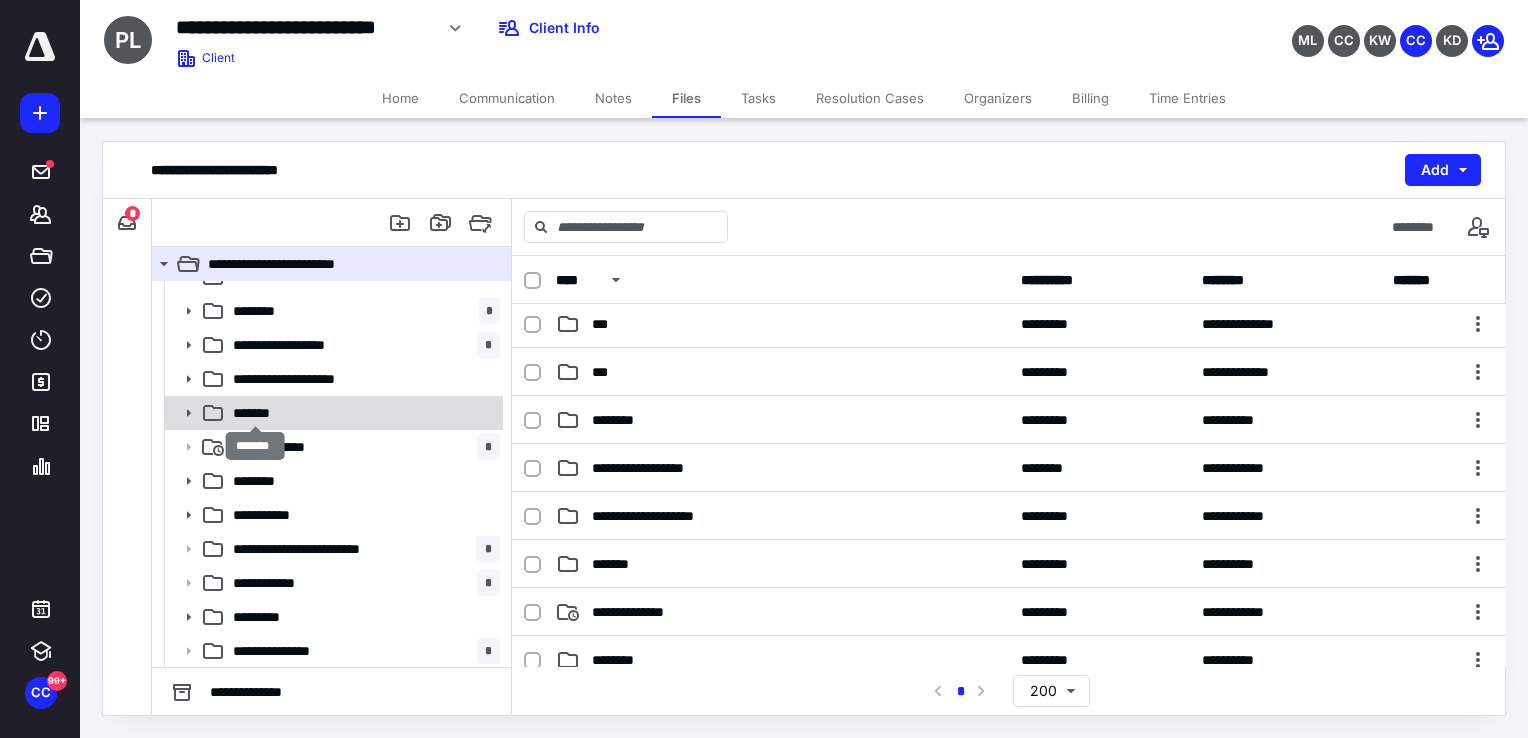 click on "*******" at bounding box center [255, 413] 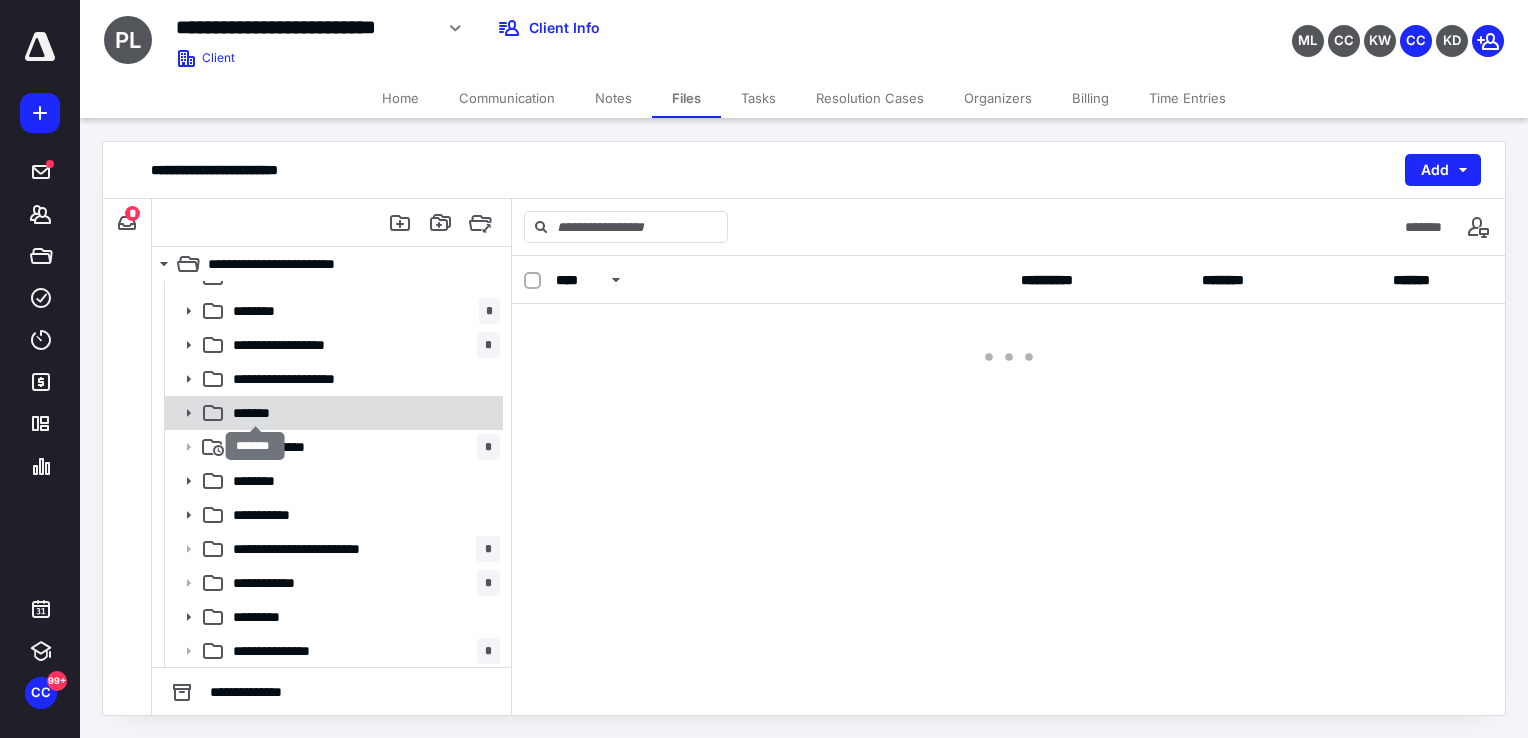 click on "*******" at bounding box center [255, 413] 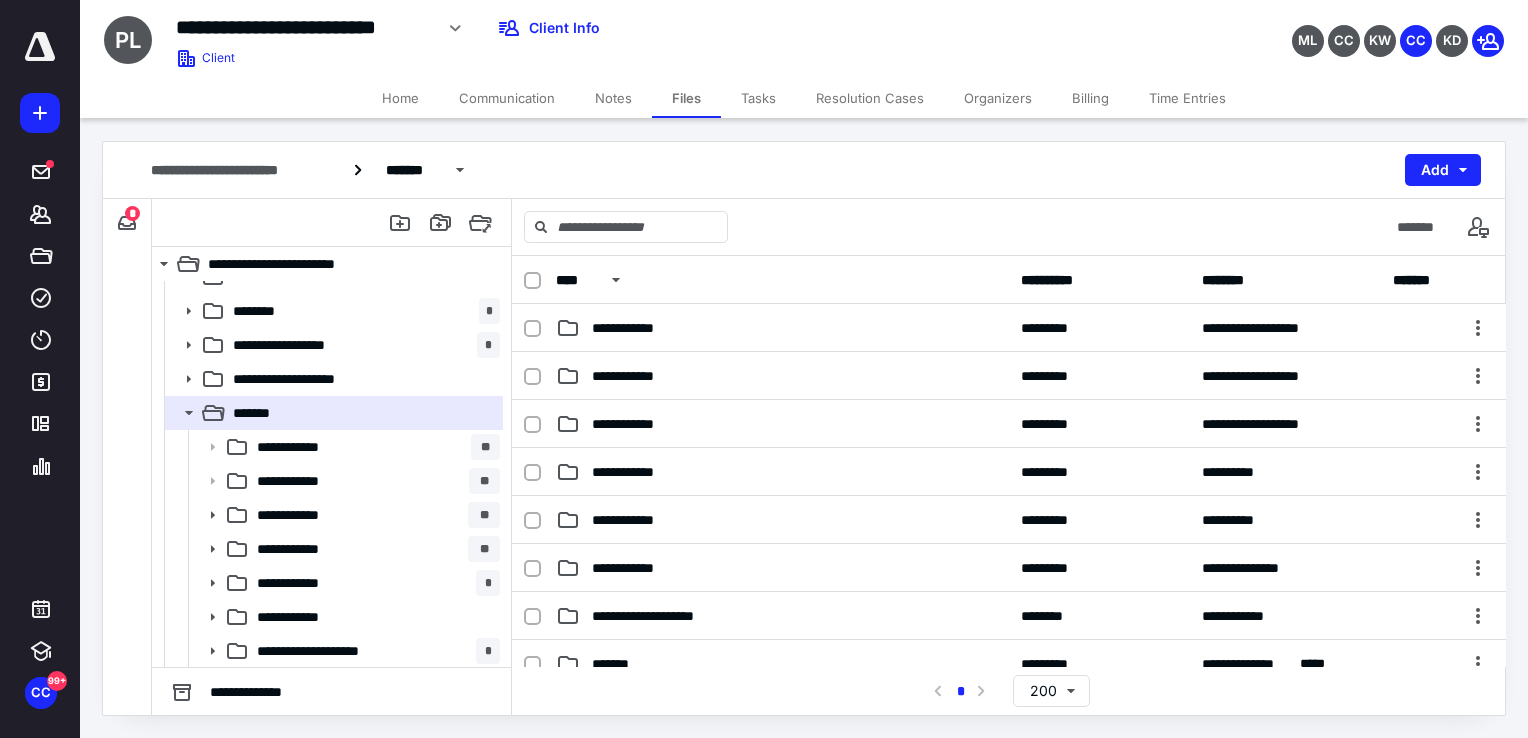 scroll, scrollTop: 300, scrollLeft: 0, axis: vertical 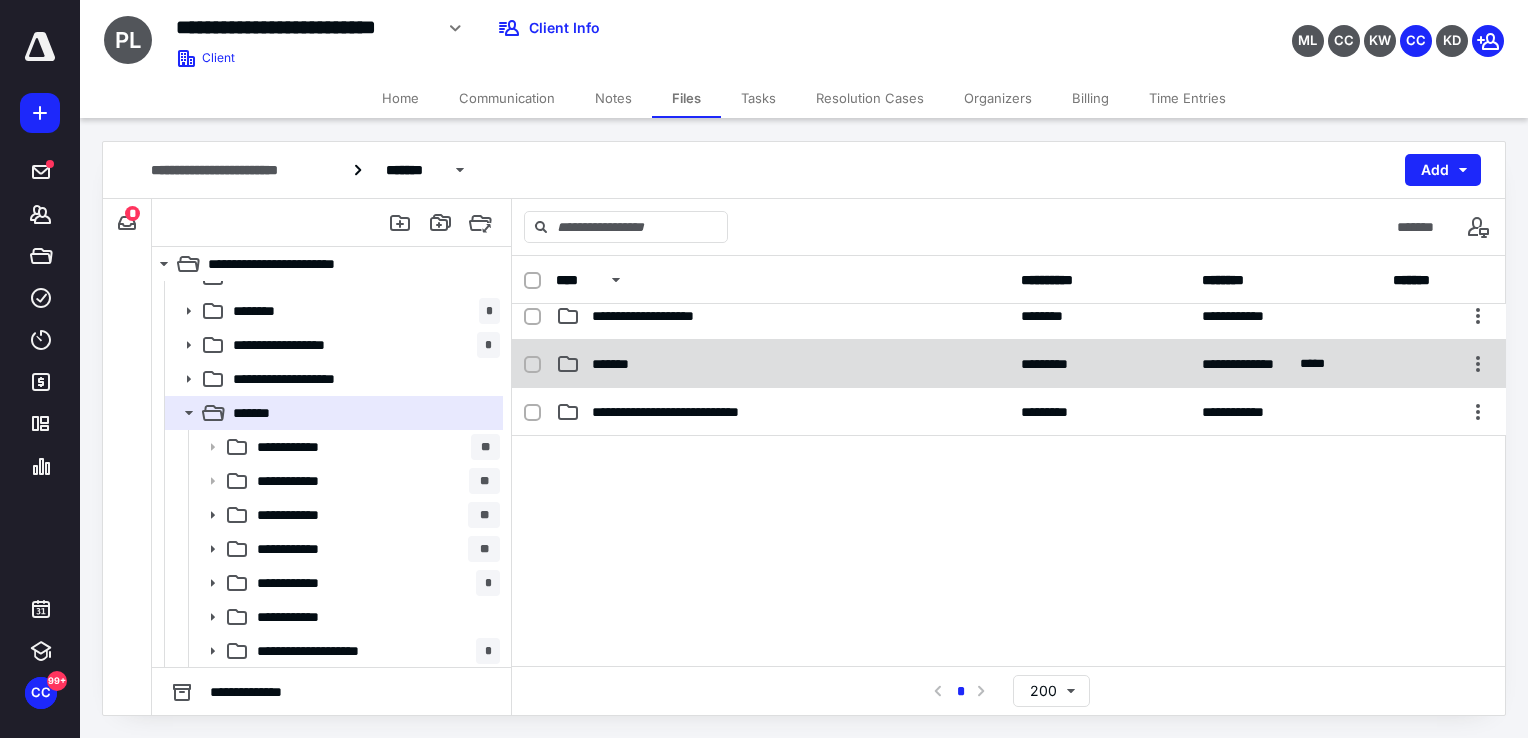 click on "**********" at bounding box center (1009, 364) 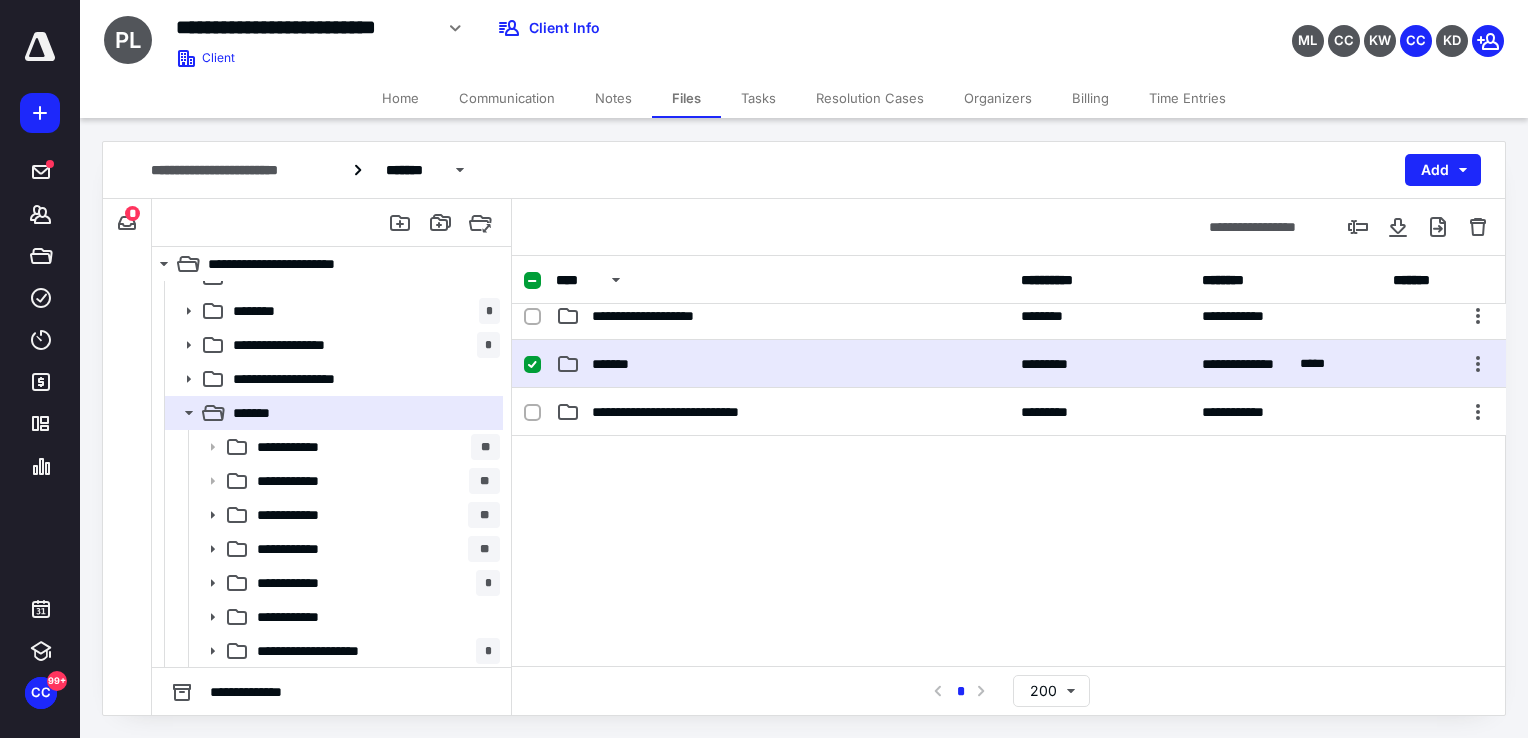 click on "**********" at bounding box center [1009, 364] 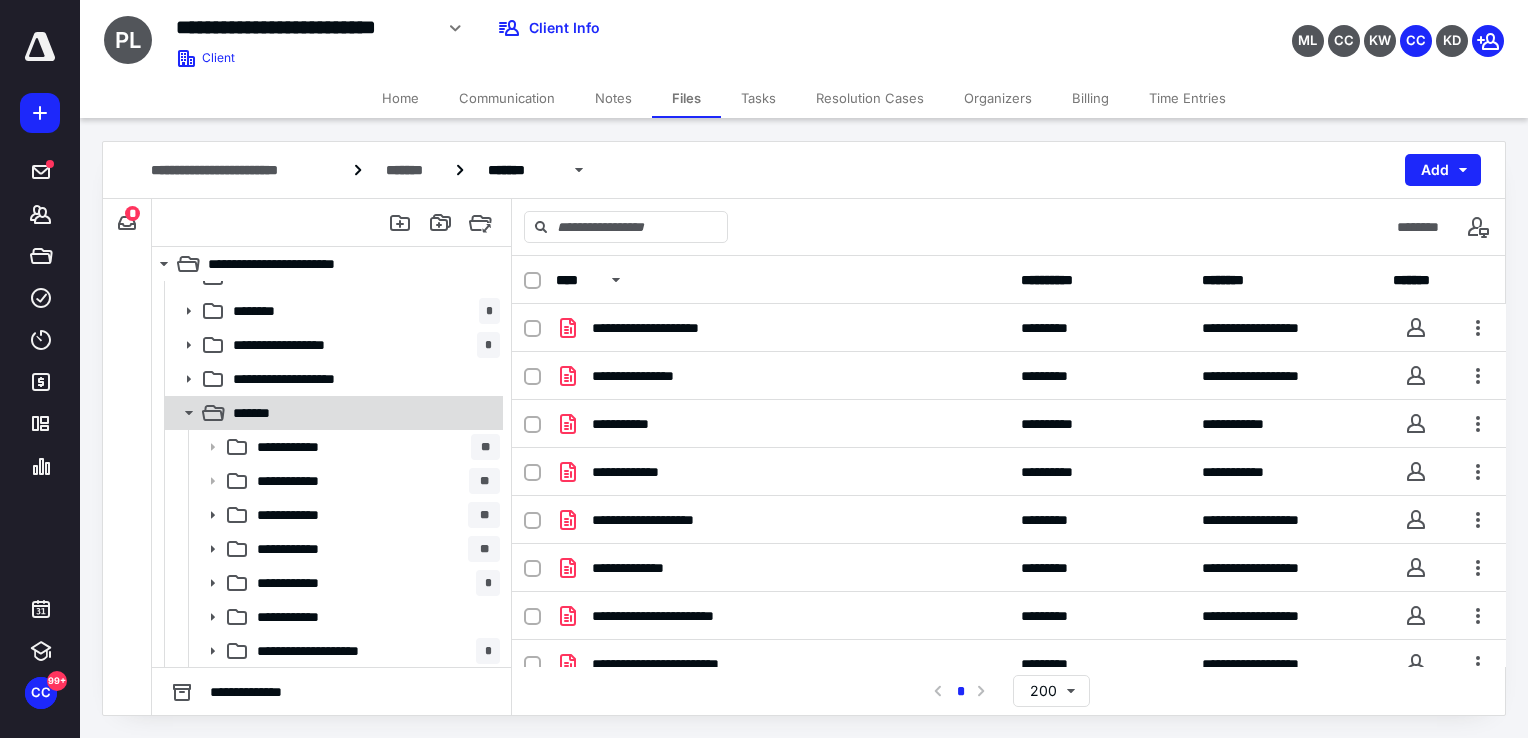 scroll, scrollTop: 500, scrollLeft: 0, axis: vertical 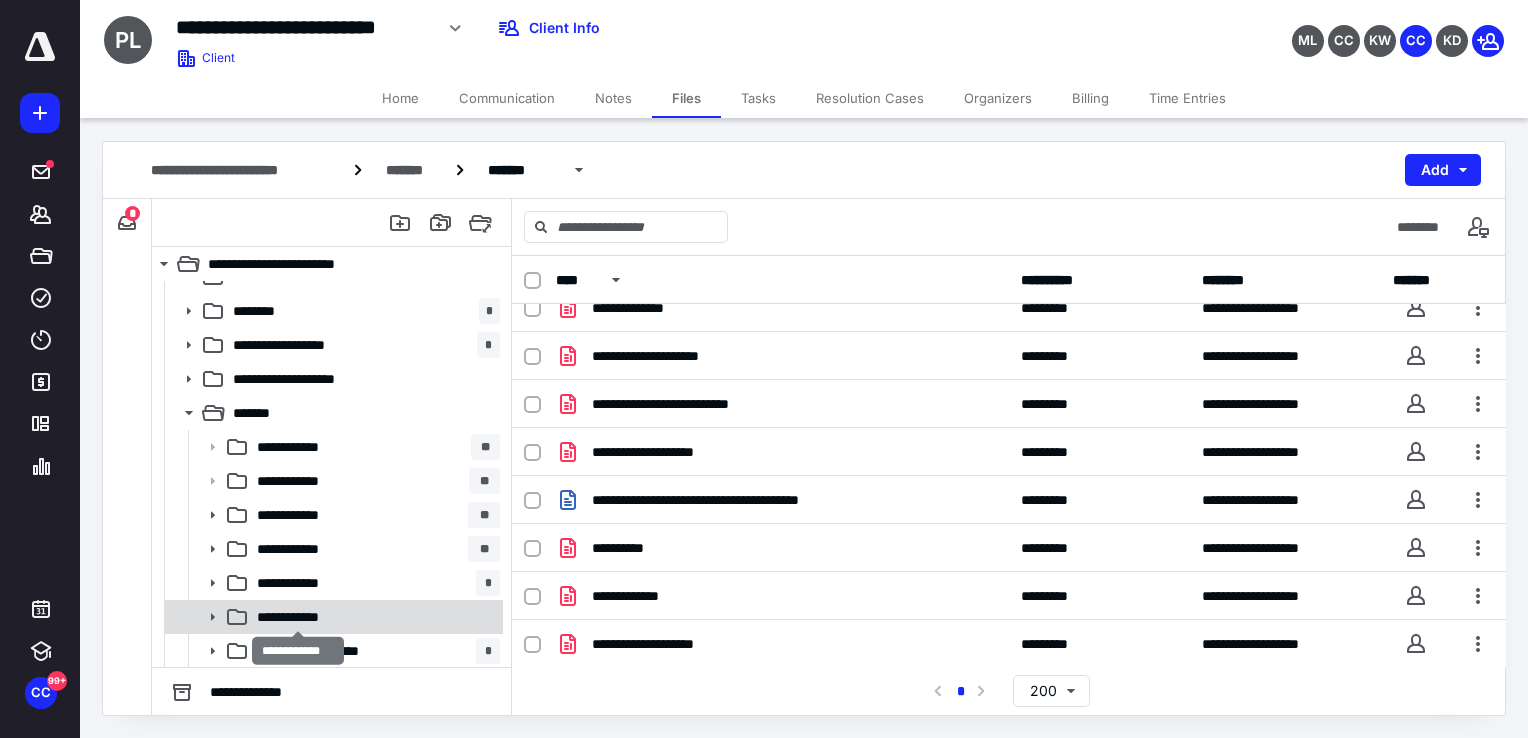 click on "**********" at bounding box center [298, 617] 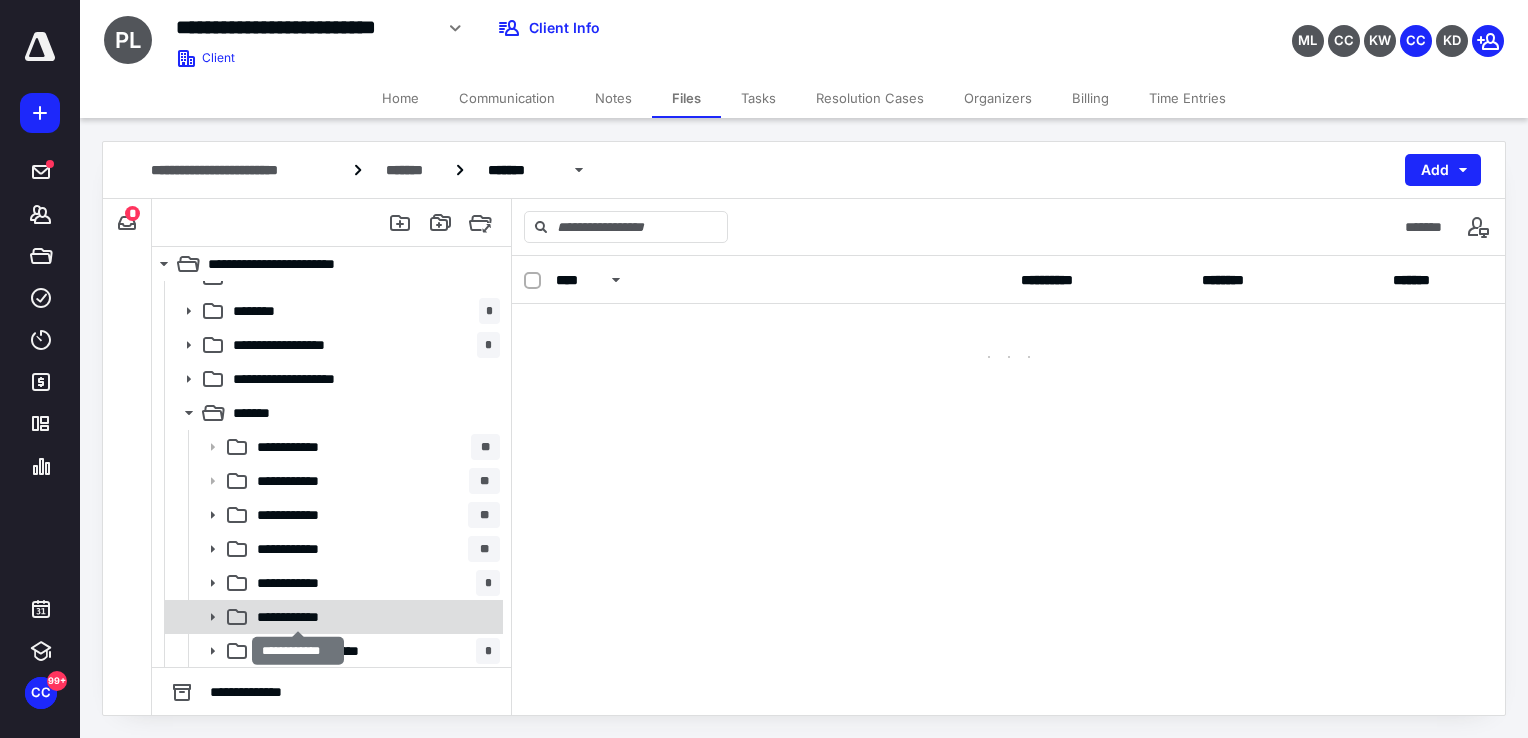 click on "**********" at bounding box center (298, 617) 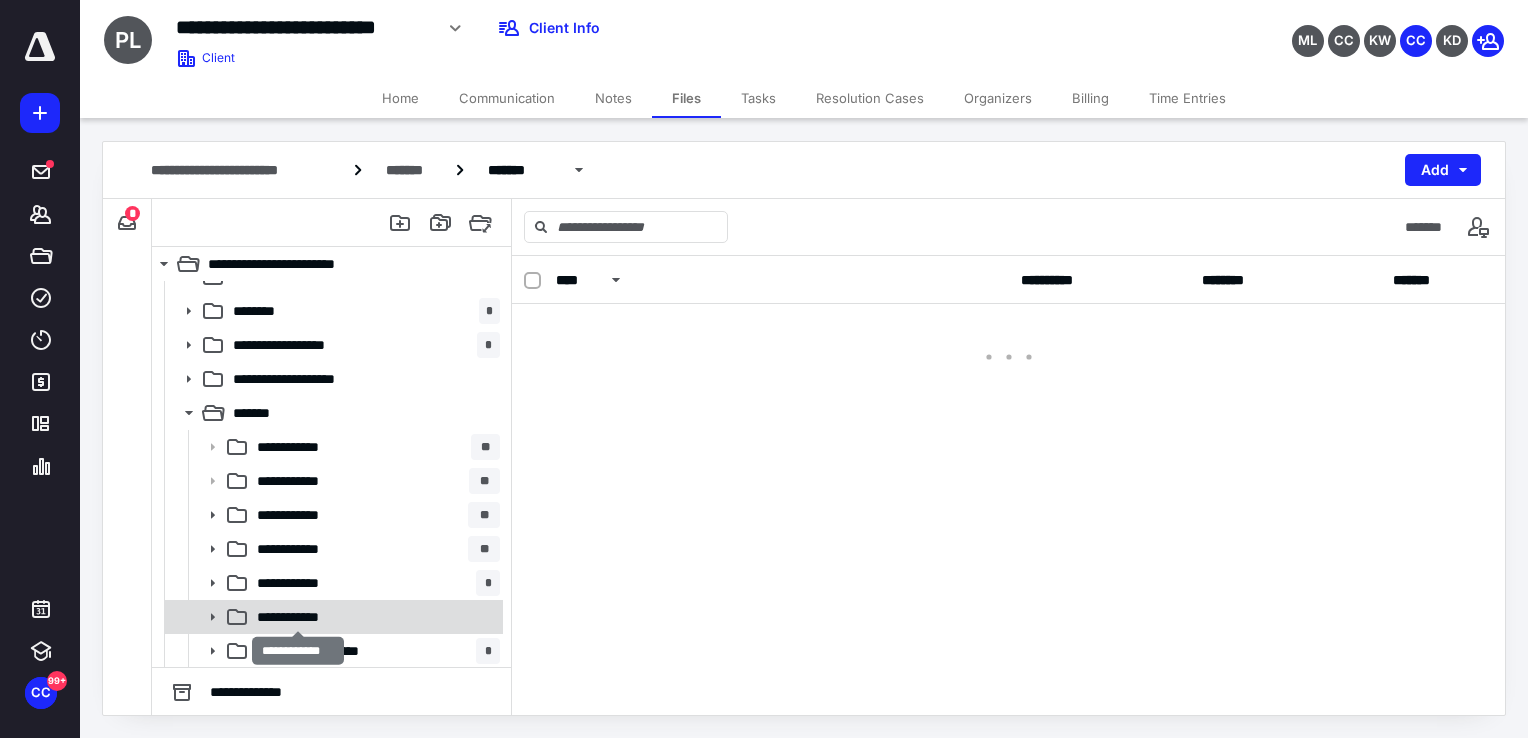 scroll, scrollTop: 0, scrollLeft: 0, axis: both 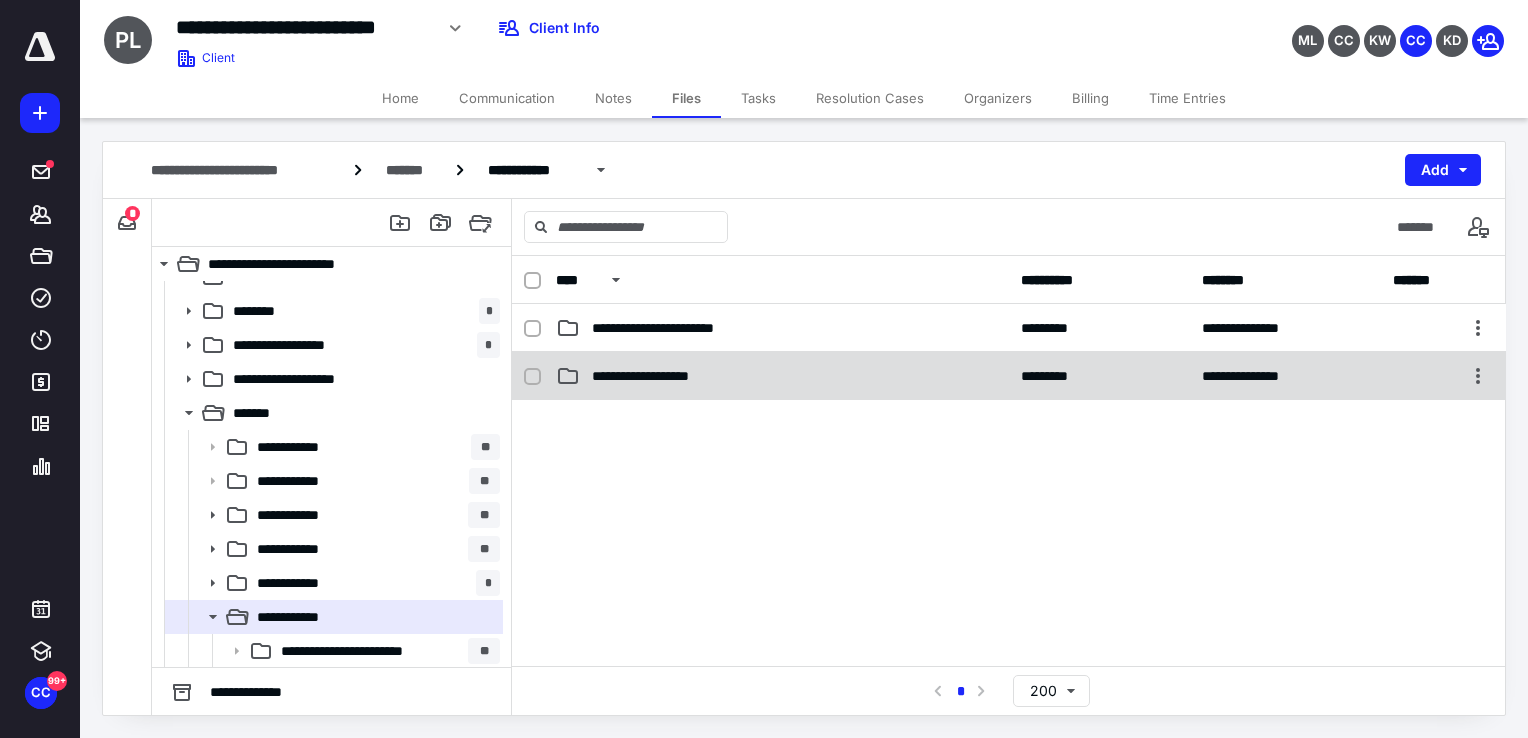click on "**********" at bounding box center (782, 376) 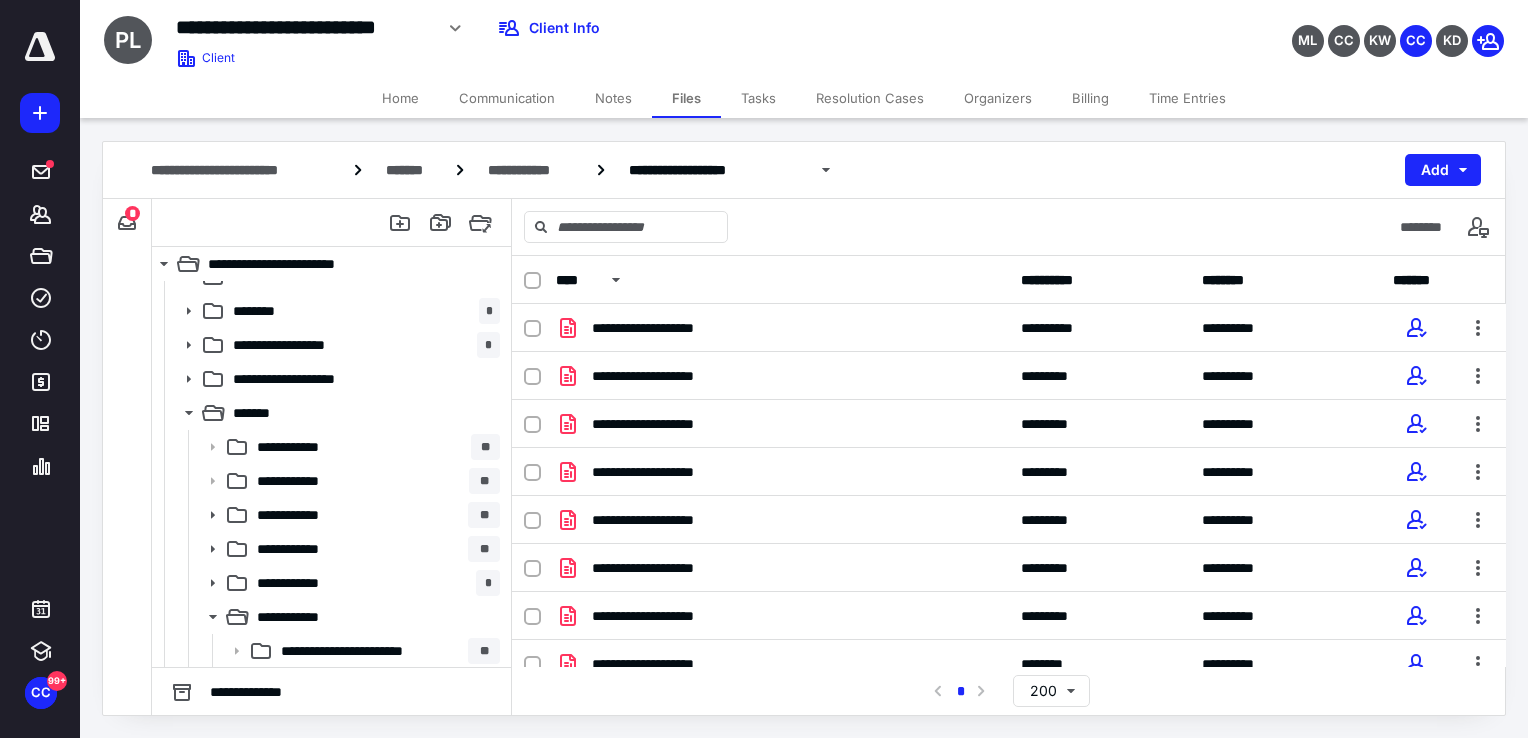 scroll, scrollTop: 600, scrollLeft: 0, axis: vertical 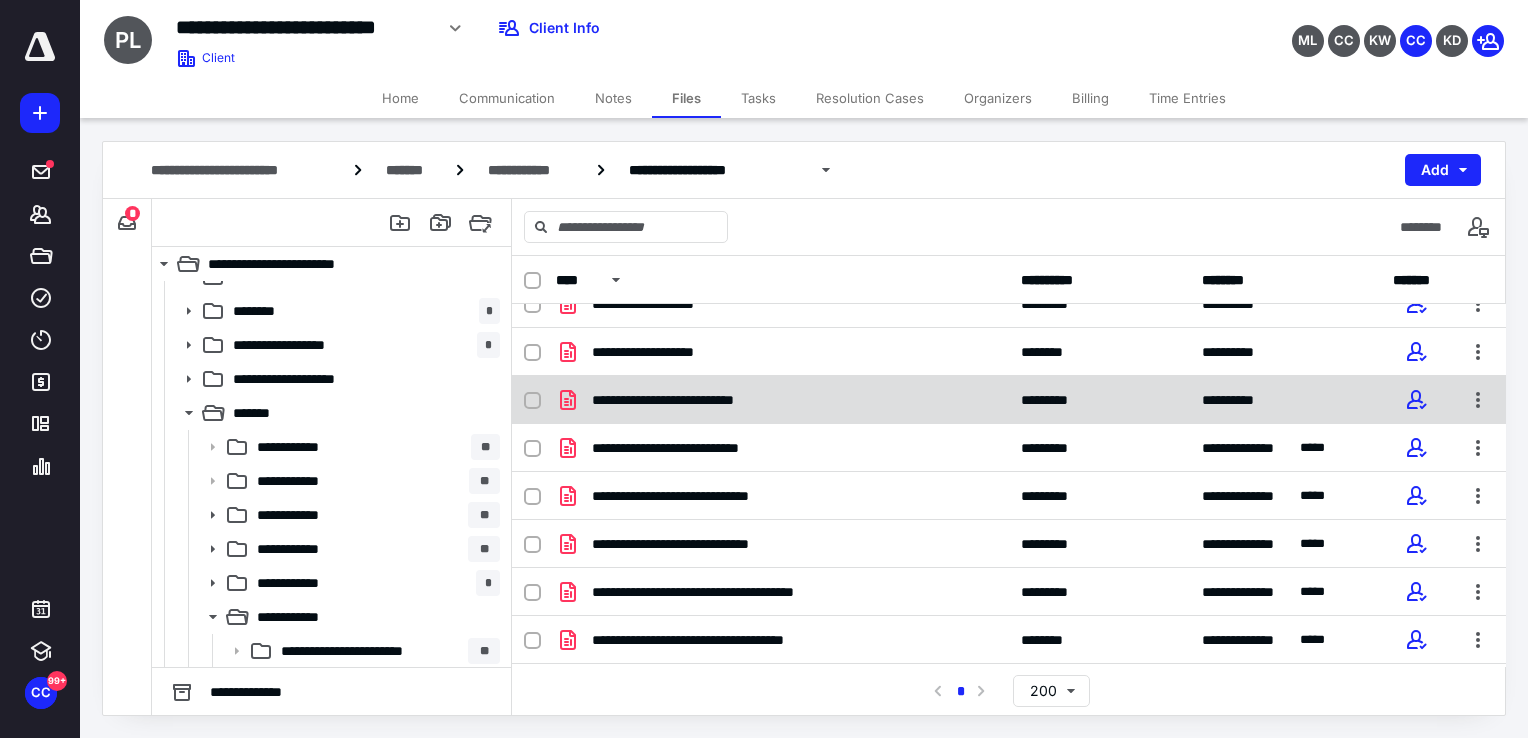 click on "**********" at bounding box center [1009, 400] 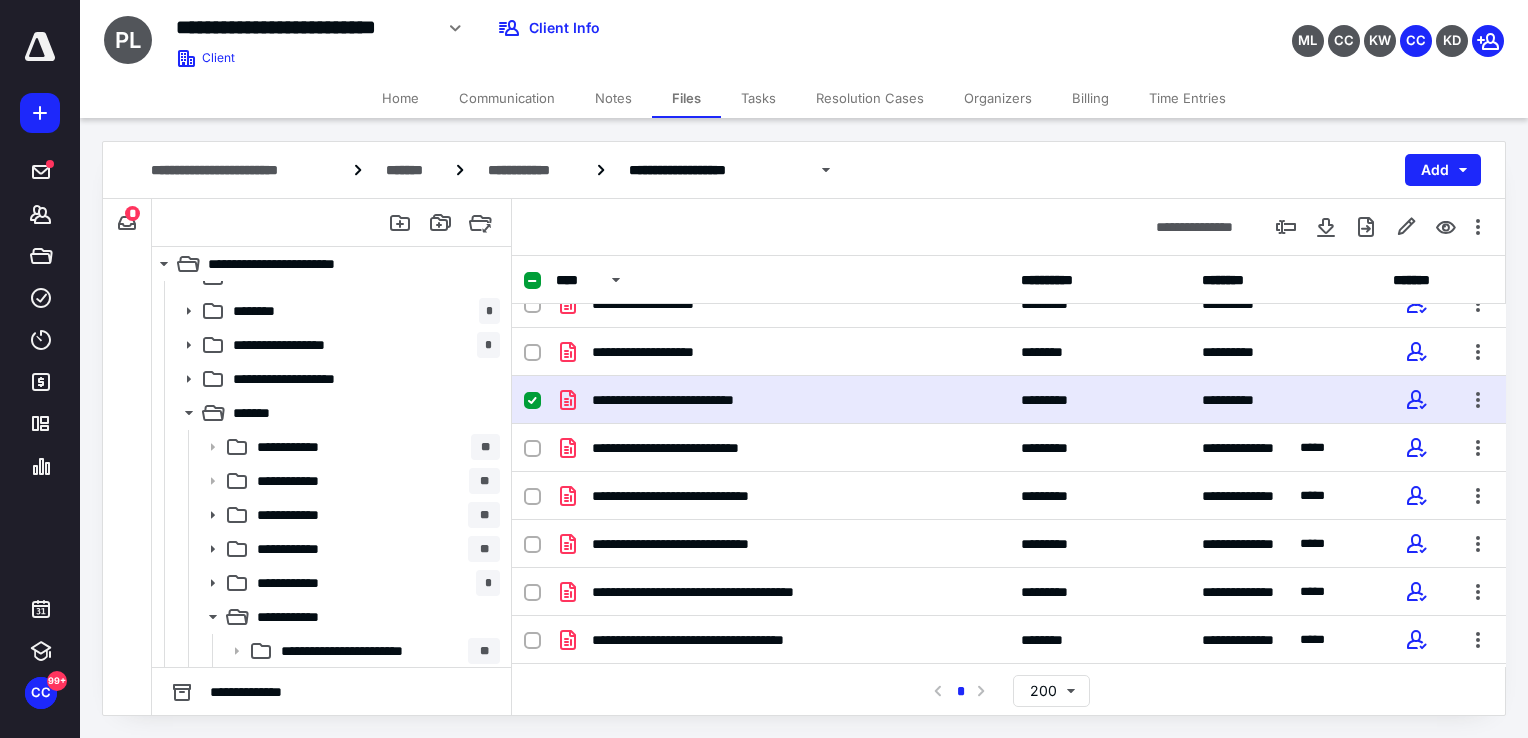 click on "**********" at bounding box center [1009, 400] 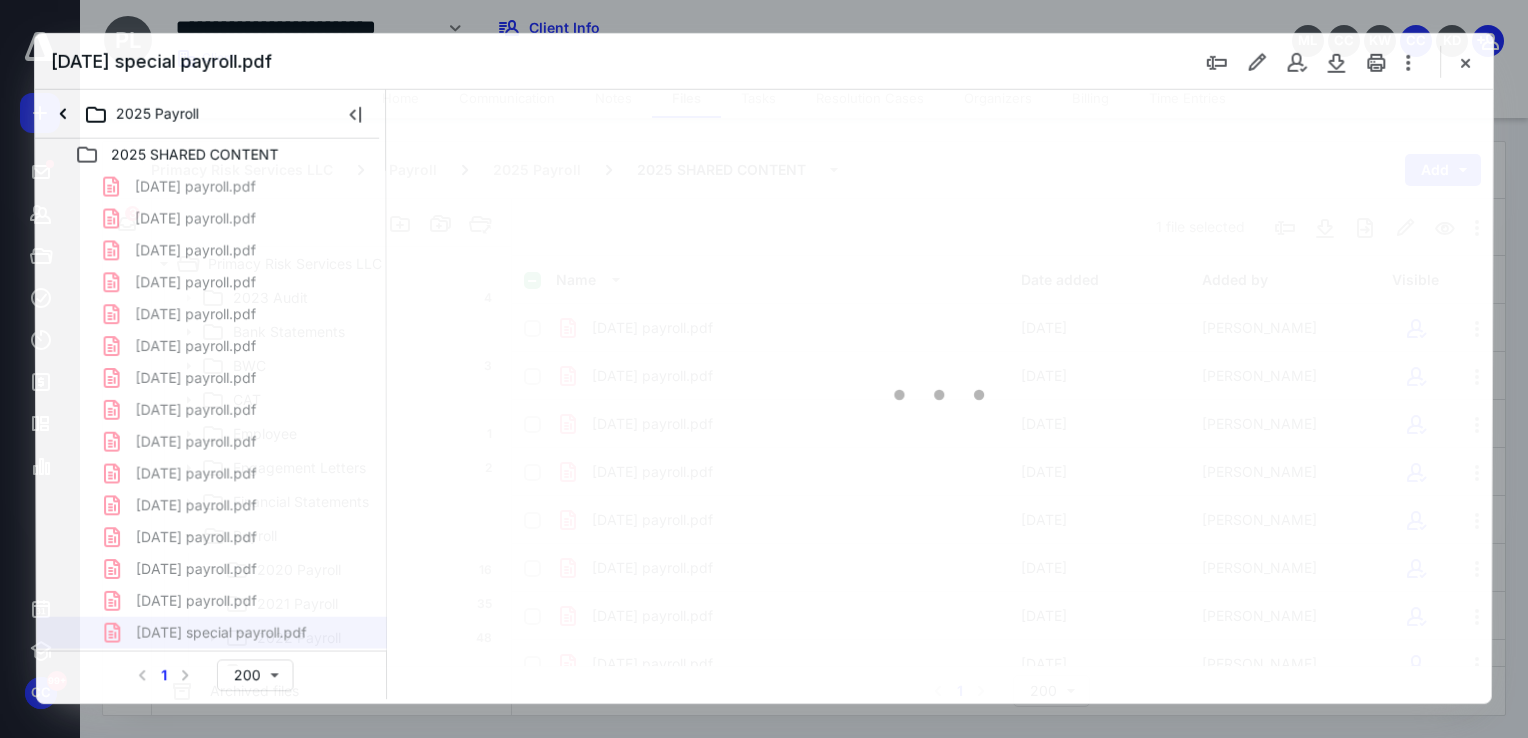 scroll, scrollTop: 123, scrollLeft: 0, axis: vertical 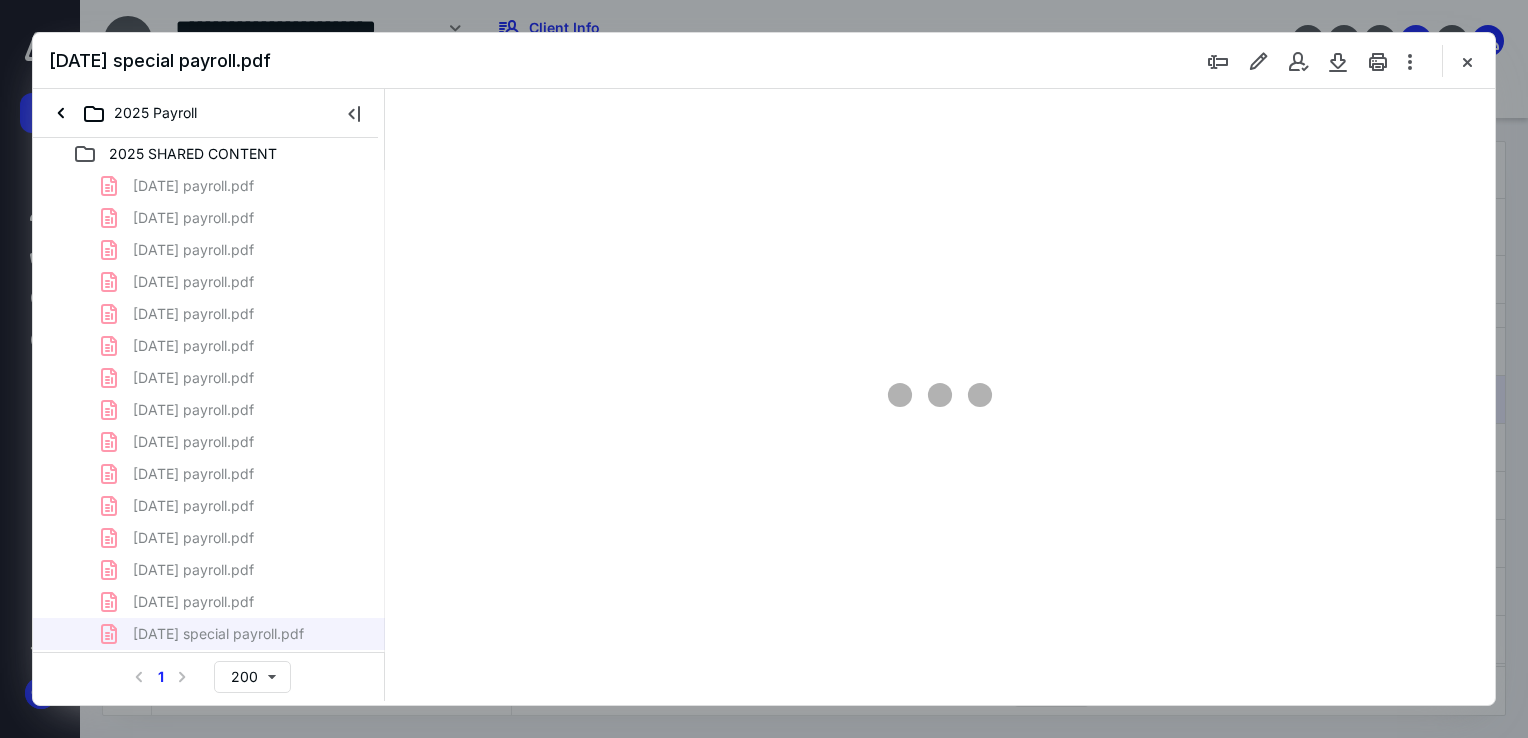 type on "138" 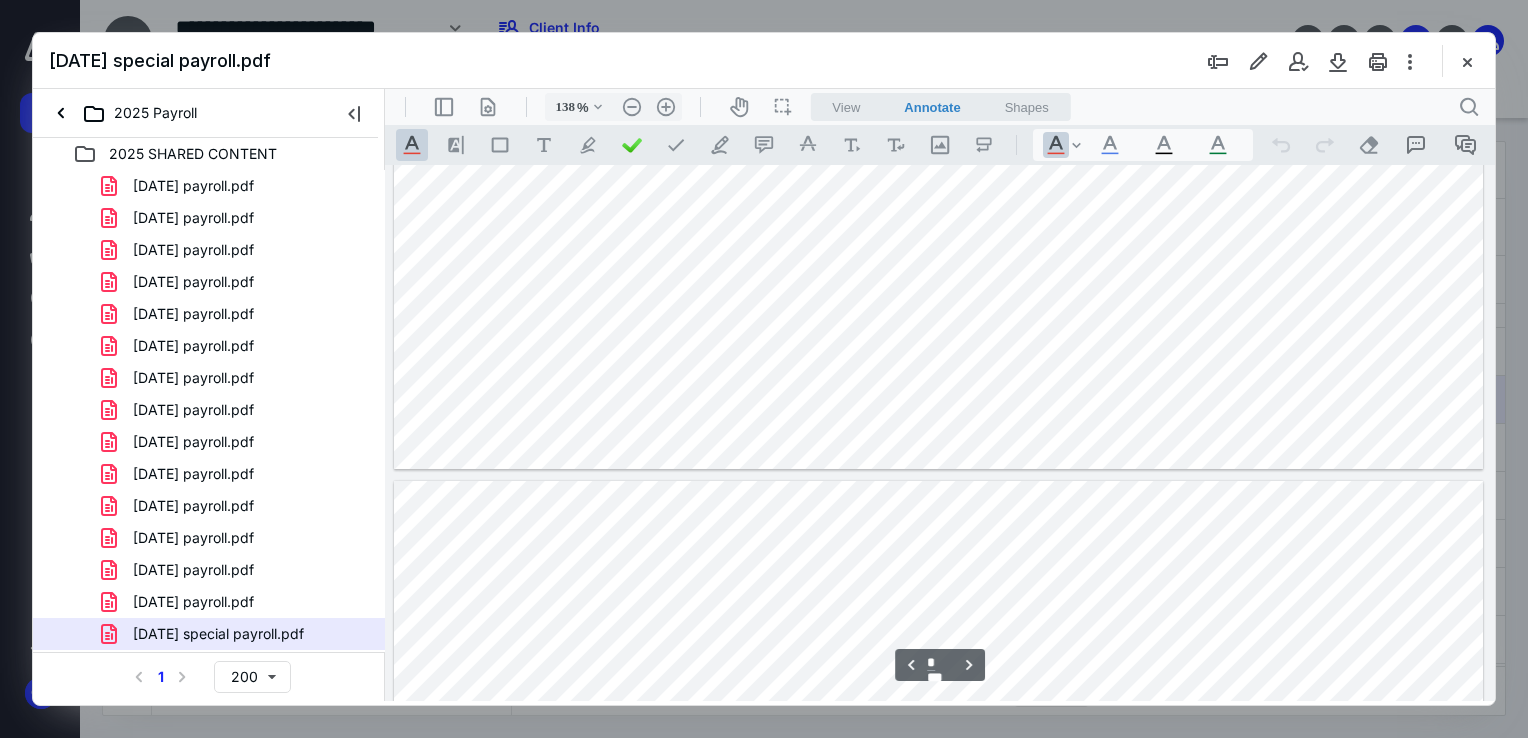 scroll, scrollTop: 1800, scrollLeft: 0, axis: vertical 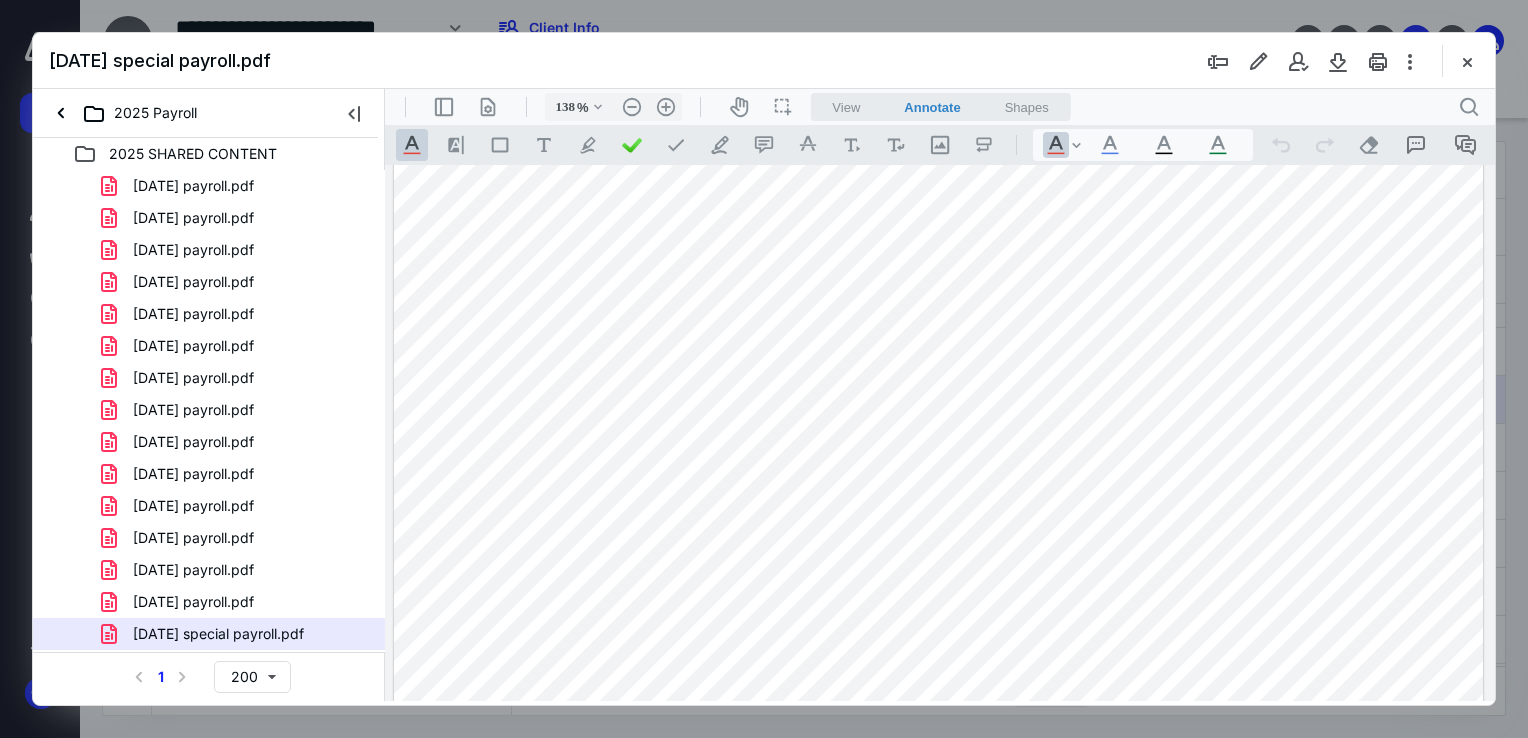 type on "*" 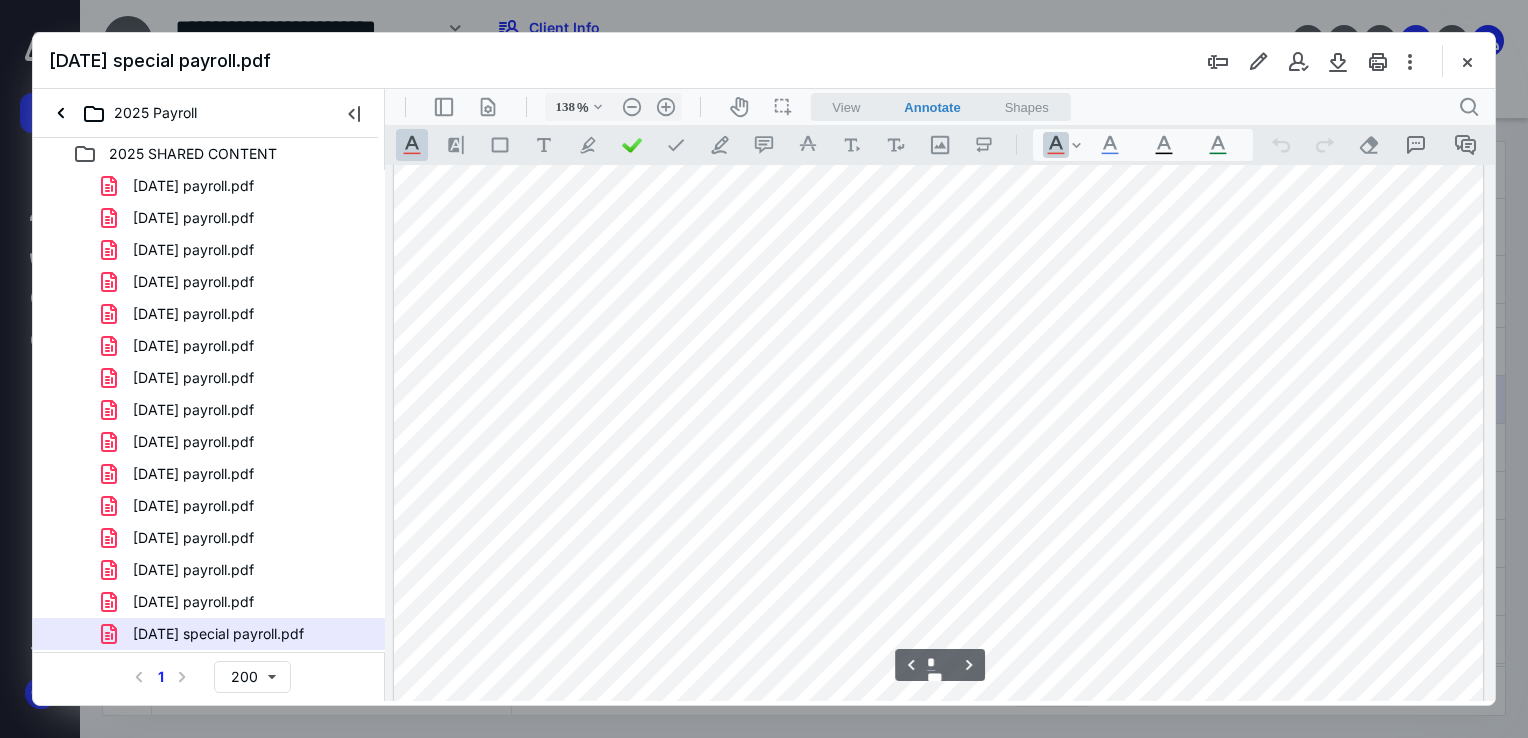 scroll, scrollTop: 1100, scrollLeft: 0, axis: vertical 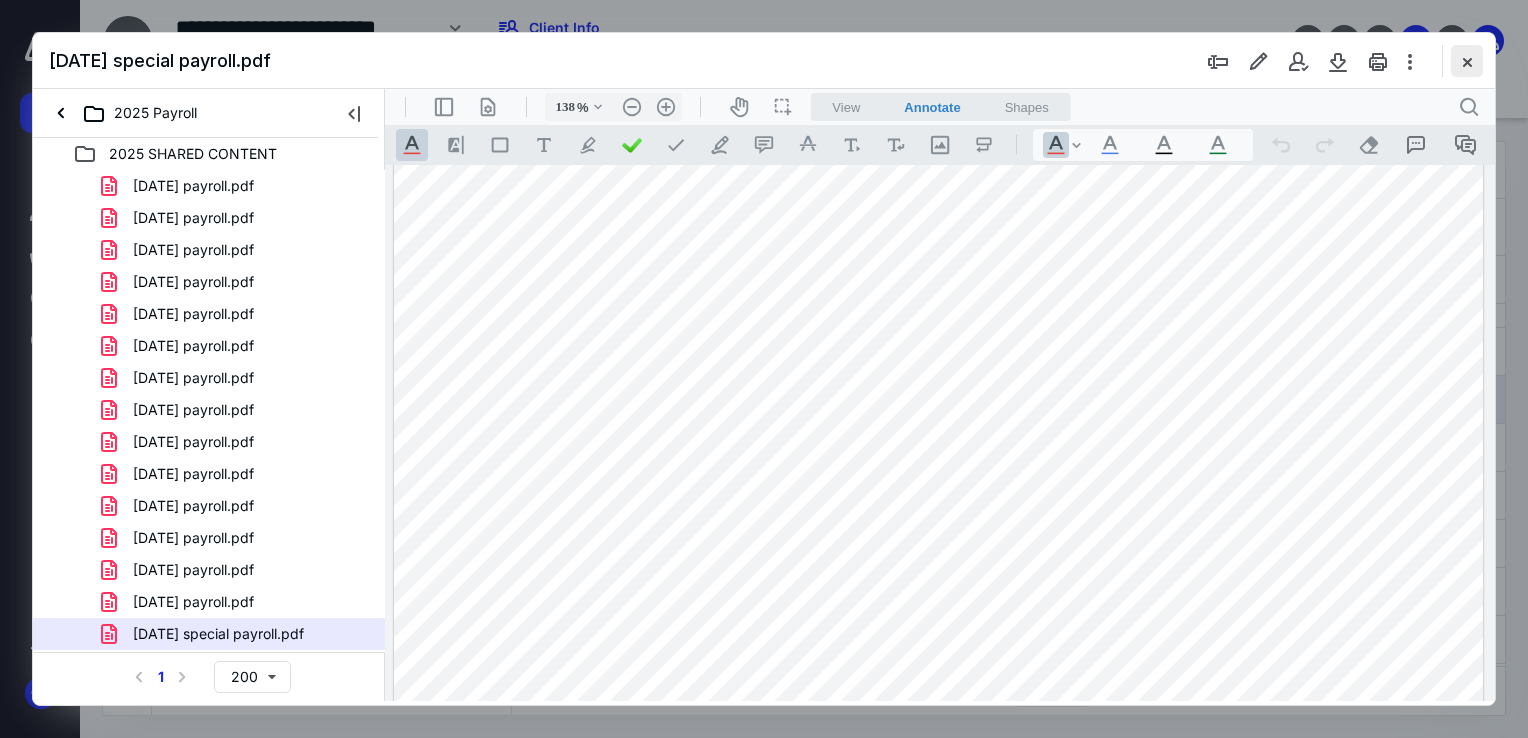 click at bounding box center [1467, 61] 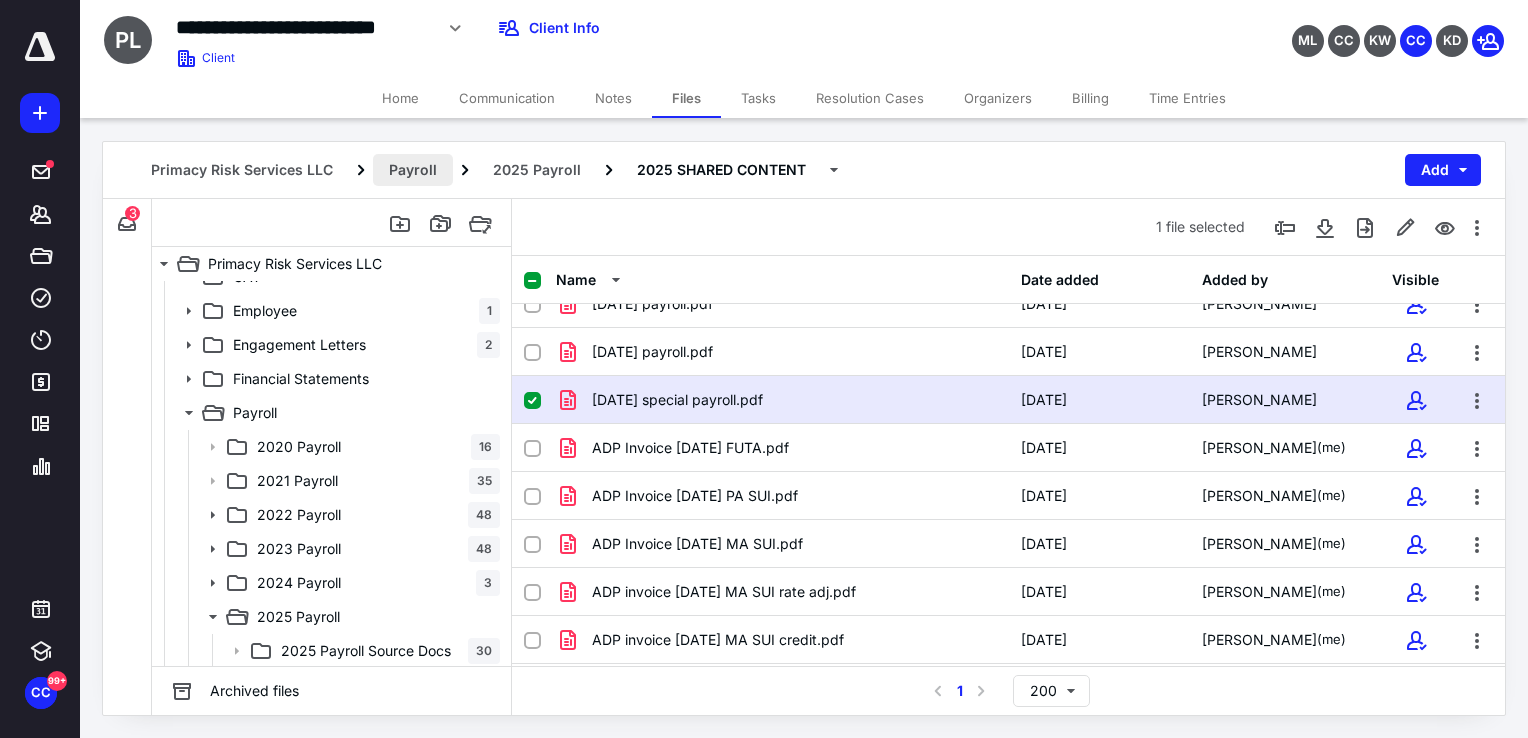 scroll, scrollTop: 123, scrollLeft: 0, axis: vertical 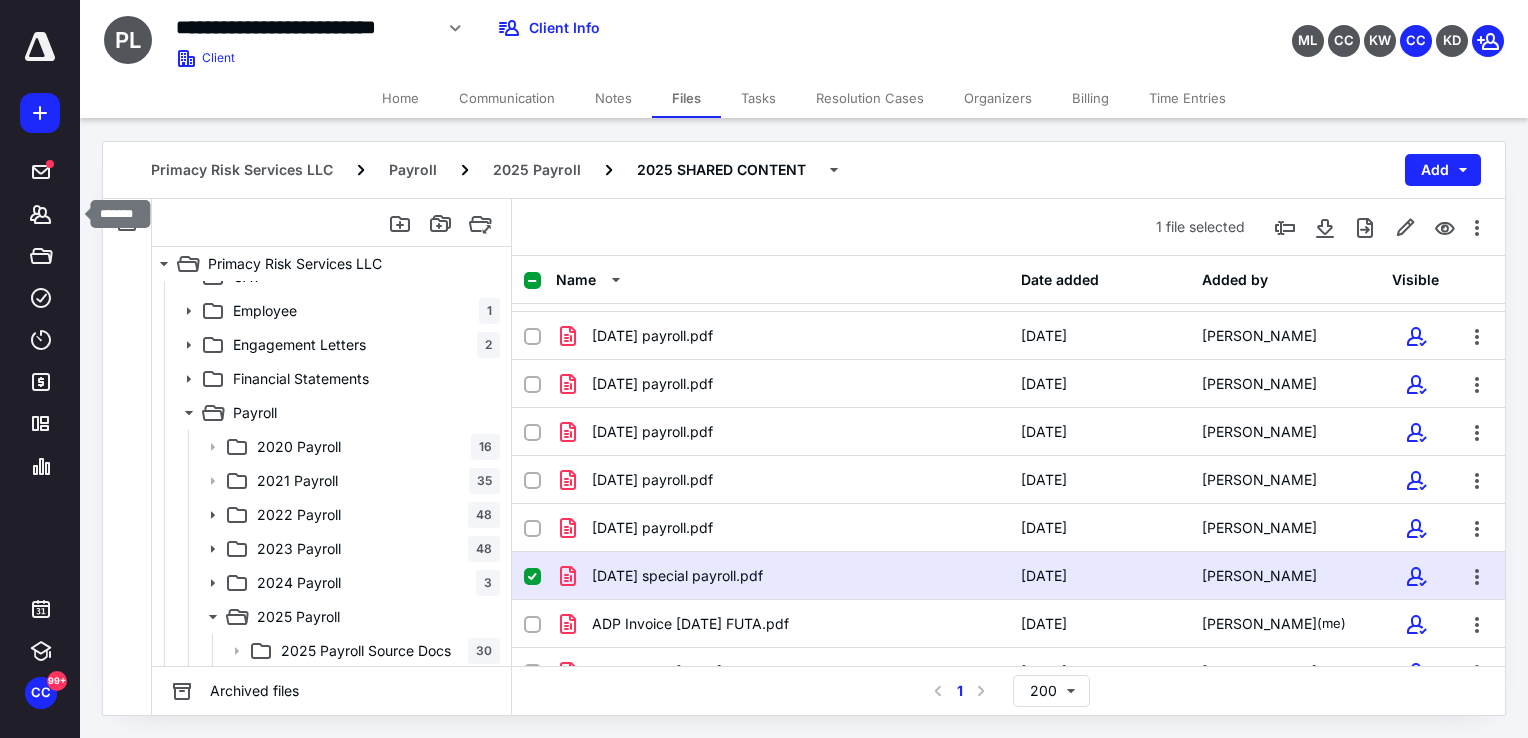 click 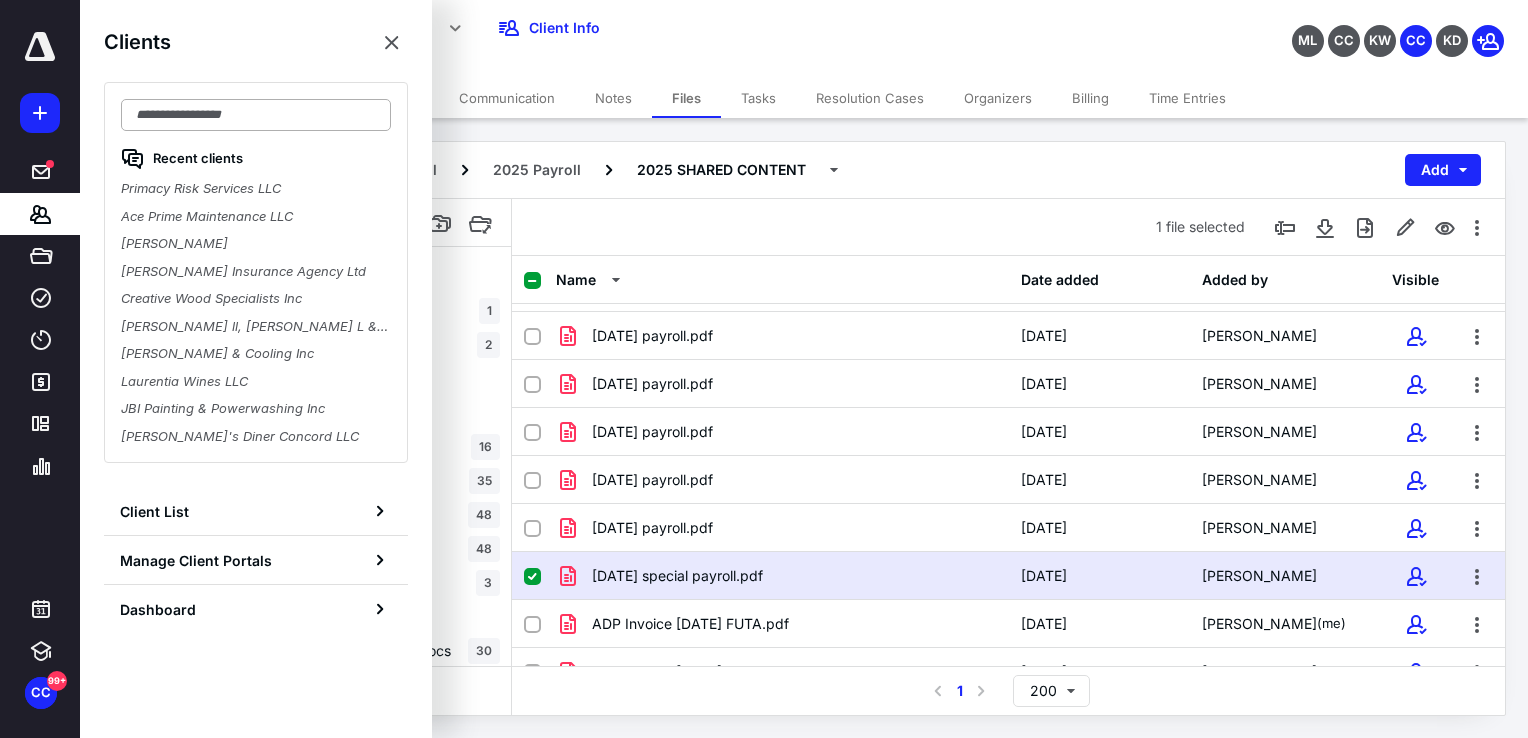 click at bounding box center (256, 115) 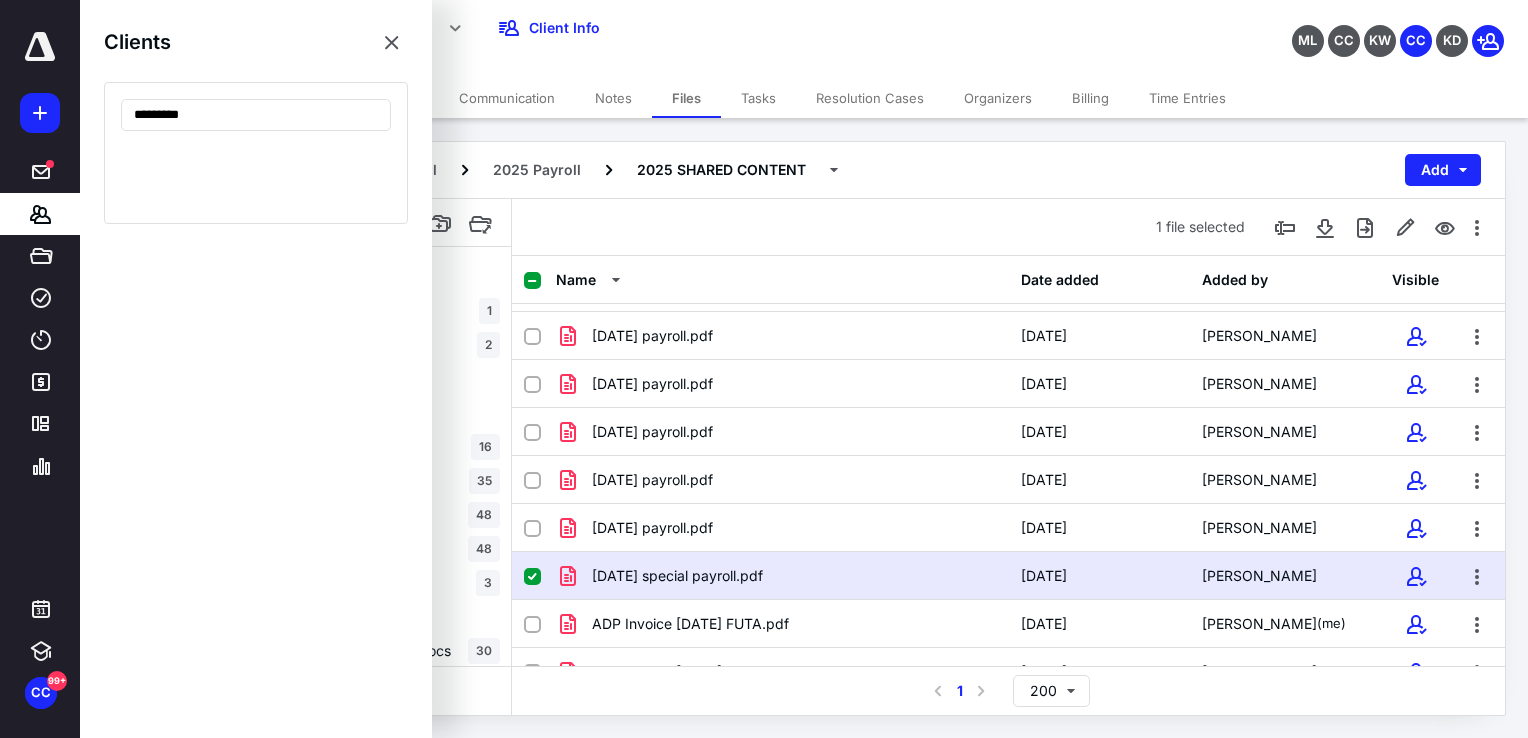 type on "********" 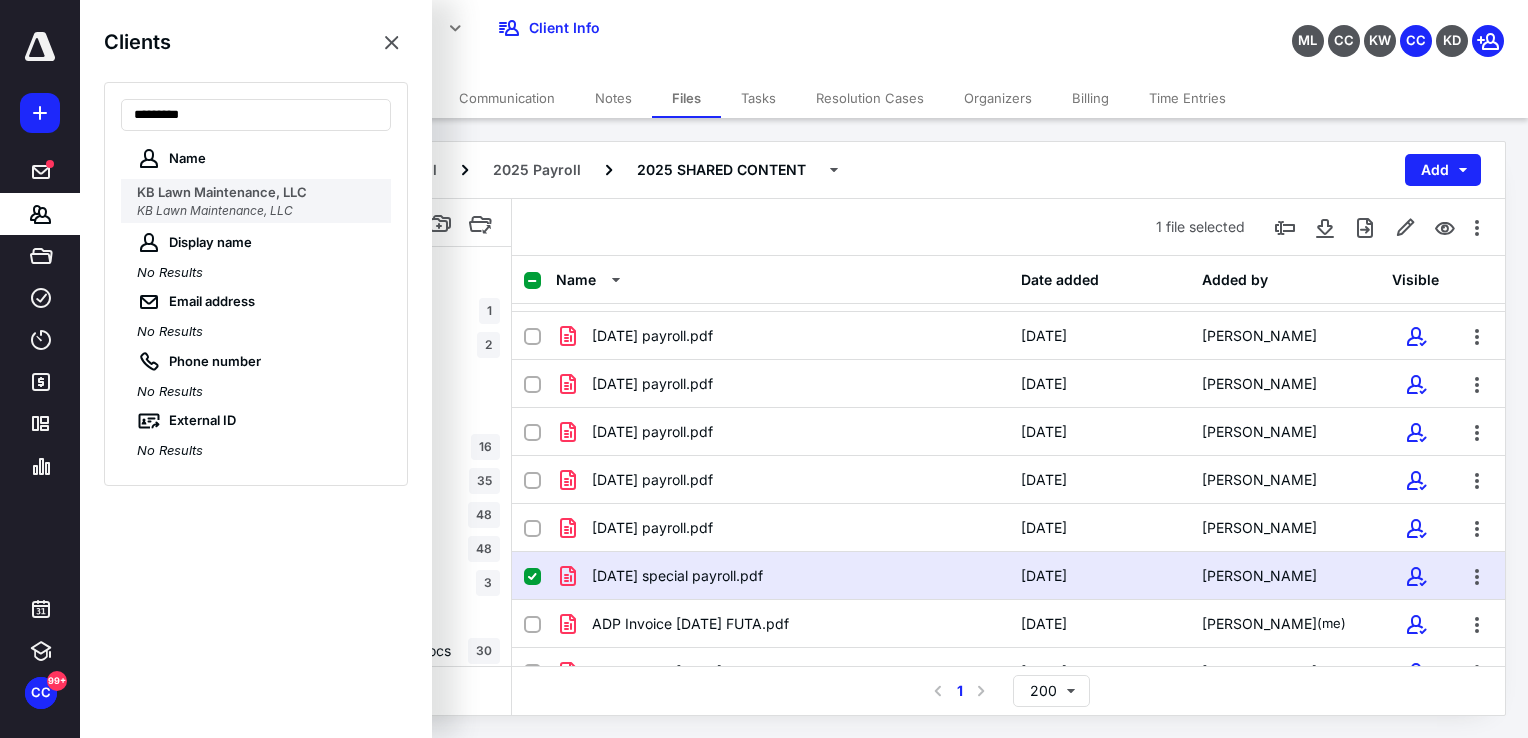 click on "KB Lawn Maintenance, LLC" at bounding box center (215, 210) 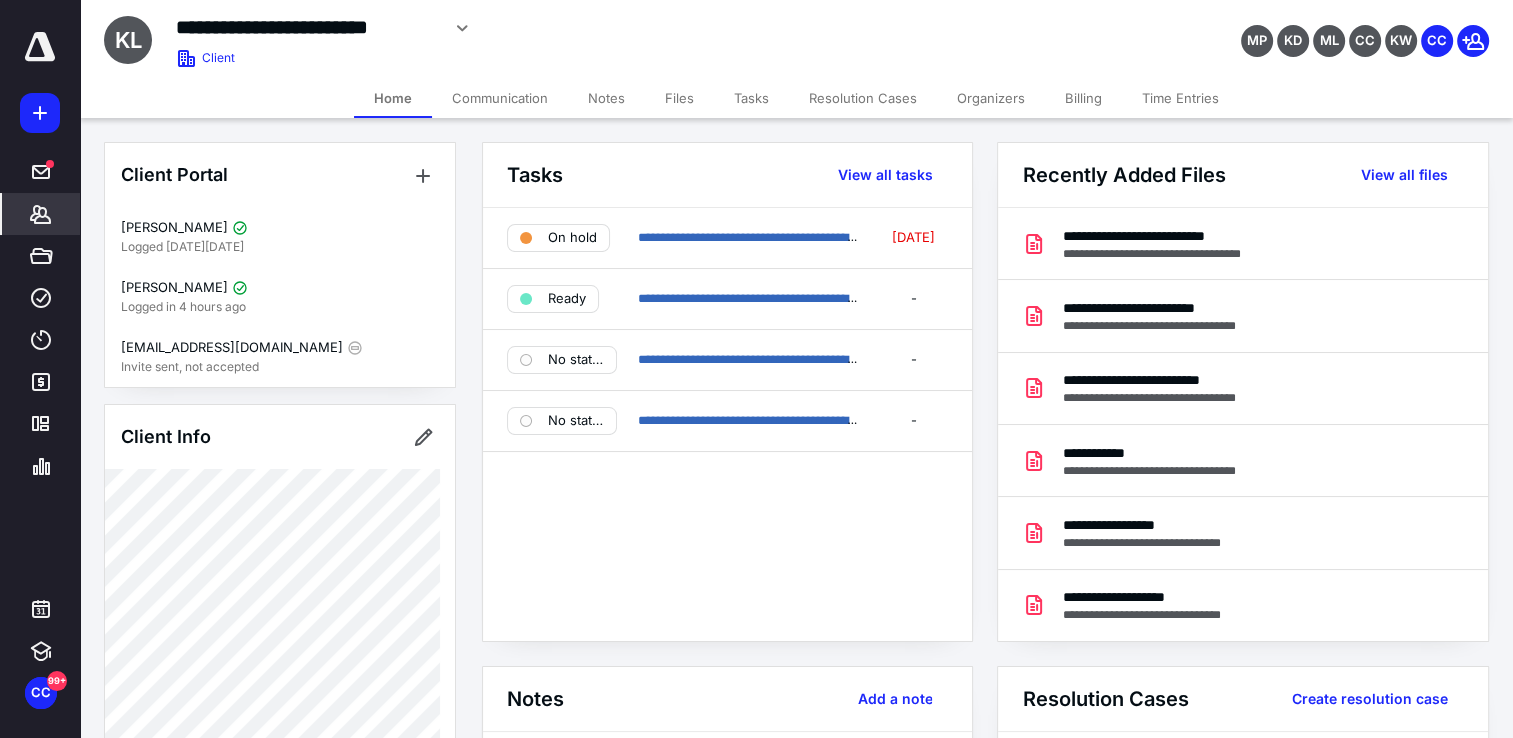 click on "Files" at bounding box center [679, 98] 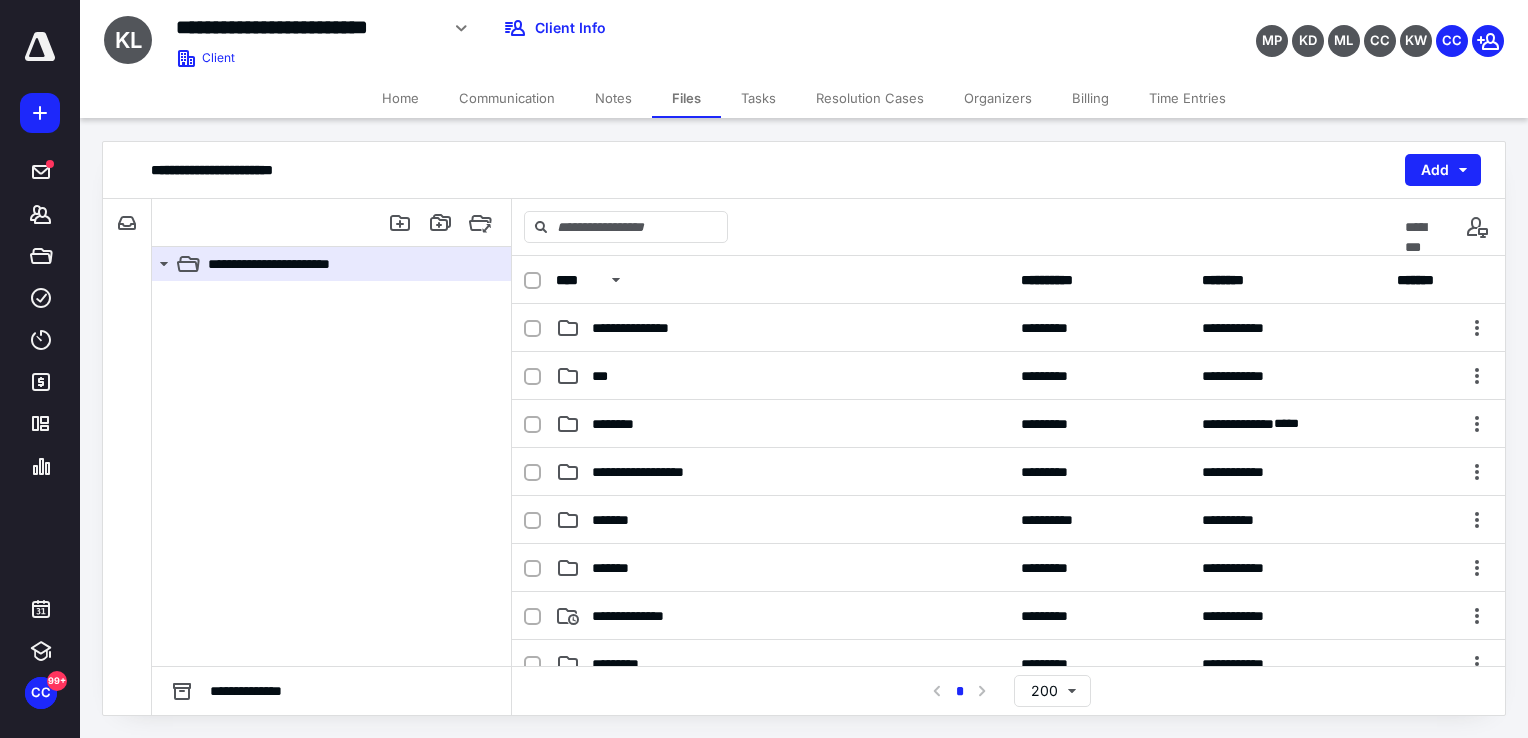 click on "Notes" at bounding box center [613, 98] 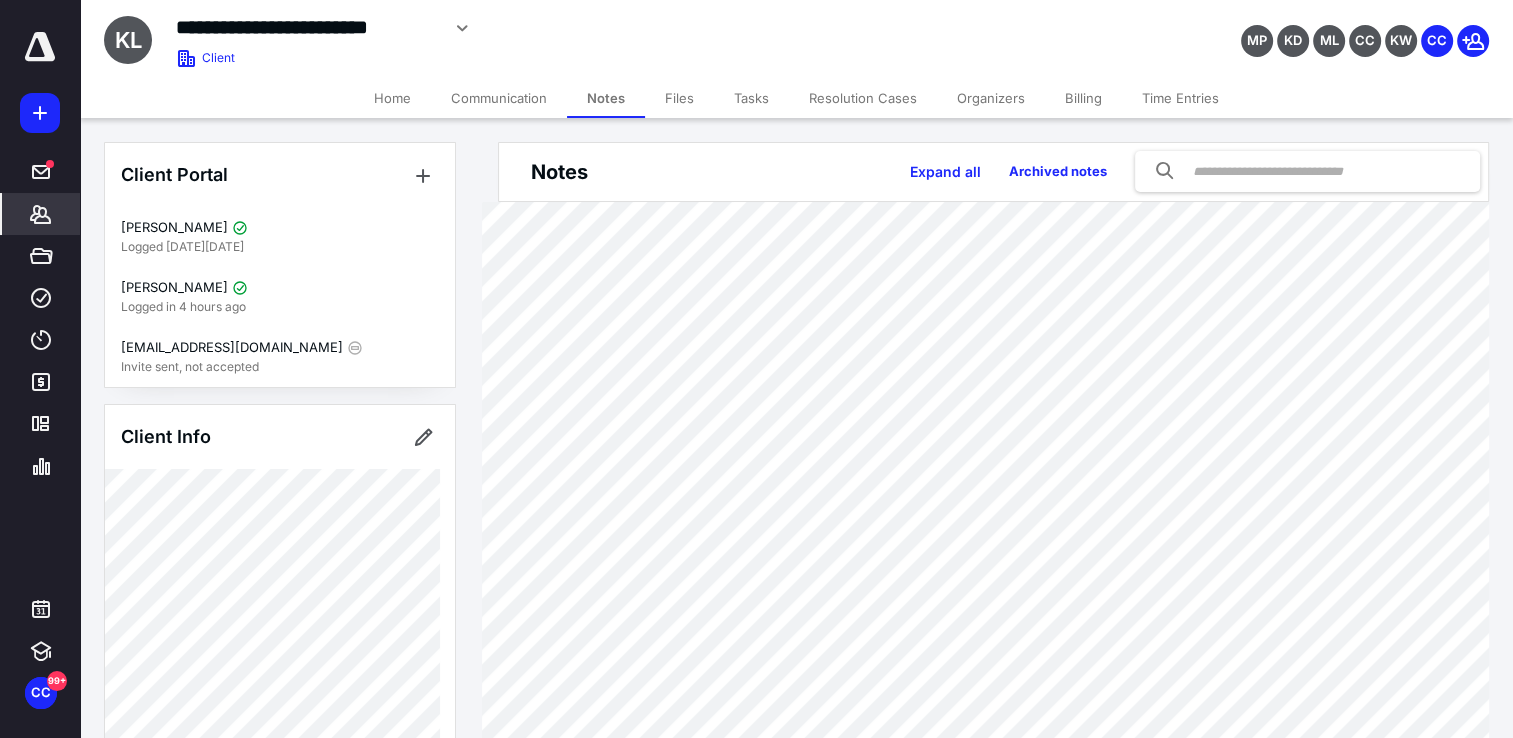 click on "Files" at bounding box center [679, 98] 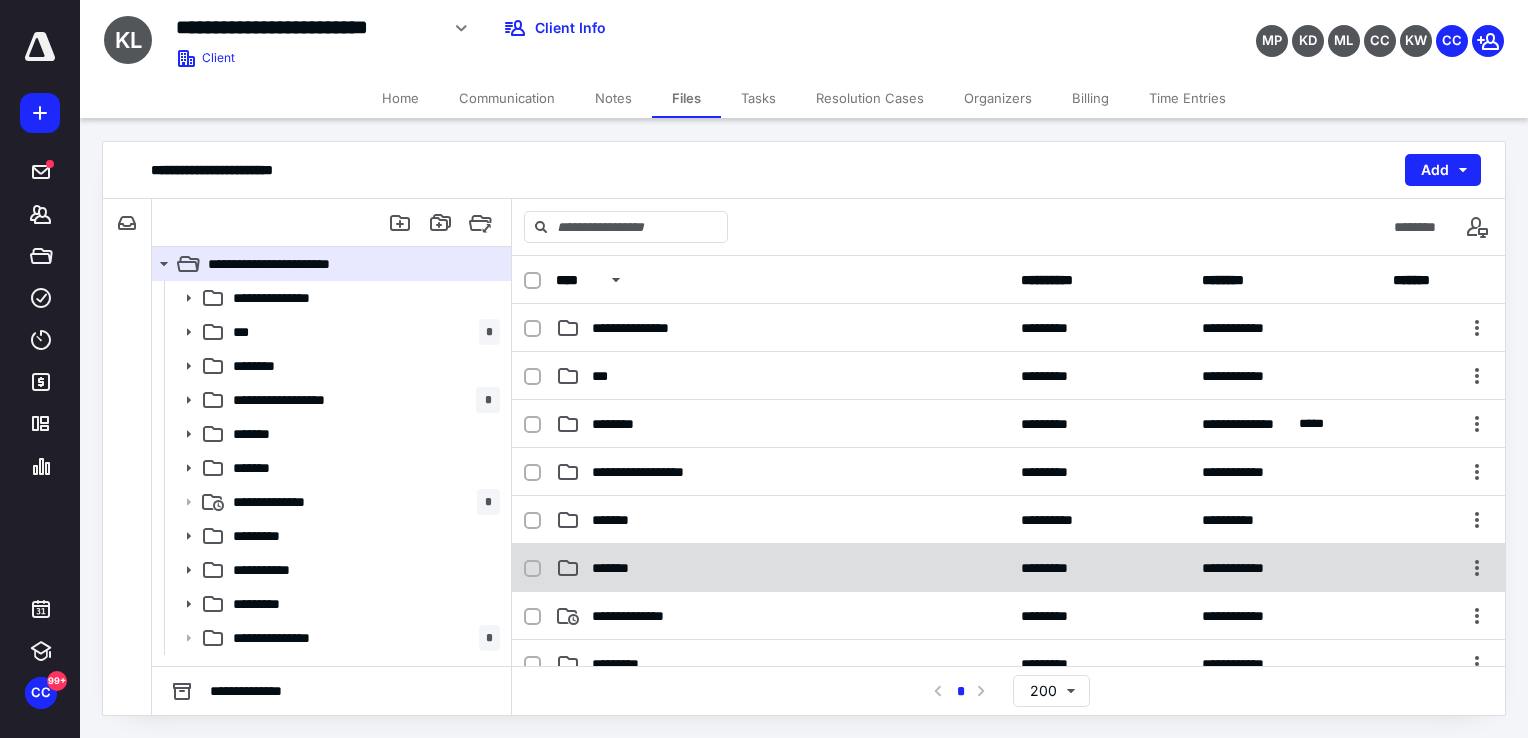 click on "**********" at bounding box center [1008, 568] 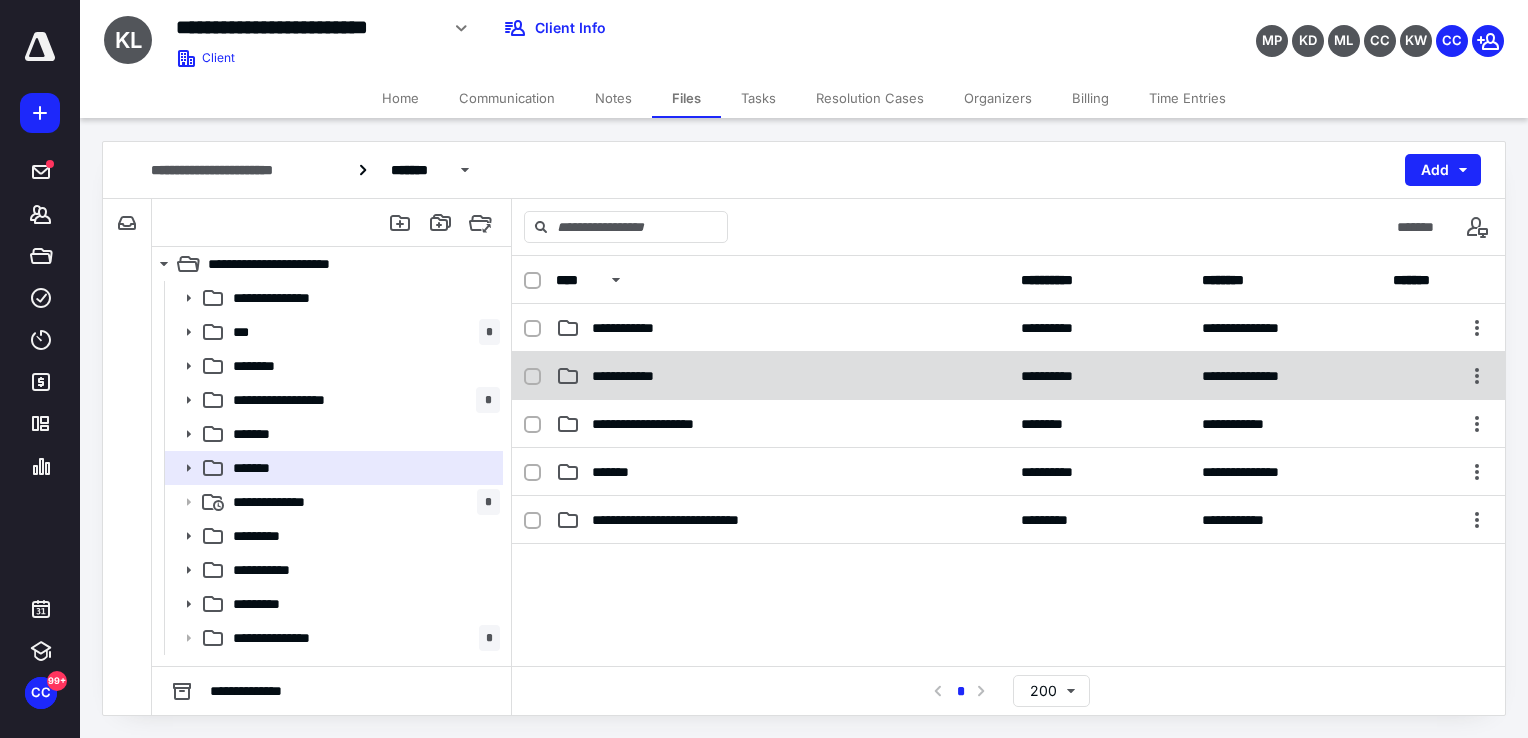 click on "**********" at bounding box center (633, 376) 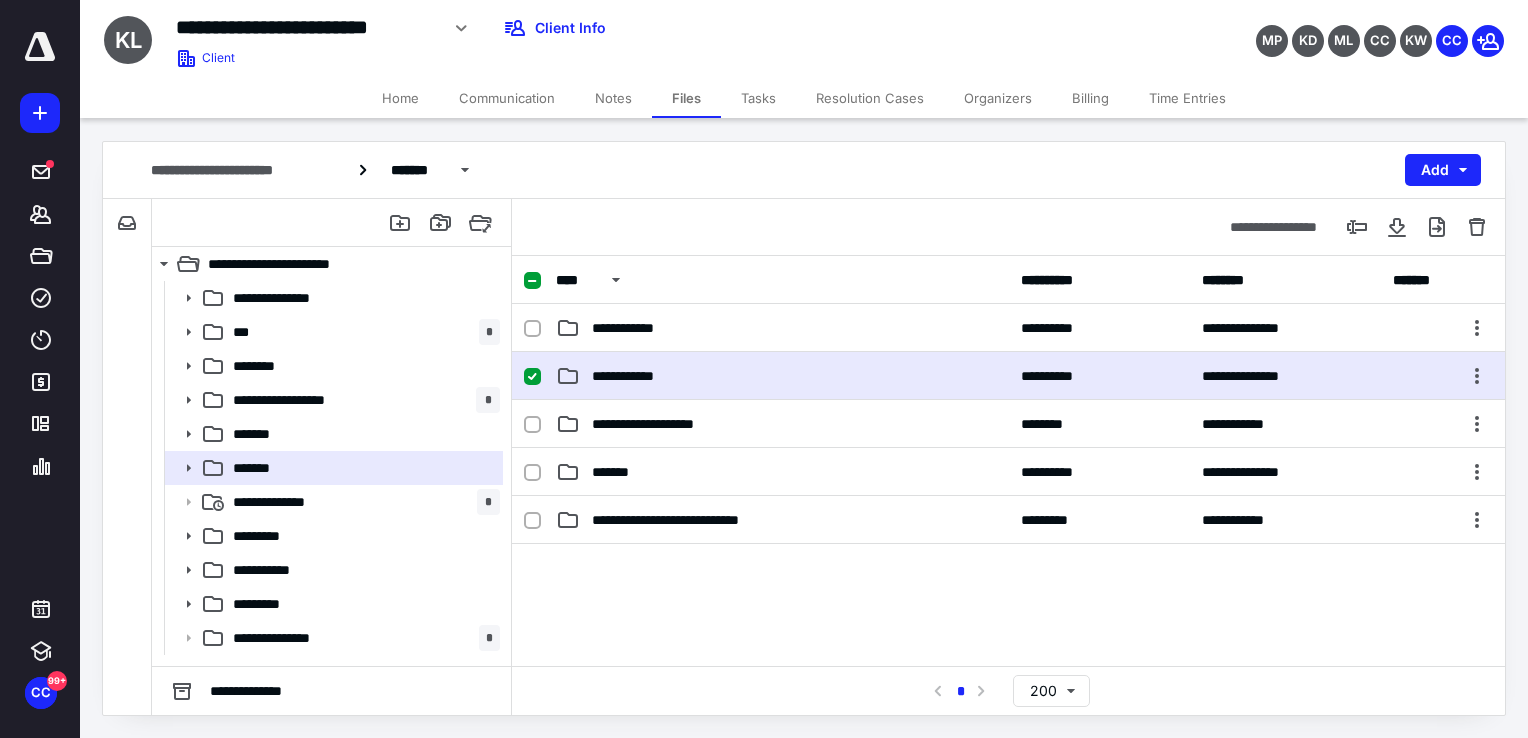 click on "**********" at bounding box center (633, 376) 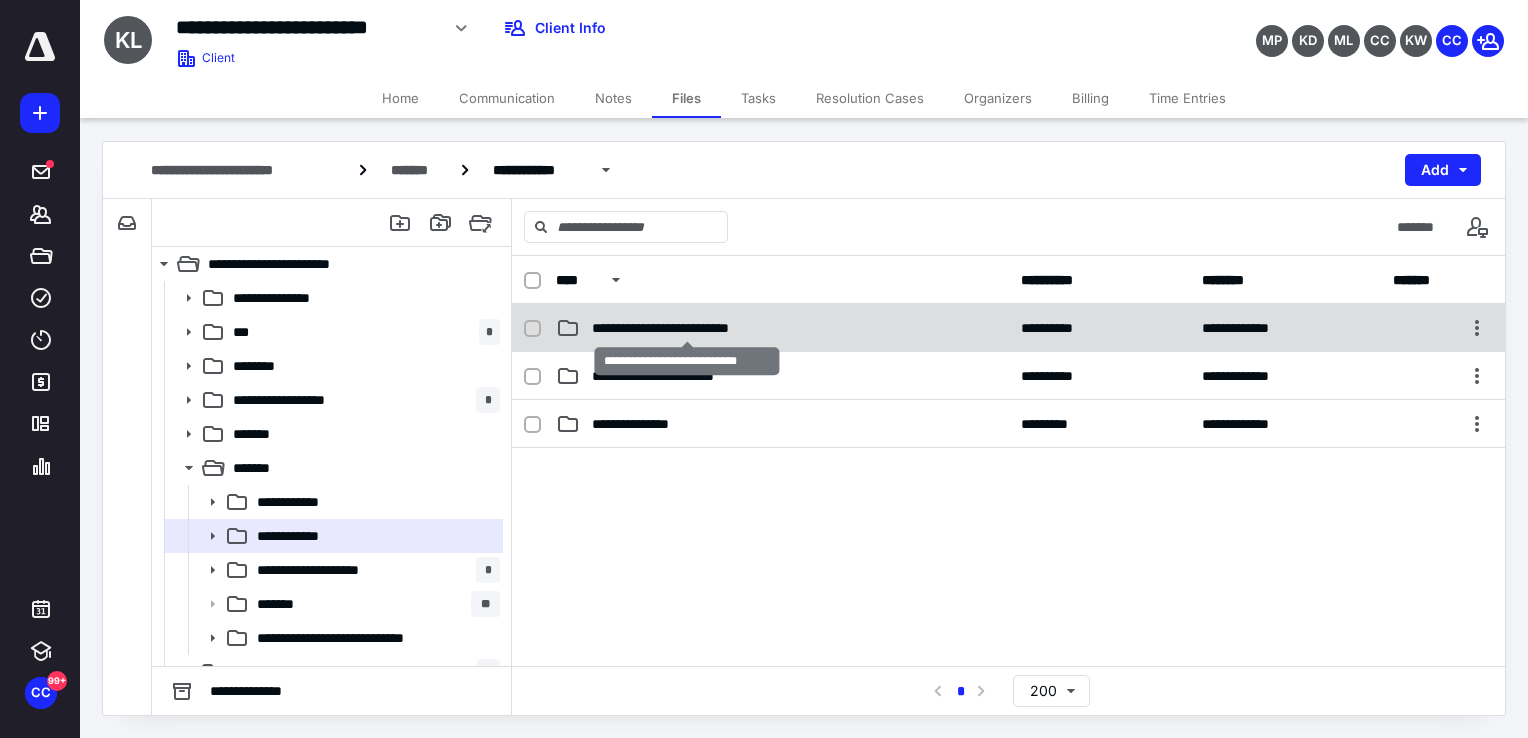 click on "**********" at bounding box center (687, 328) 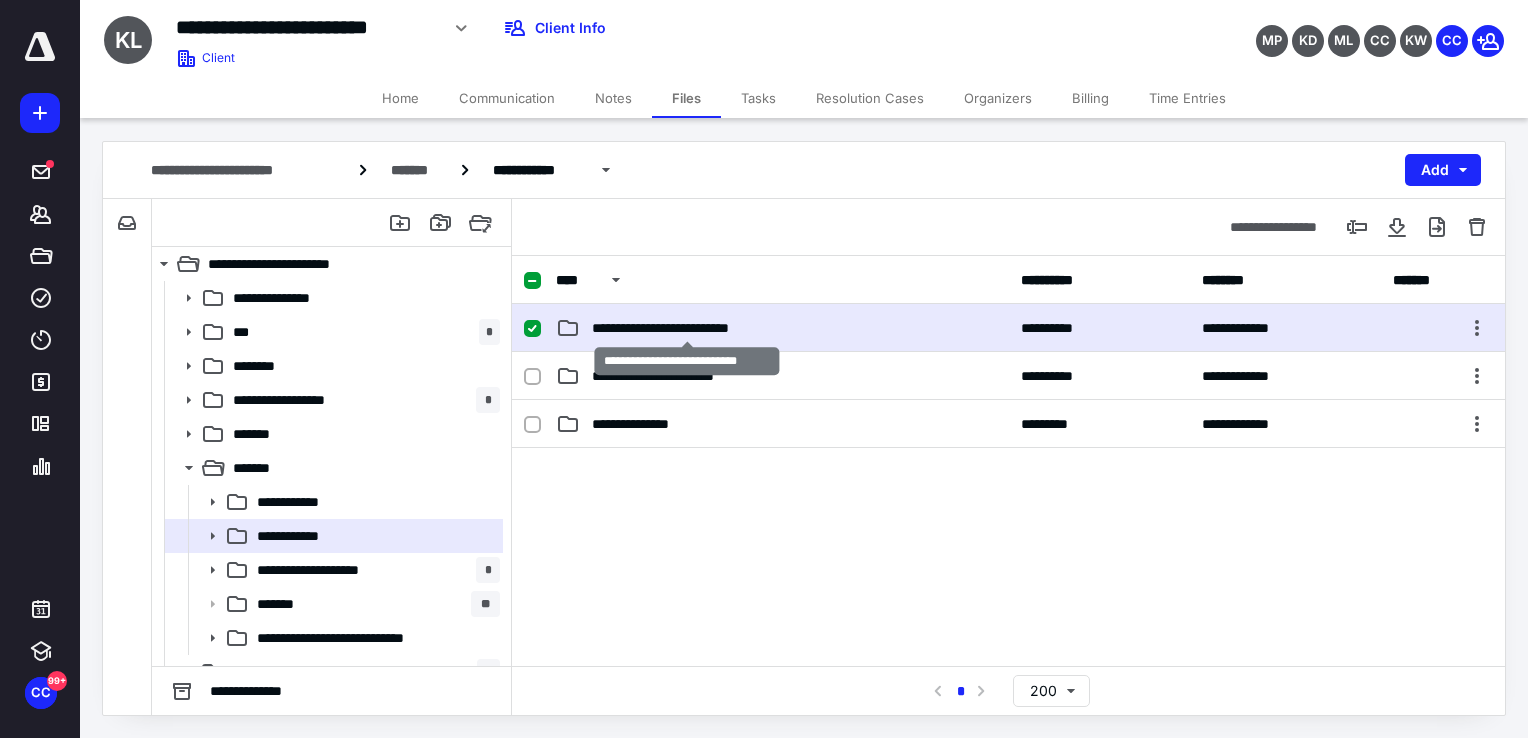 click on "**********" at bounding box center (687, 328) 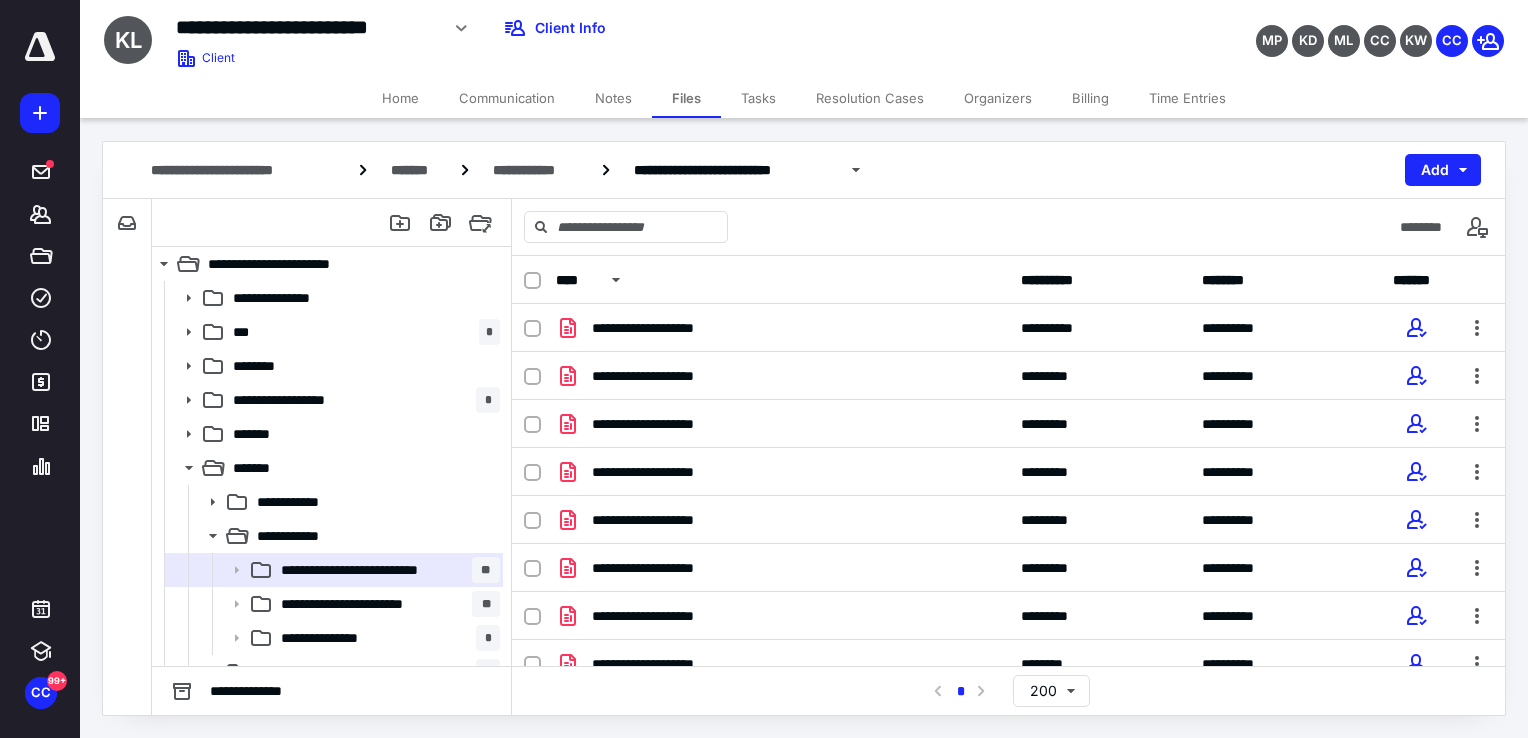 scroll, scrollTop: 353, scrollLeft: 0, axis: vertical 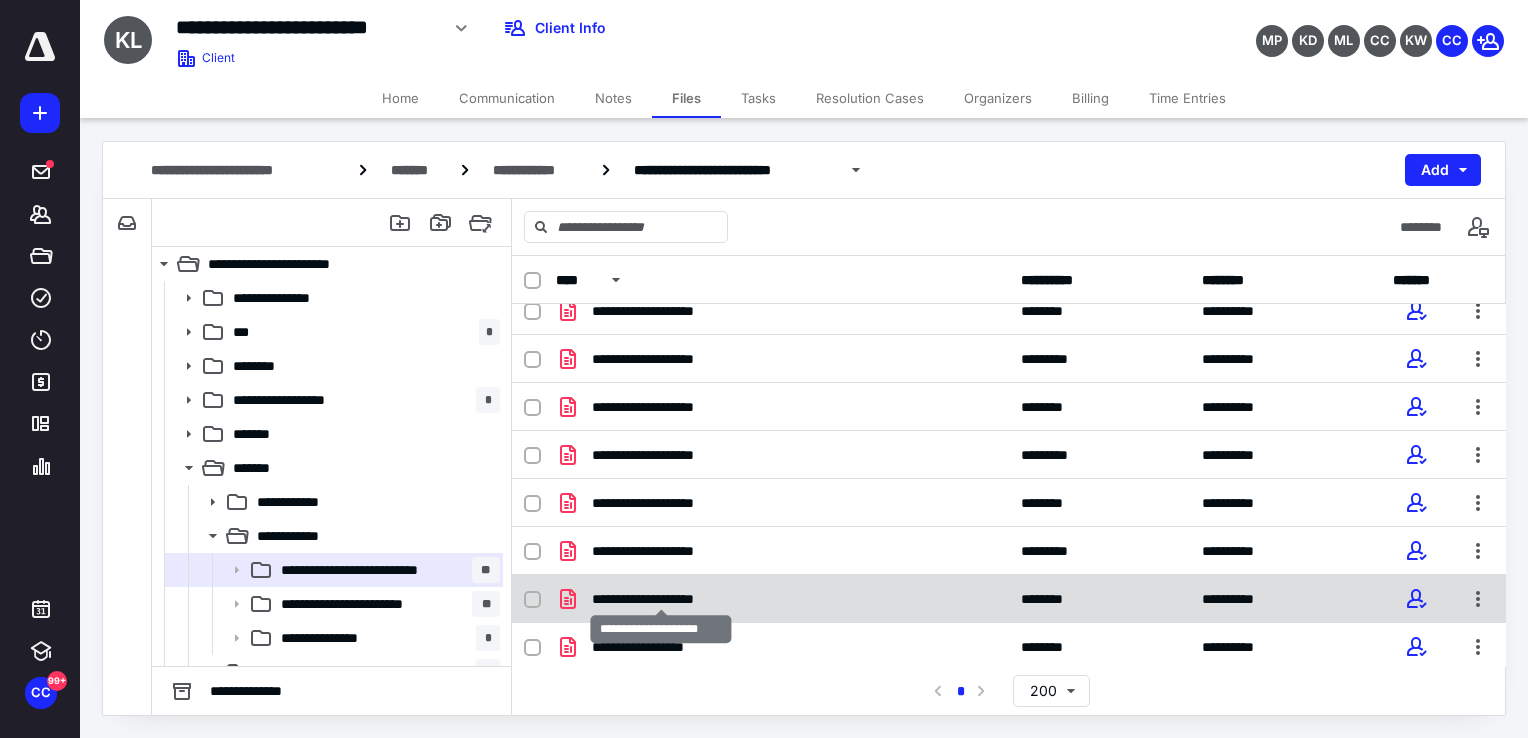click on "**********" at bounding box center [661, 599] 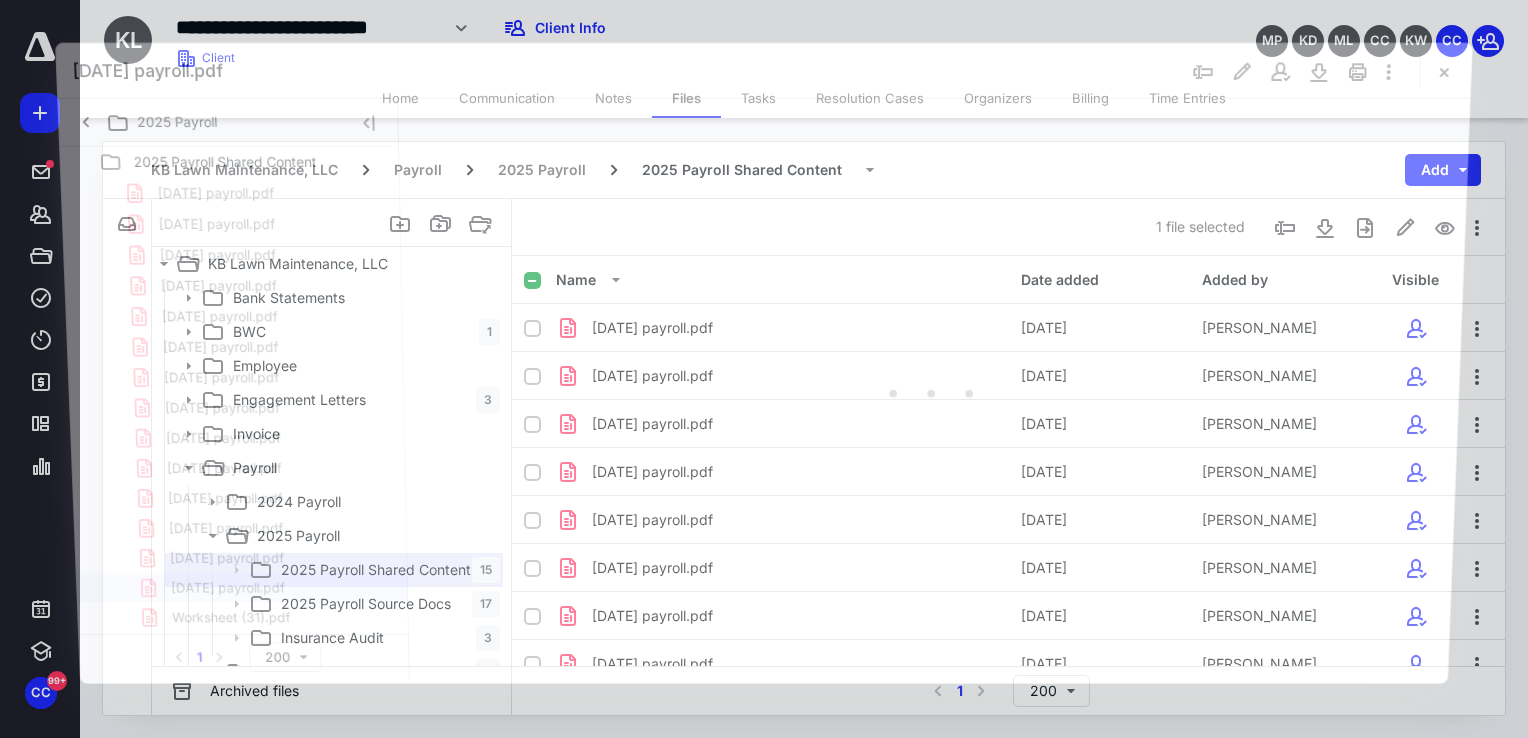 scroll, scrollTop: 353, scrollLeft: 0, axis: vertical 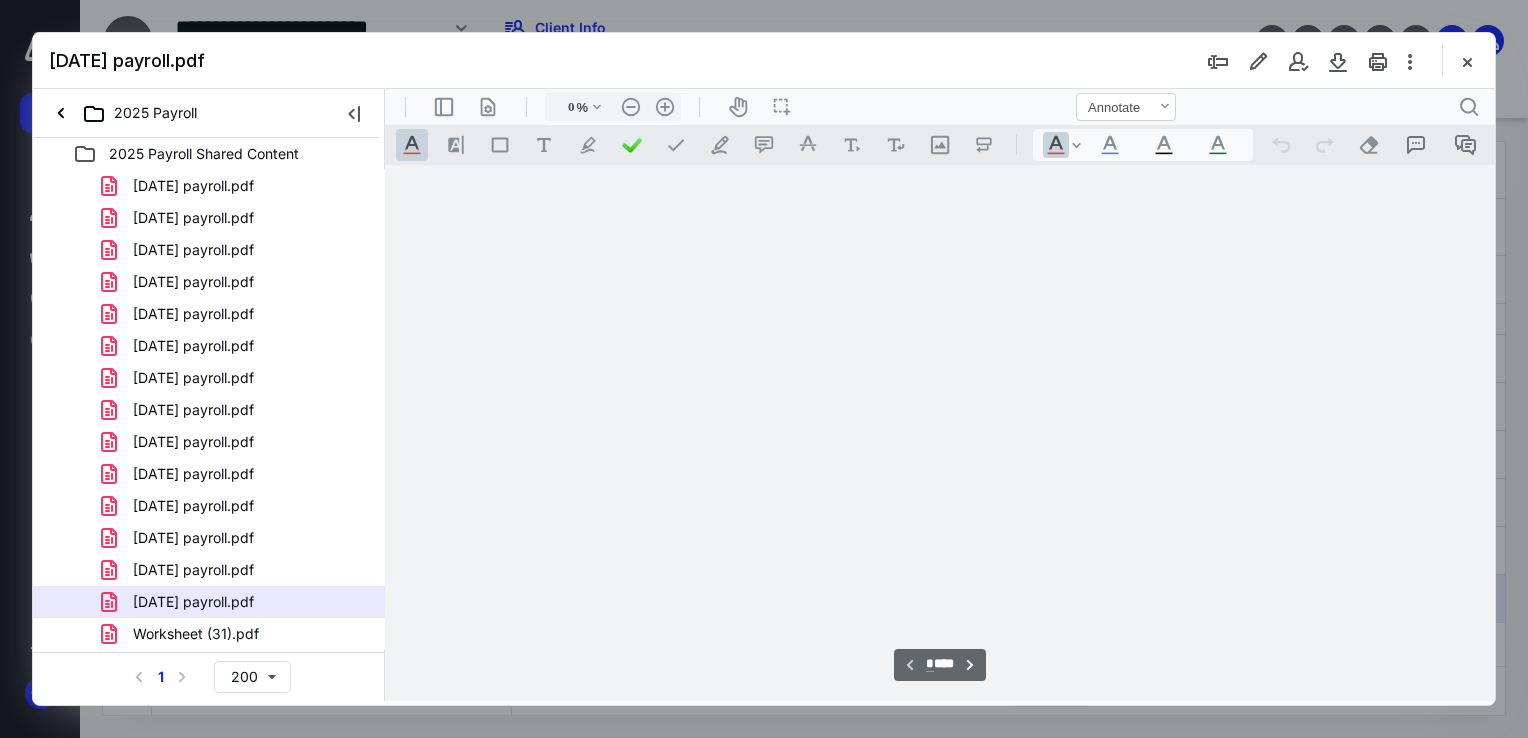 type on "138" 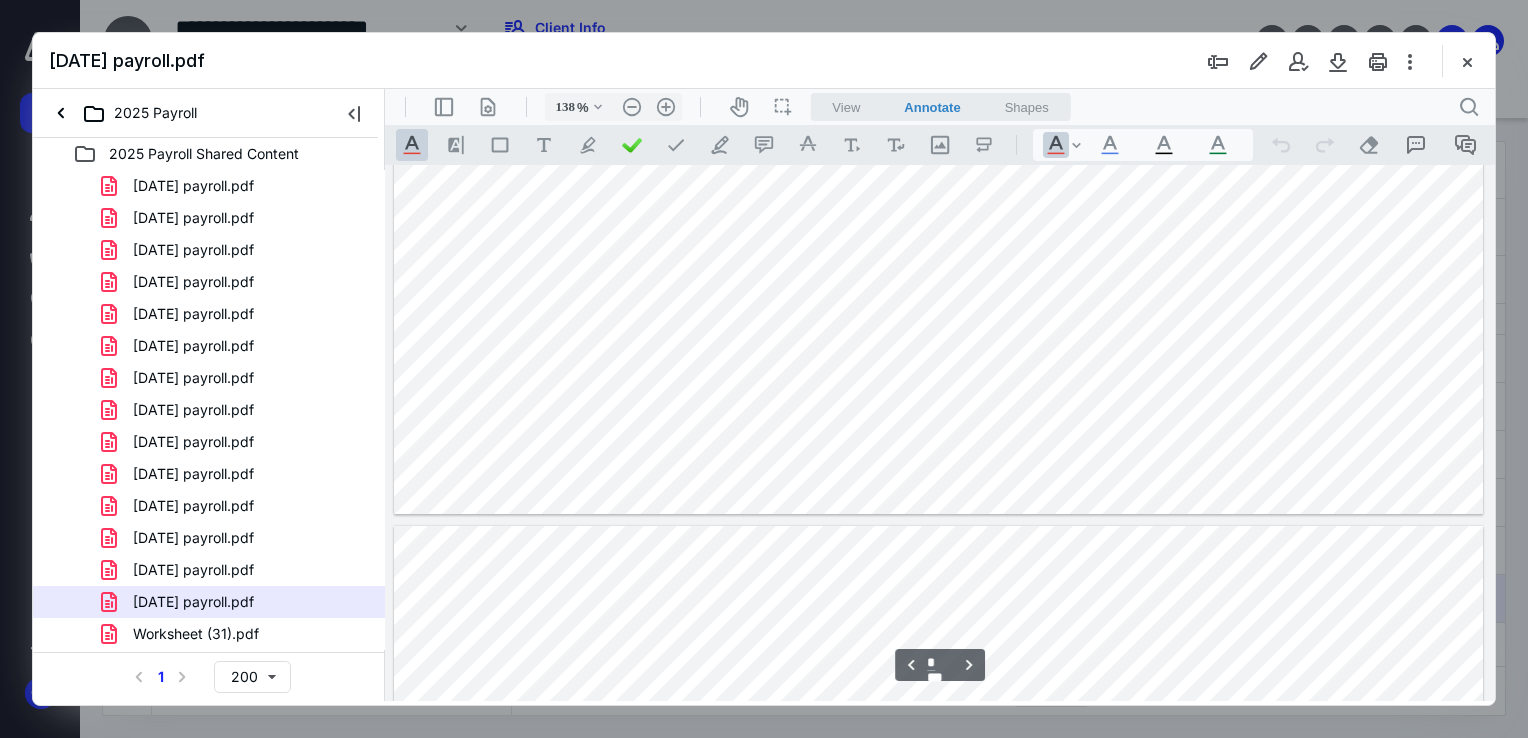 scroll, scrollTop: 600, scrollLeft: 0, axis: vertical 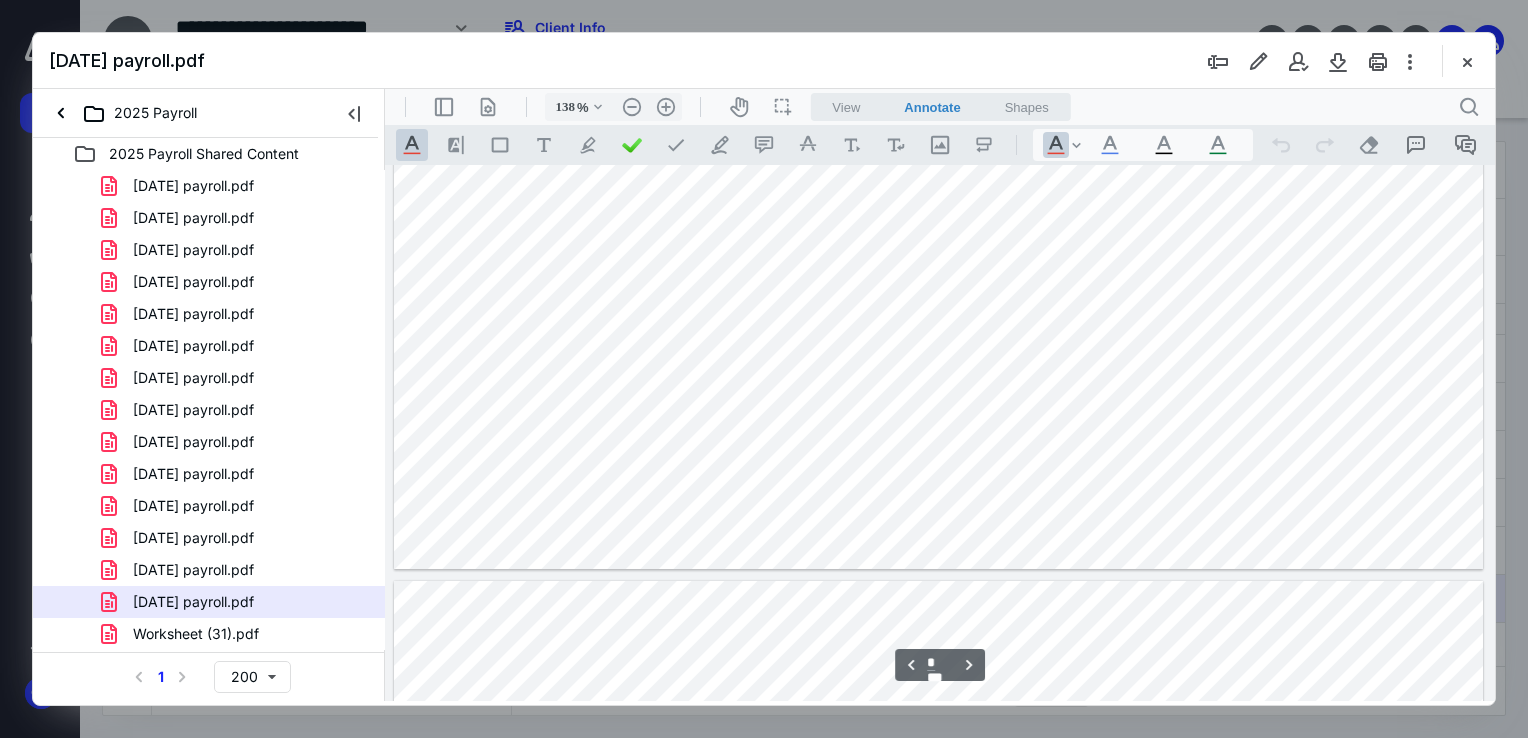 type on "*" 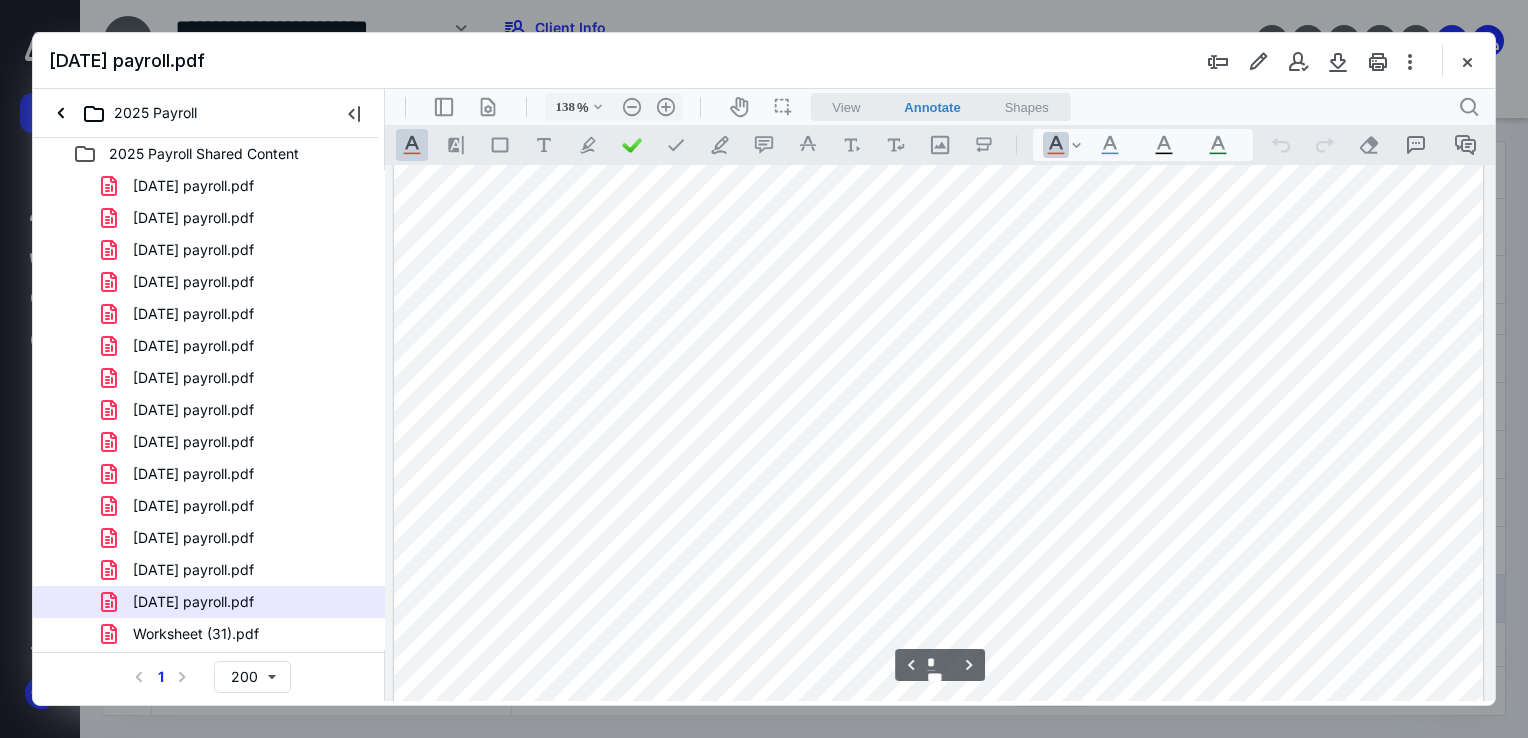 scroll, scrollTop: 1900, scrollLeft: 0, axis: vertical 